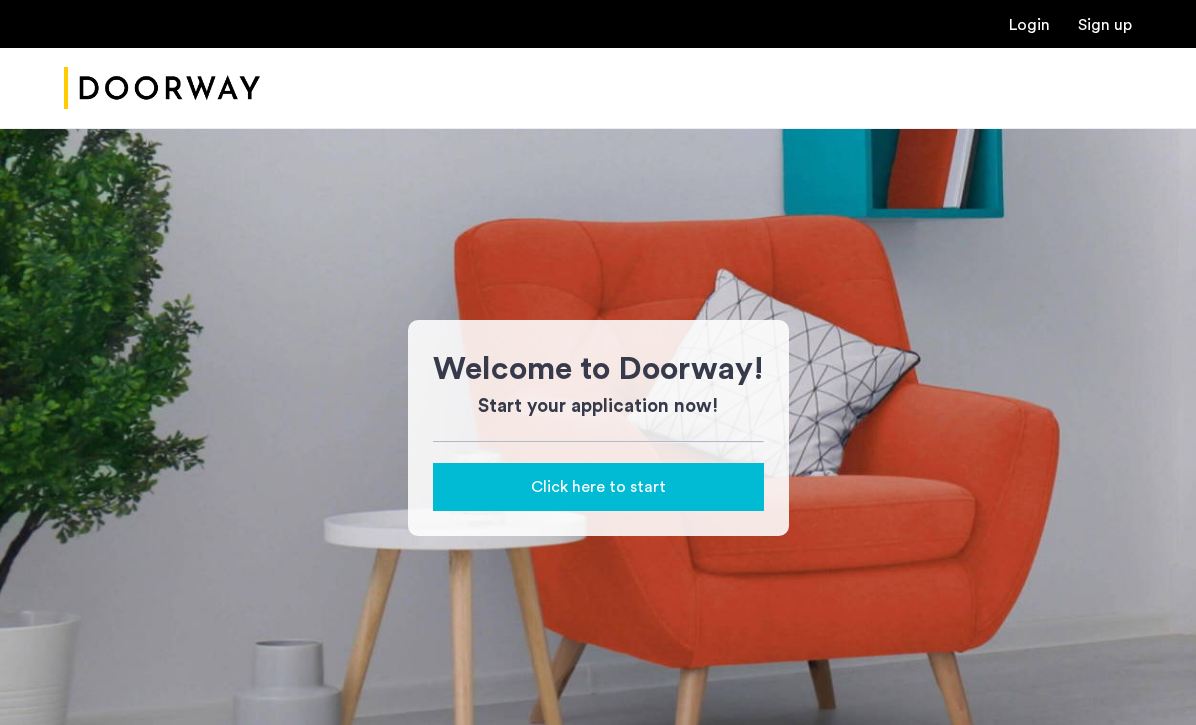 scroll, scrollTop: 0, scrollLeft: 0, axis: both 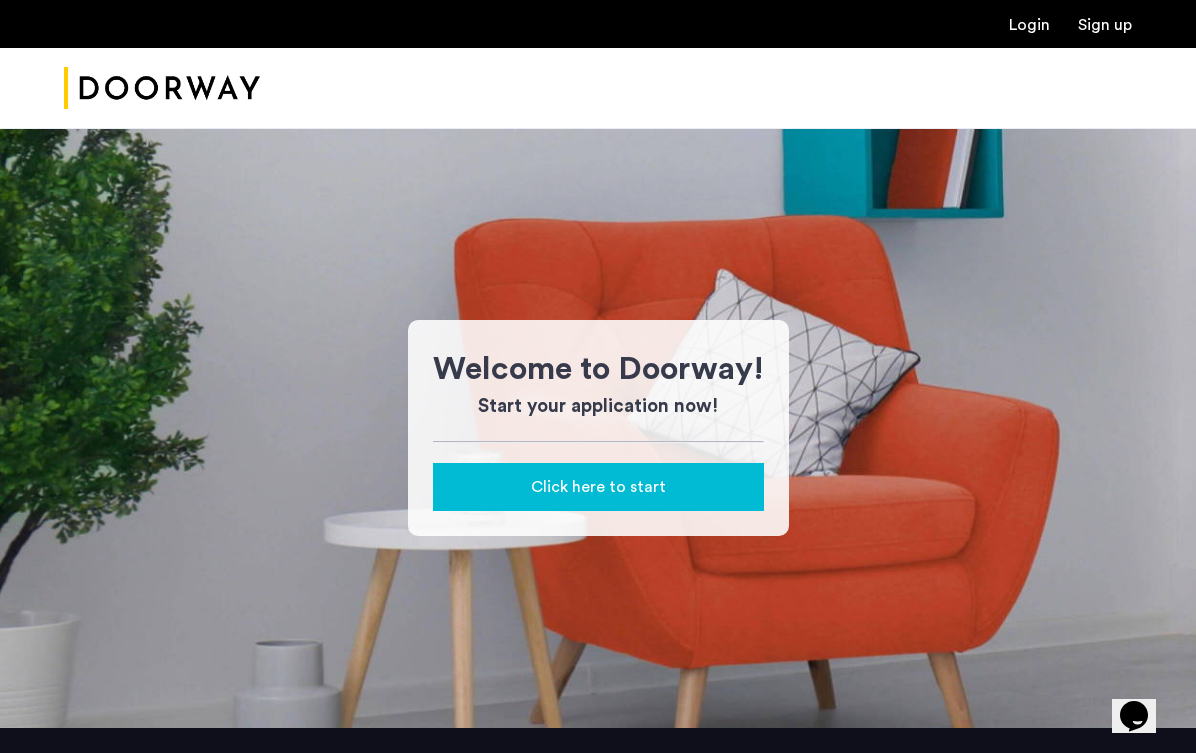 click on "Click here to start" 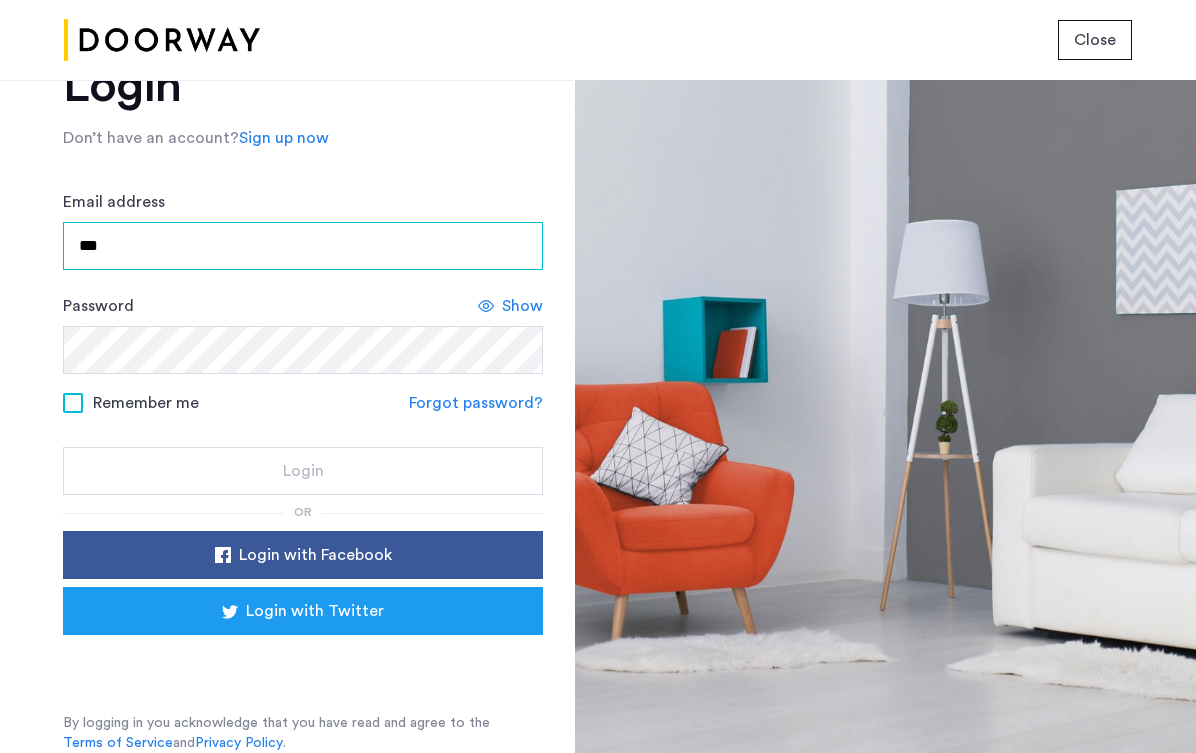 scroll, scrollTop: 79, scrollLeft: 0, axis: vertical 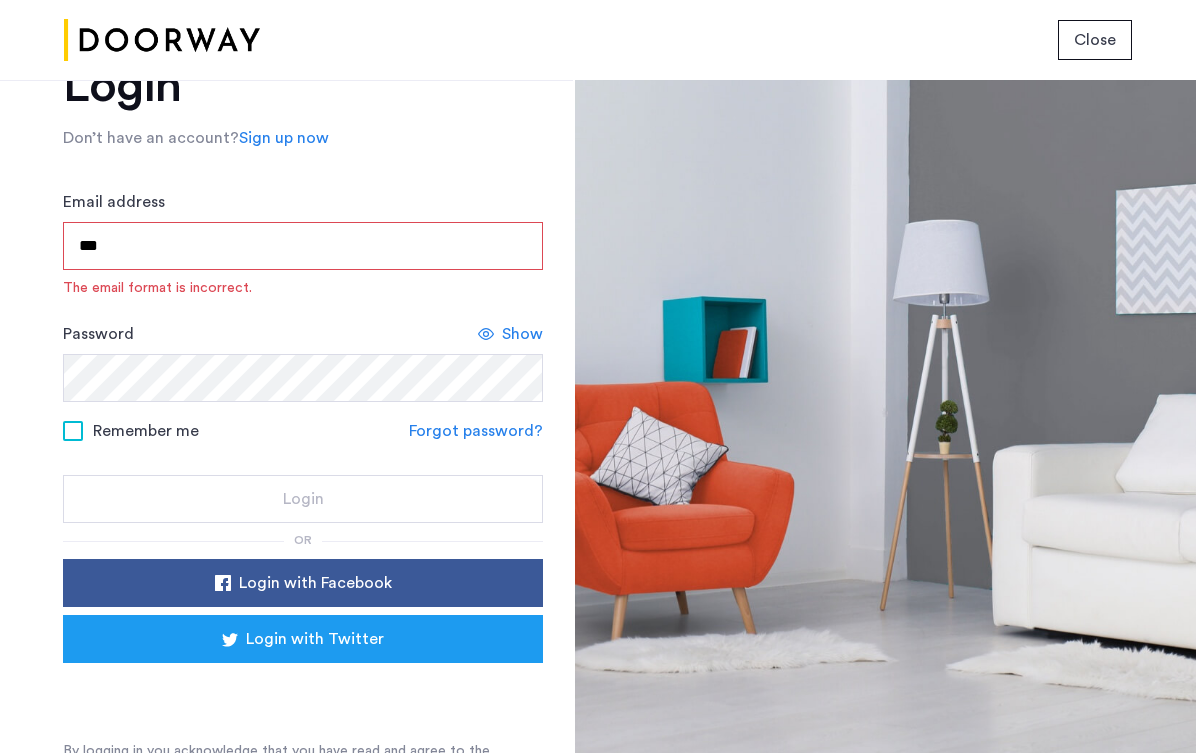 click on "Login with Facebook Login with Twitter" 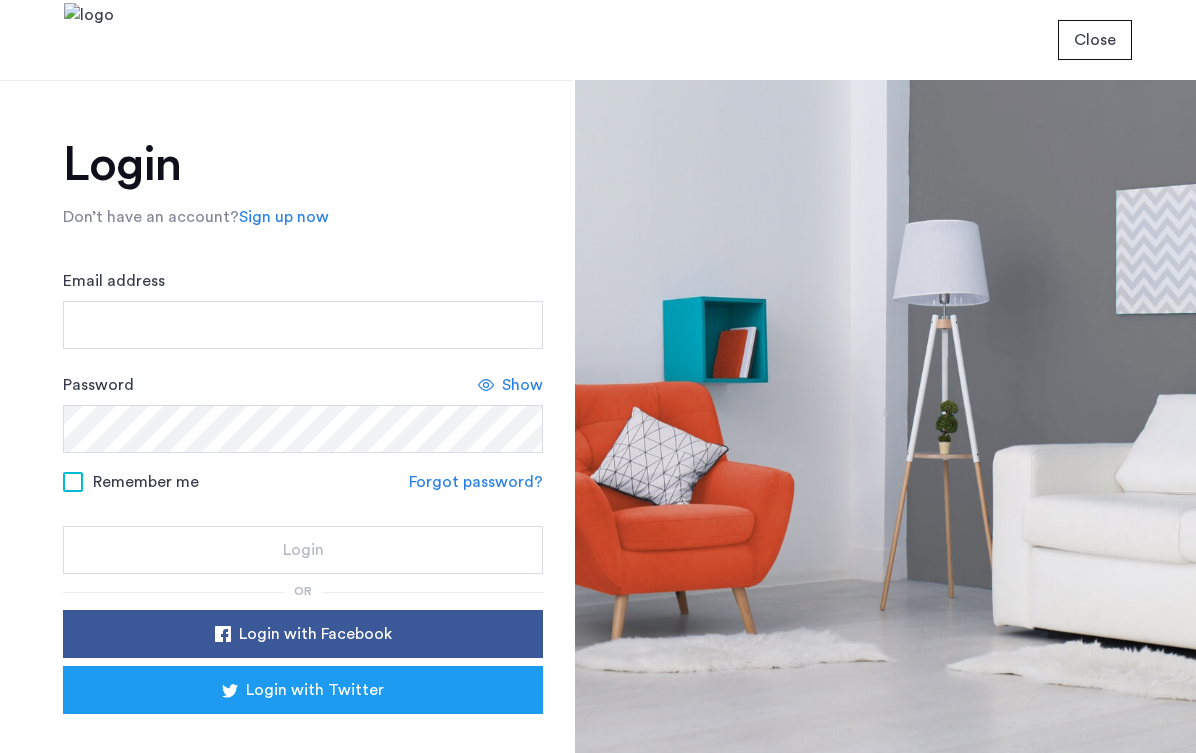 scroll, scrollTop: 0, scrollLeft: 0, axis: both 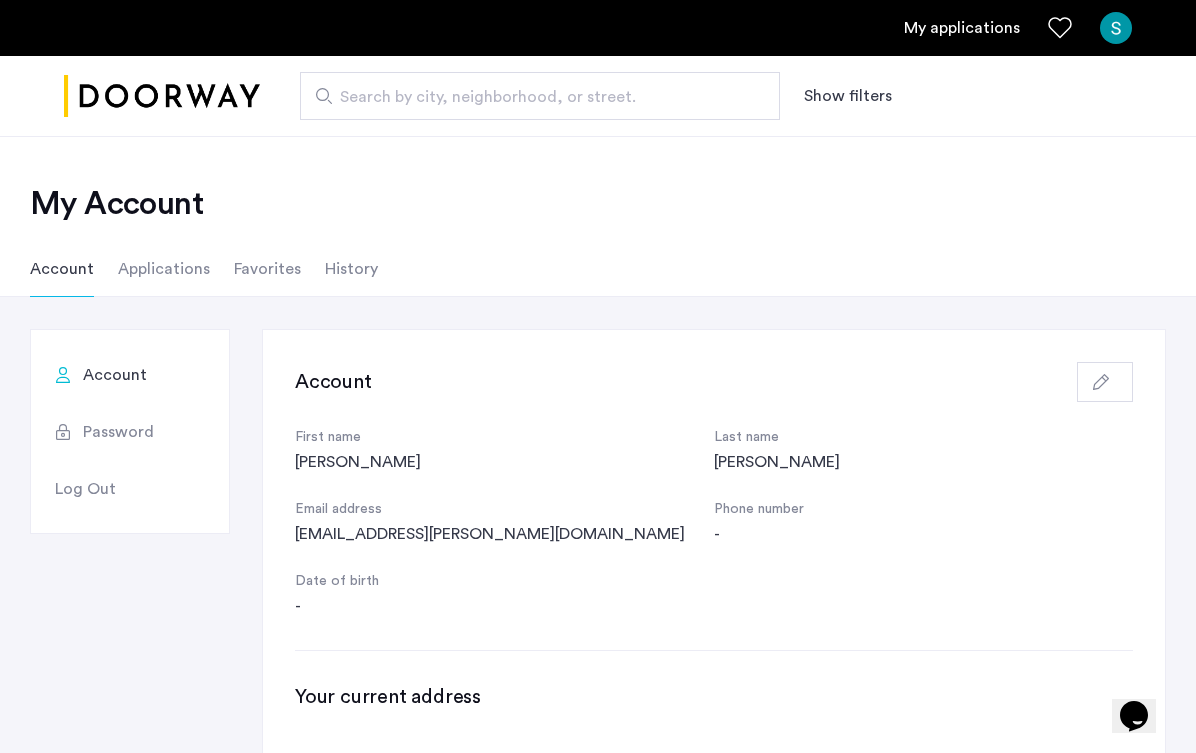 click on "Applications" 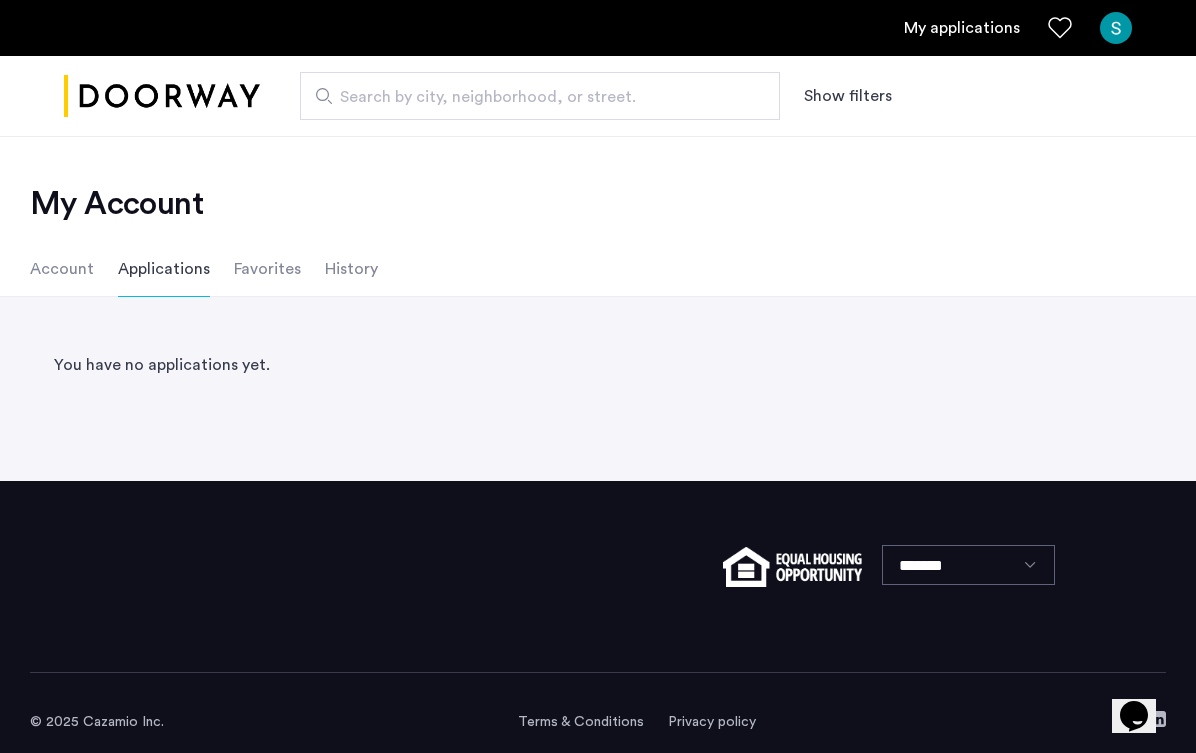 click on "Account" 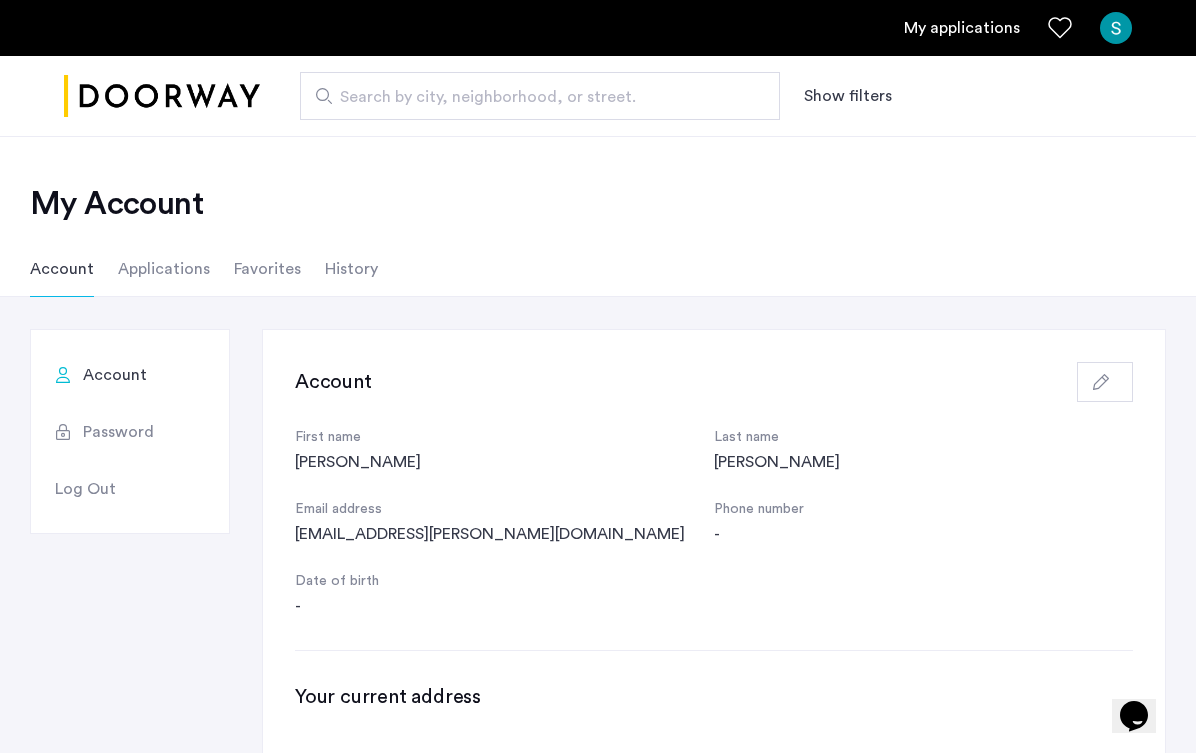 scroll, scrollTop: 0, scrollLeft: 0, axis: both 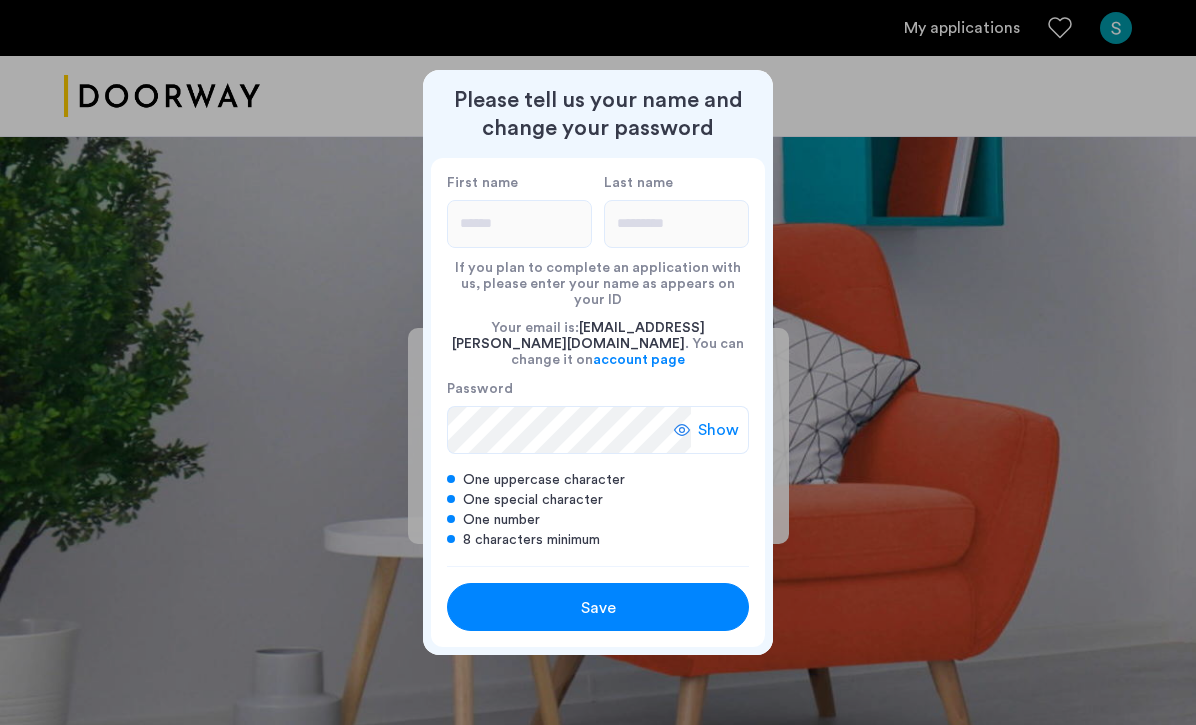 click on "Save" at bounding box center [598, 608] 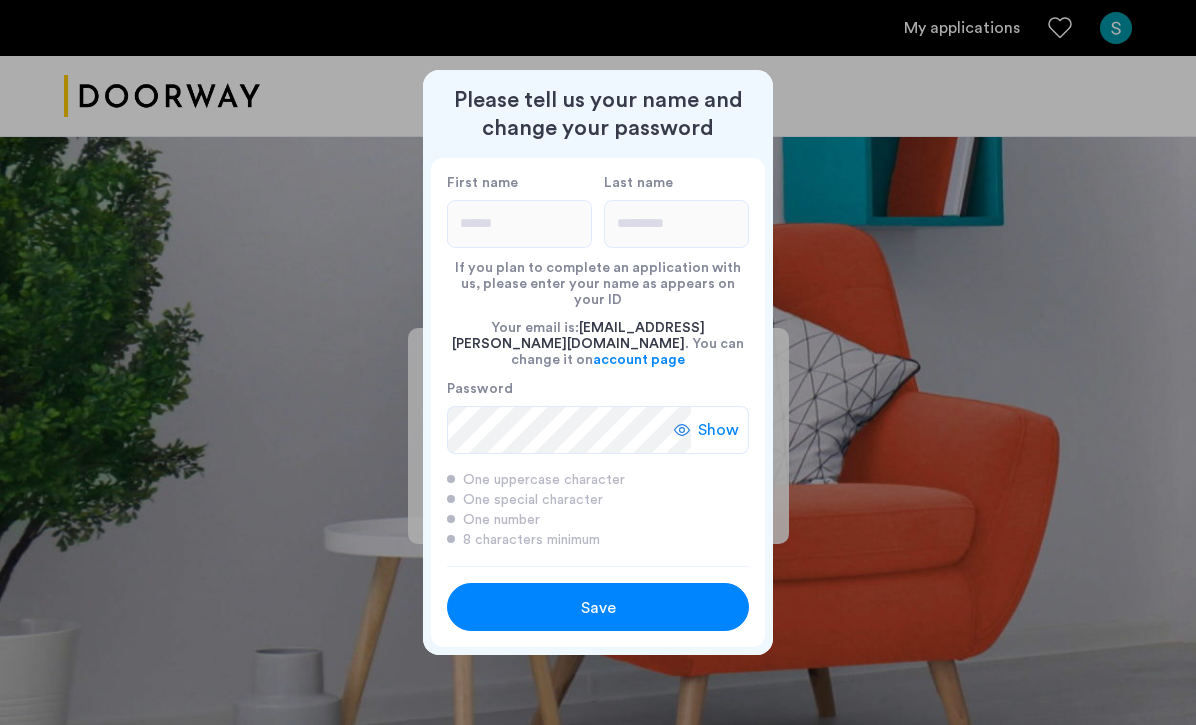 click on "Save" at bounding box center (598, 608) 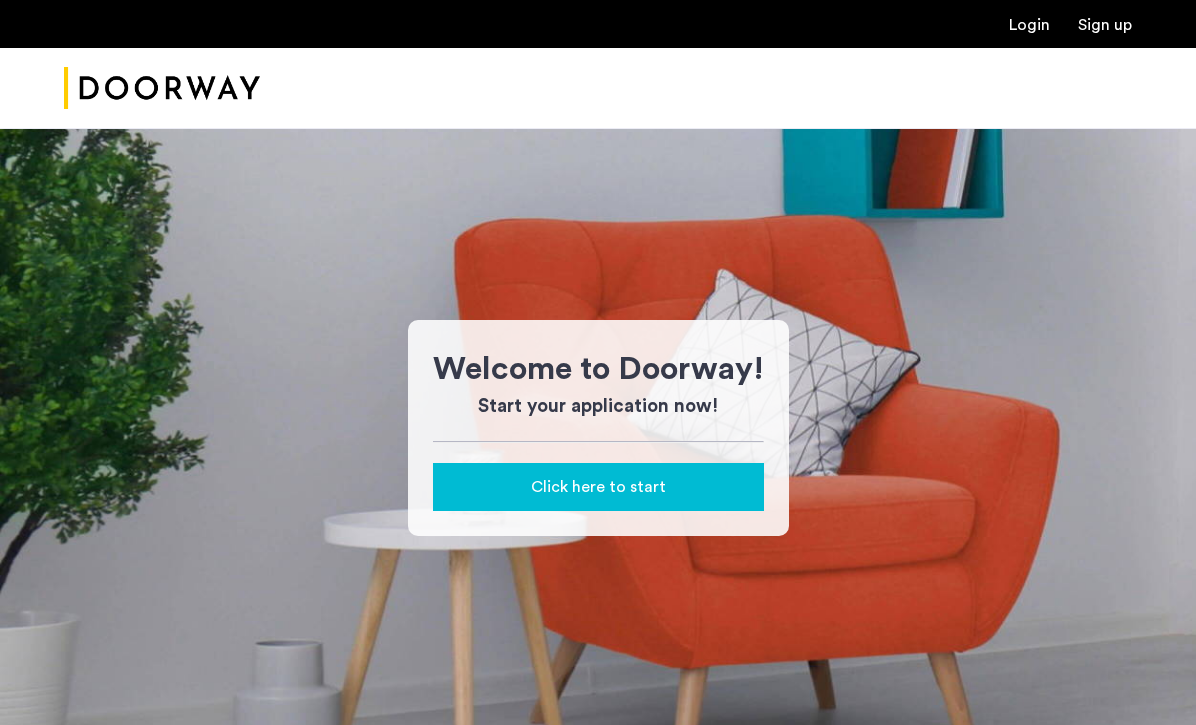 scroll, scrollTop: 0, scrollLeft: 0, axis: both 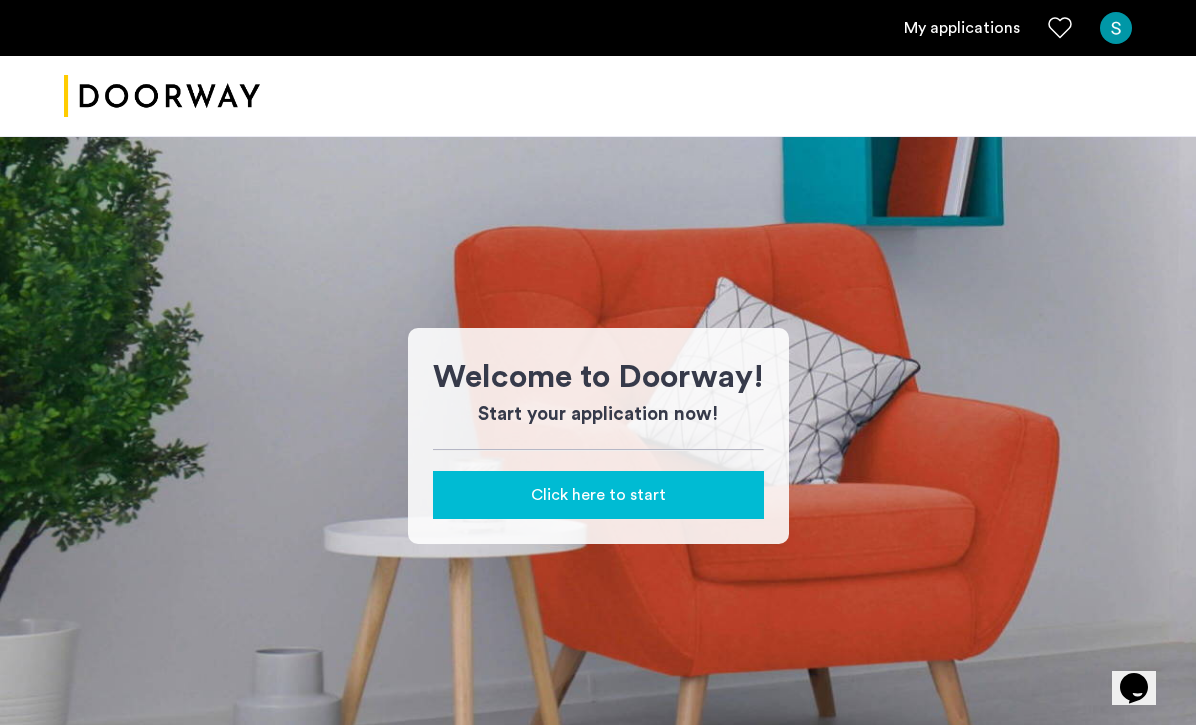 click on "Click here to start" 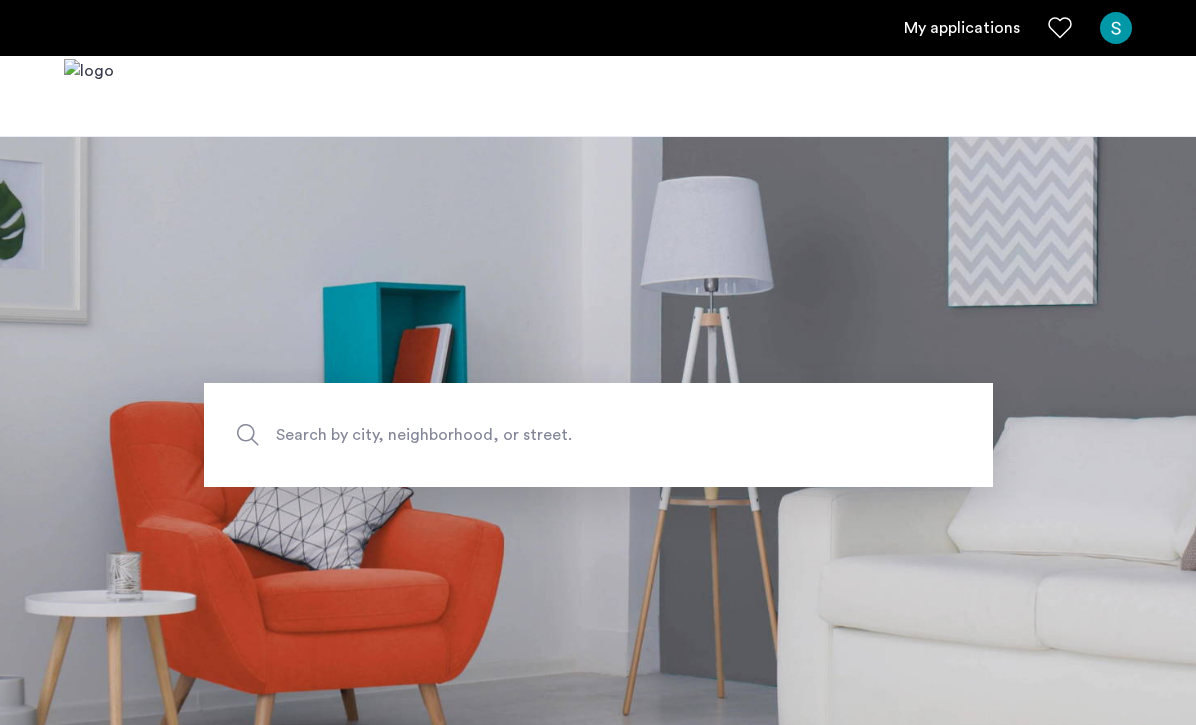 scroll, scrollTop: 0, scrollLeft: 0, axis: both 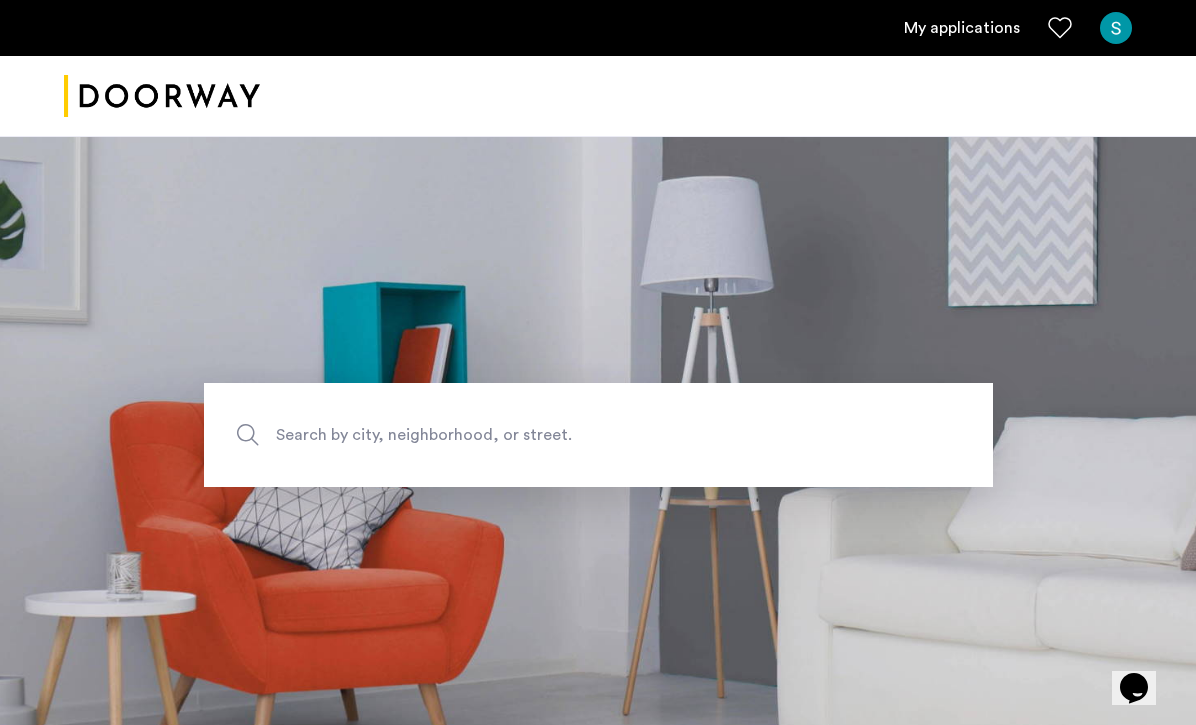 click on "Search by city, neighborhood, or street." 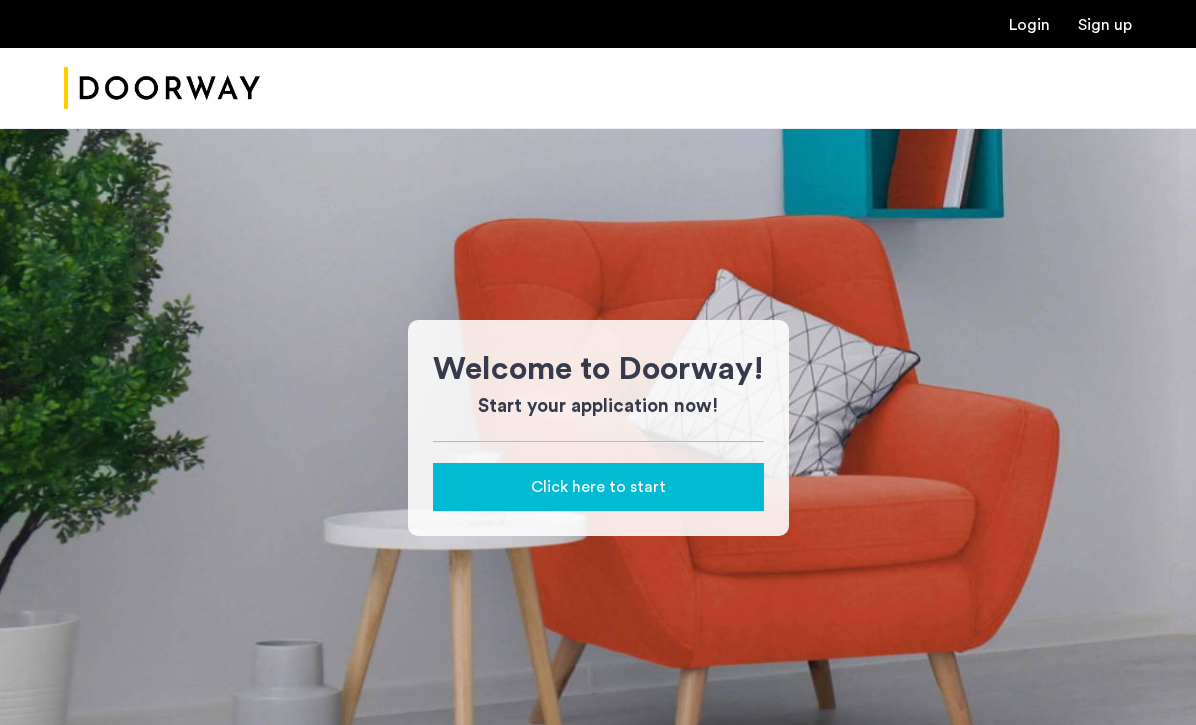 scroll, scrollTop: 0, scrollLeft: 0, axis: both 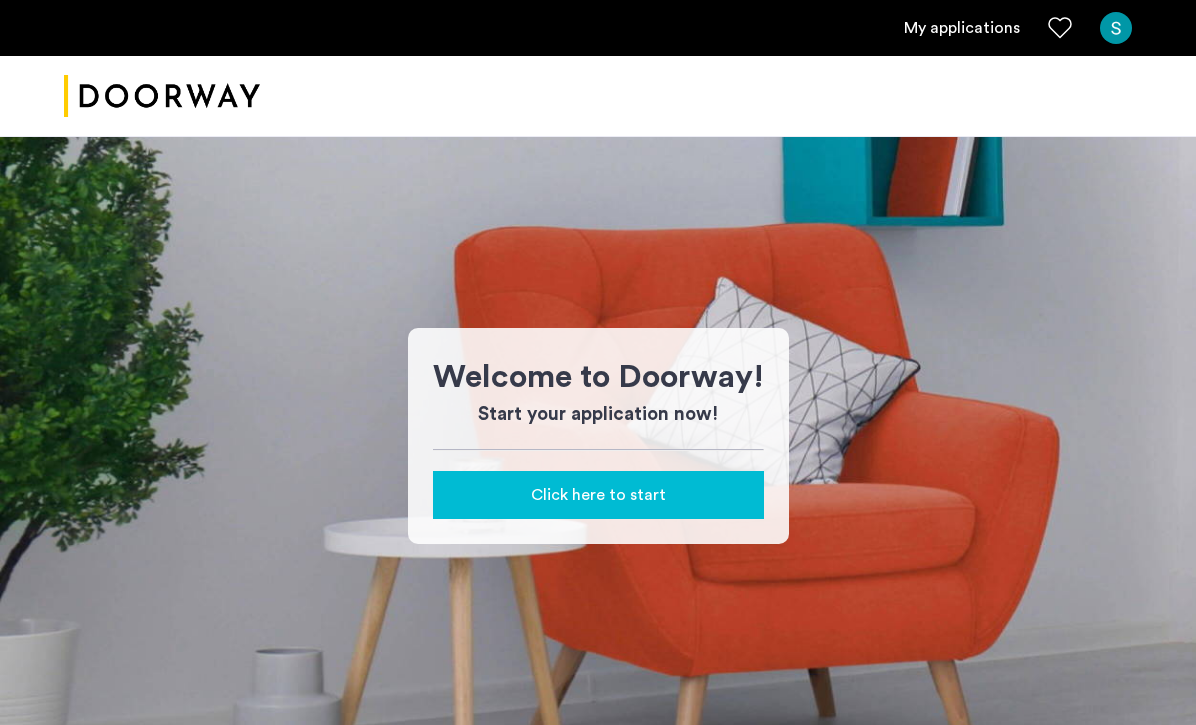 click on "Click here to start" 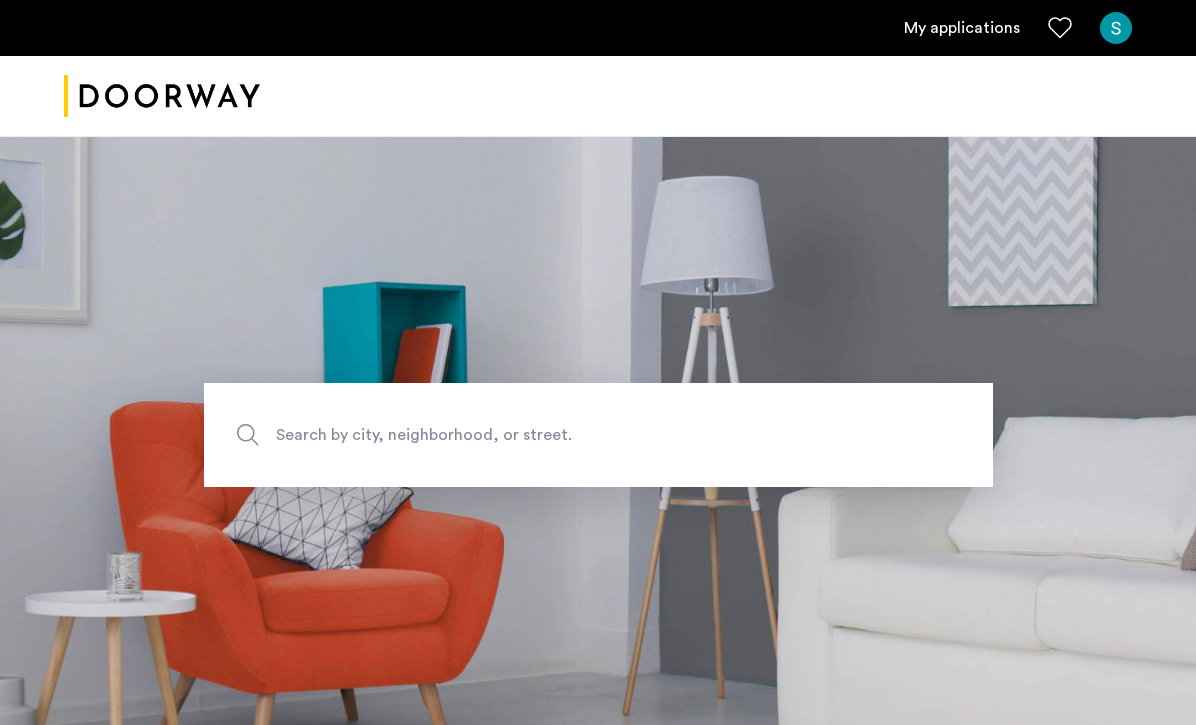 scroll, scrollTop: 0, scrollLeft: 0, axis: both 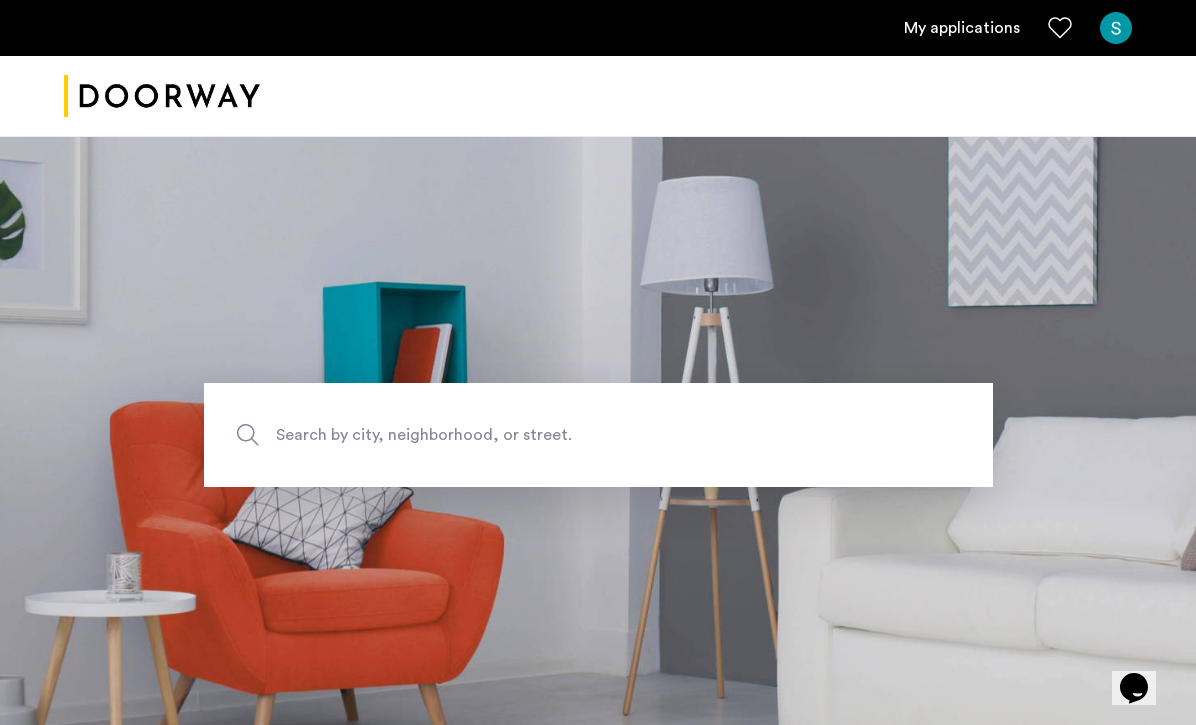 click on "Search by city, neighborhood, or street." 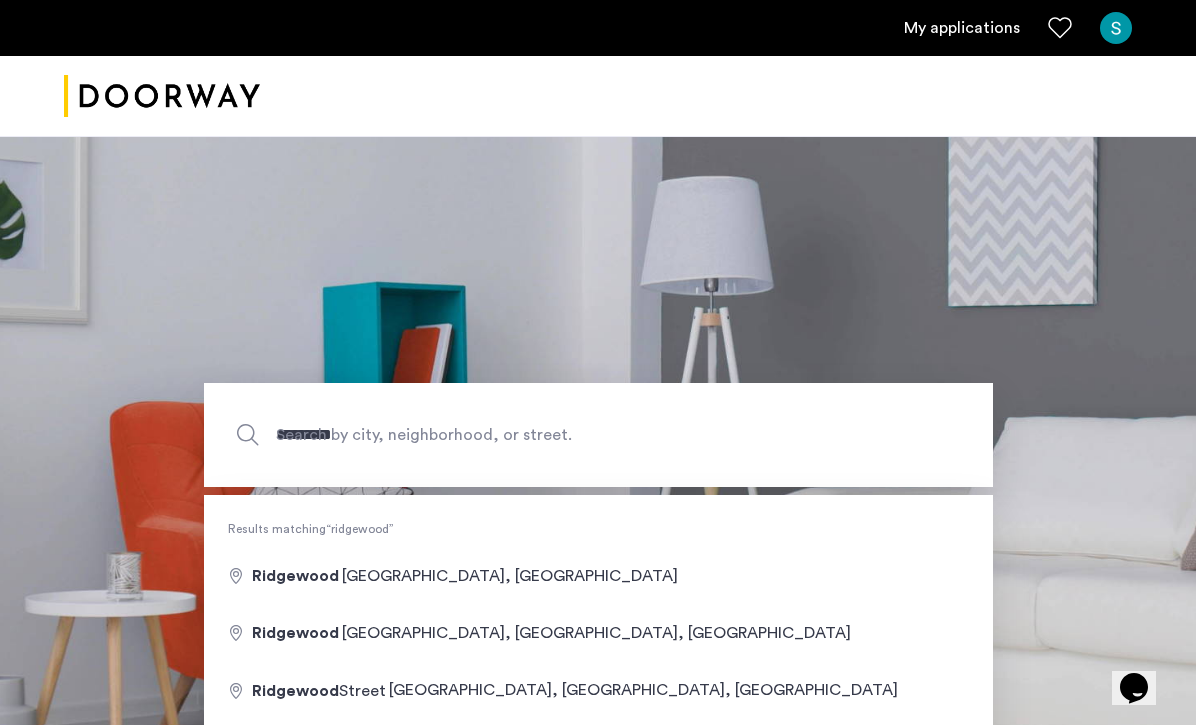 type on "**********" 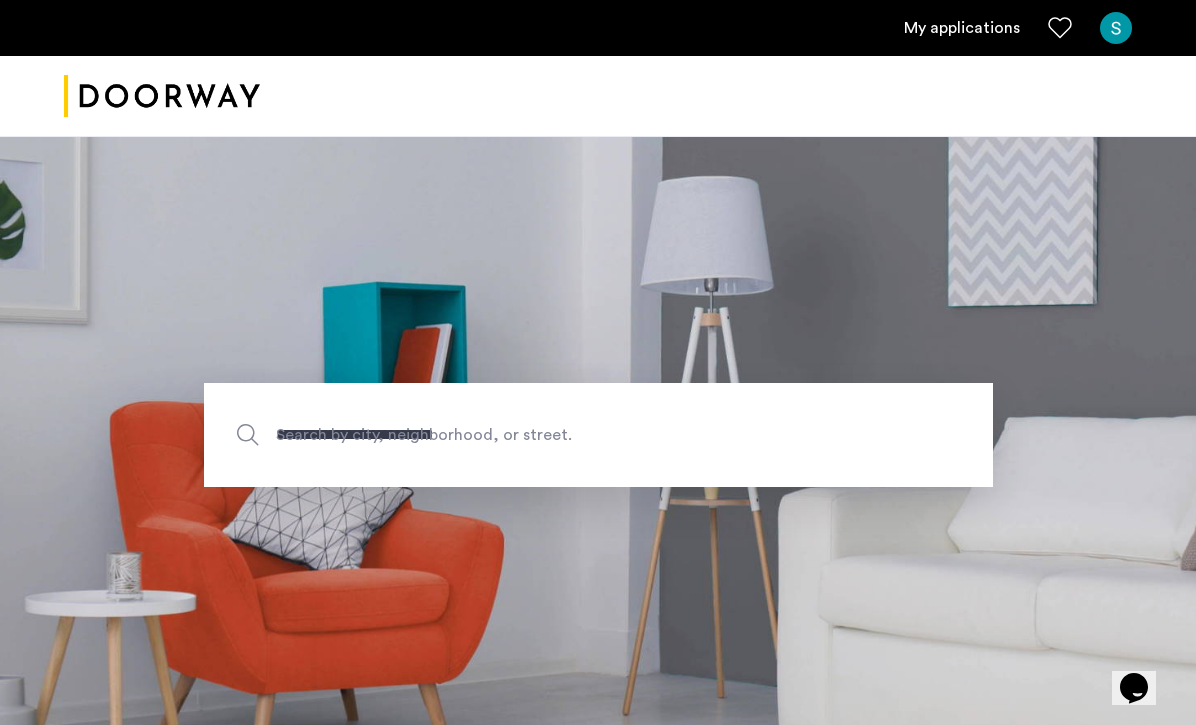 drag, startPoint x: 370, startPoint y: 451, endPoint x: 411, endPoint y: 631, distance: 184.6104 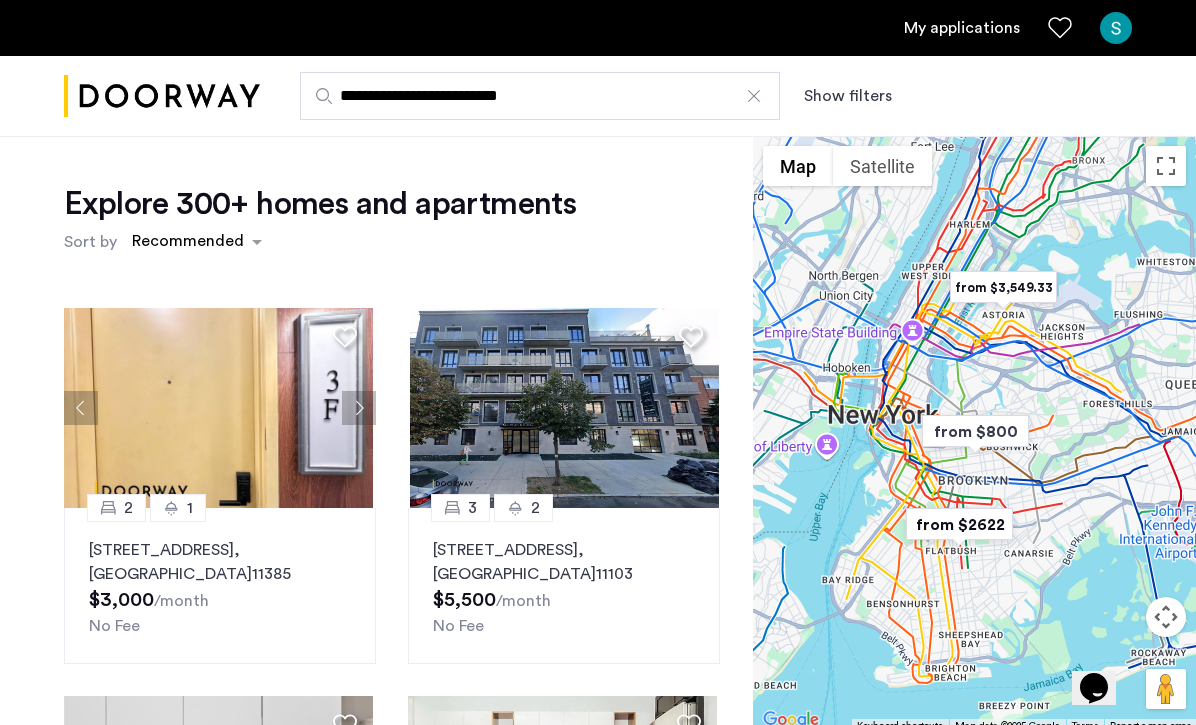 click on "My applications" at bounding box center (962, 28) 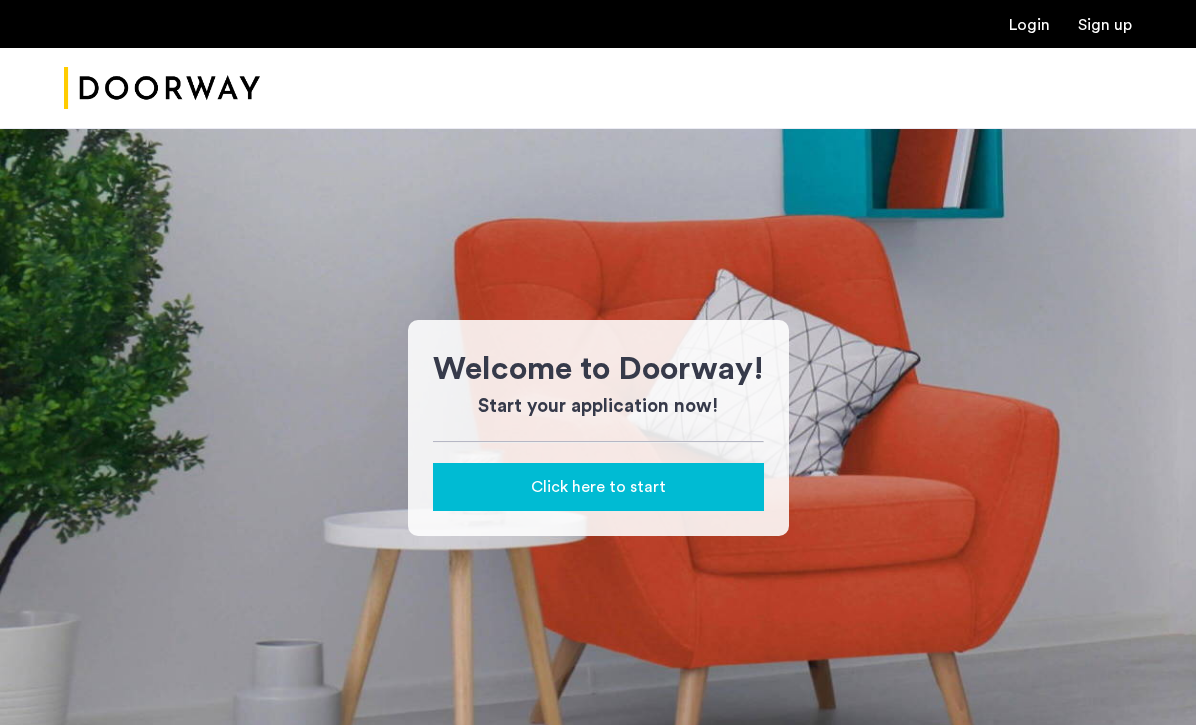 scroll, scrollTop: 0, scrollLeft: 0, axis: both 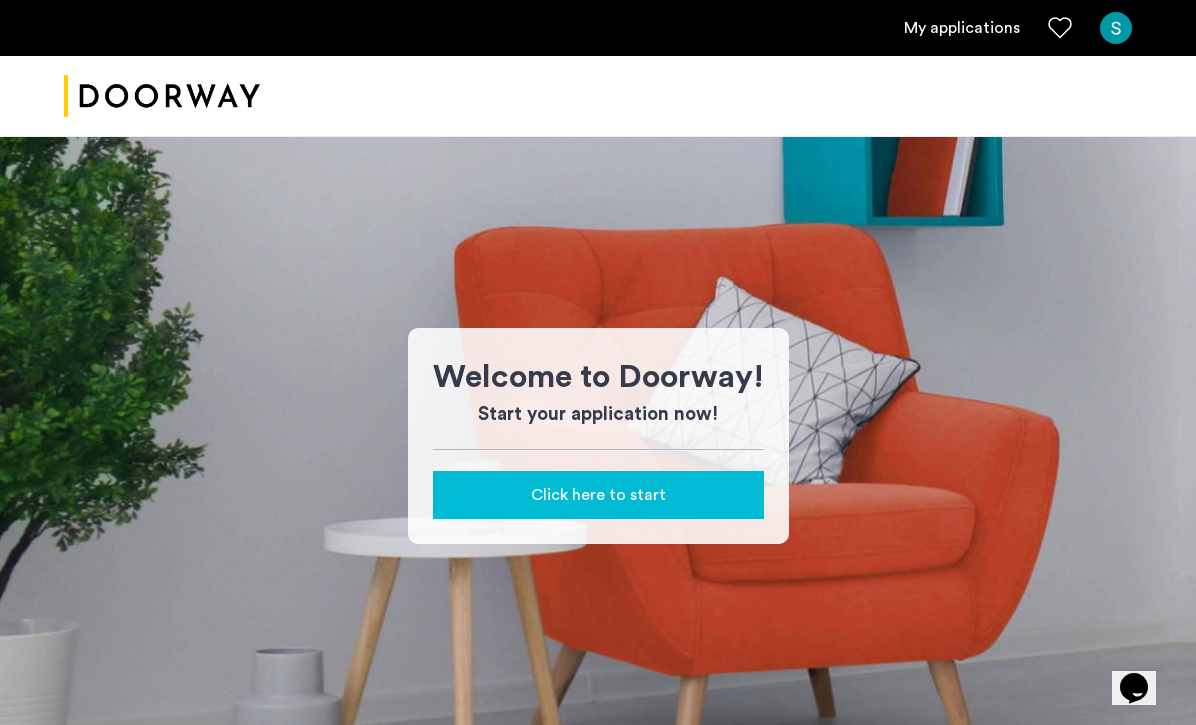 click on "Click here to start" 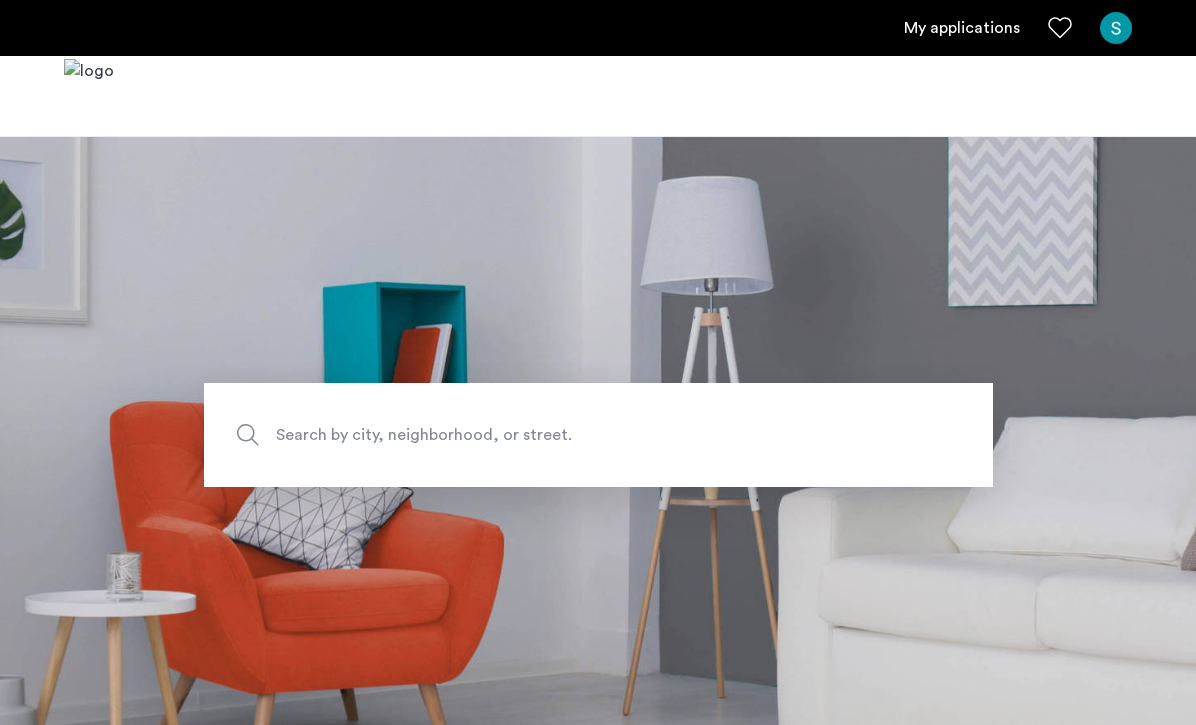 scroll, scrollTop: 0, scrollLeft: 0, axis: both 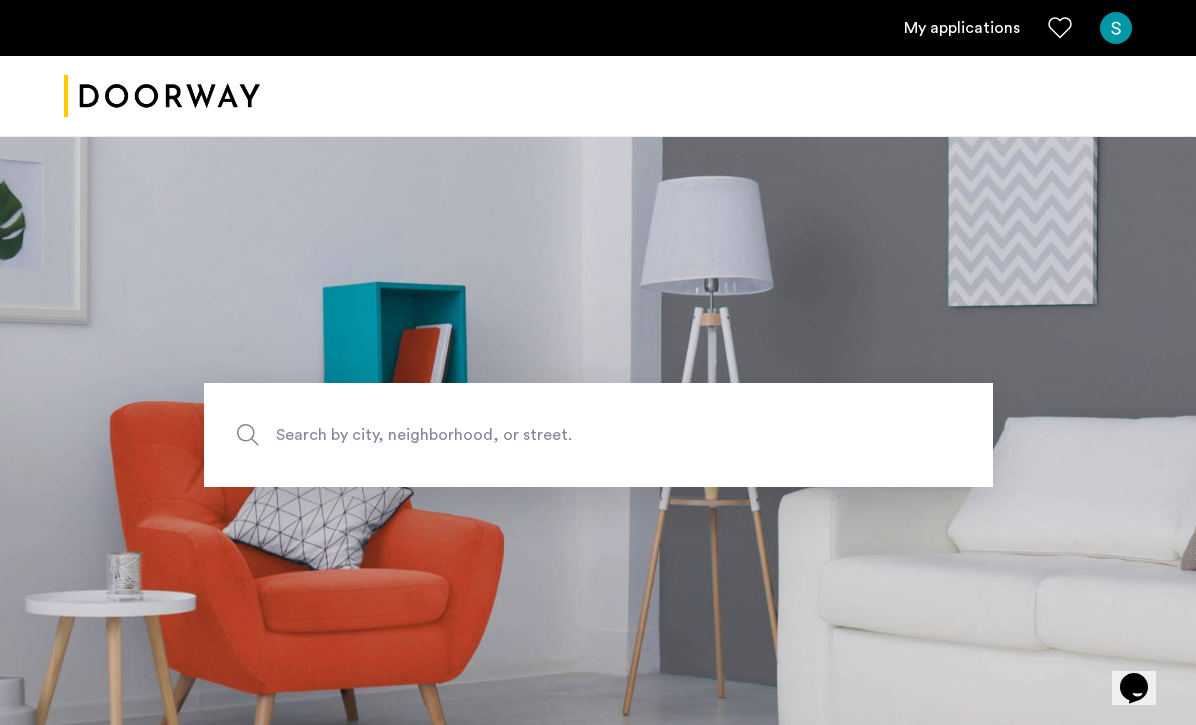 click on "Search by city, neighborhood, or street." 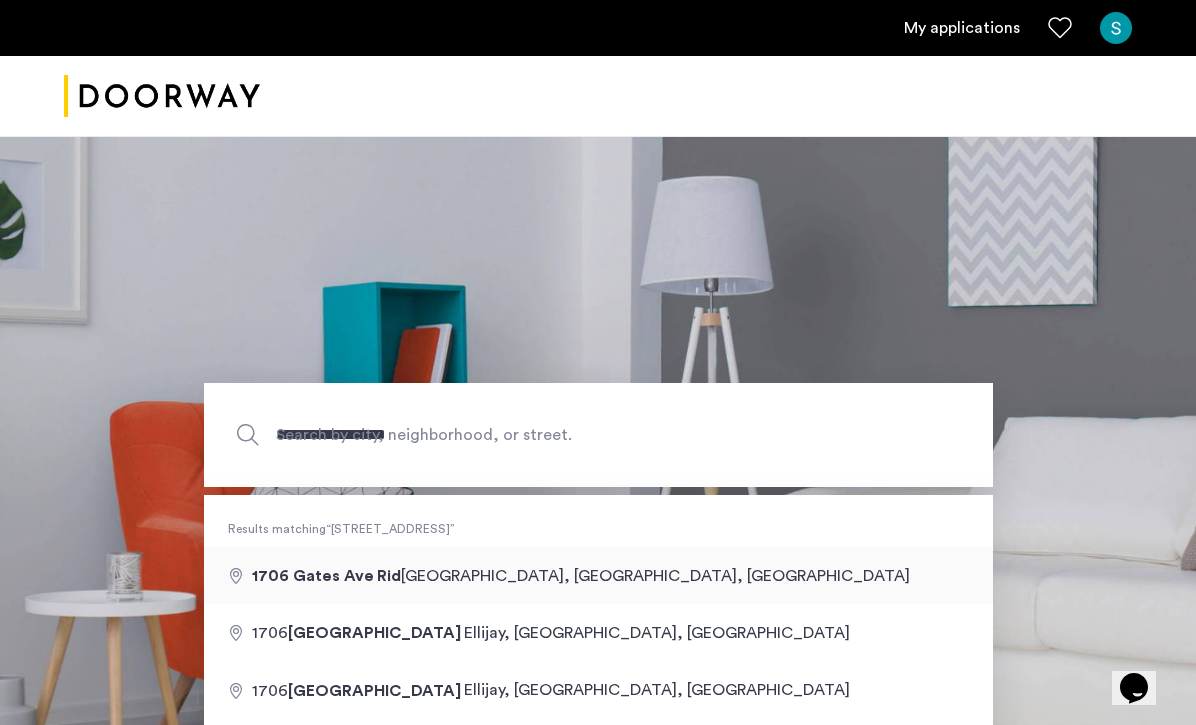 type on "**********" 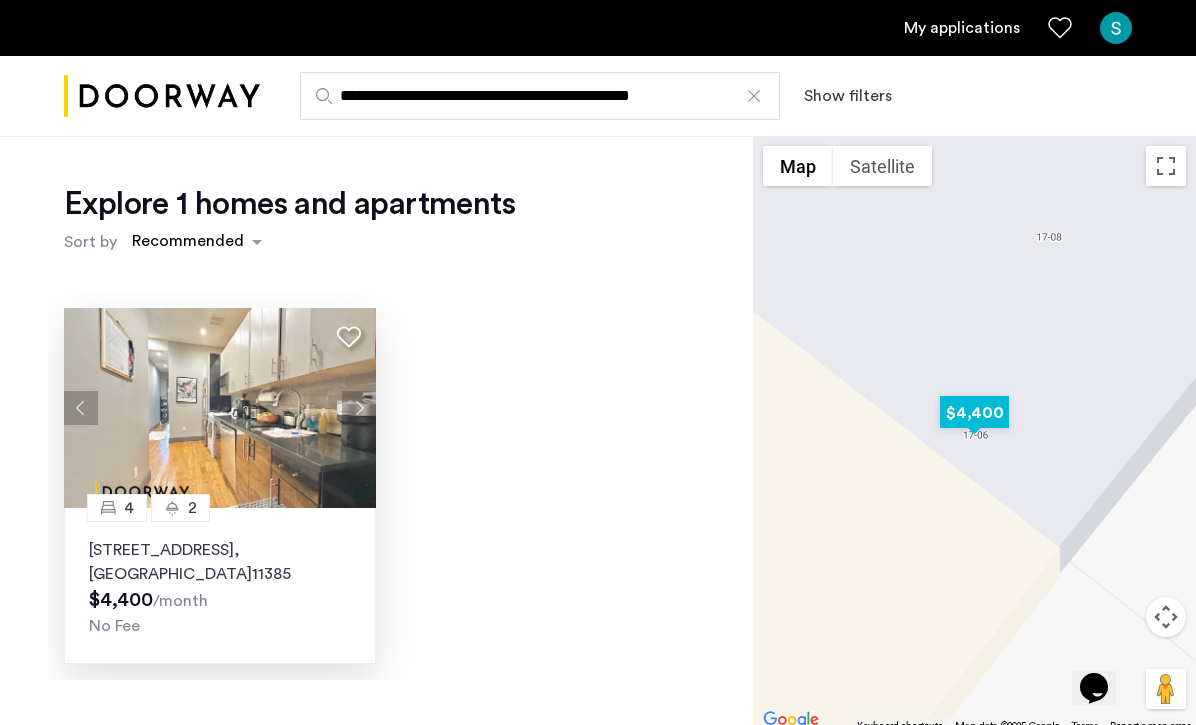 click on "17-06 Gates Avenue, Unit 3R, Queens , NY  11385" 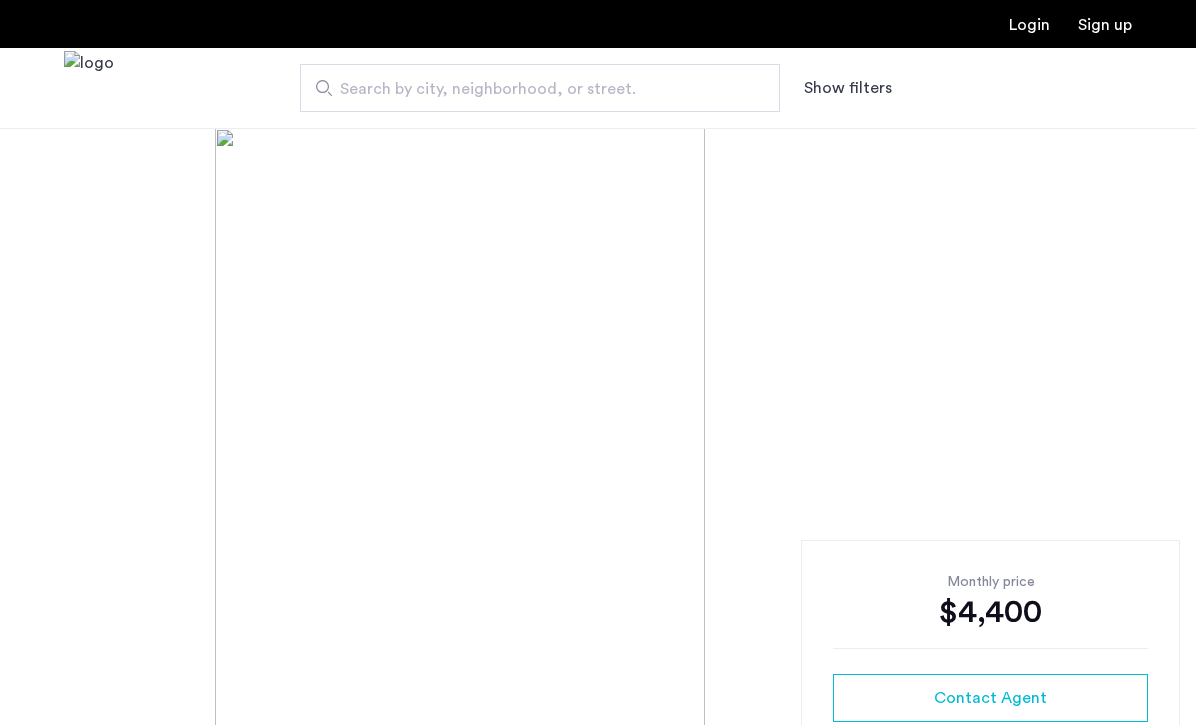 scroll, scrollTop: 0, scrollLeft: 0, axis: both 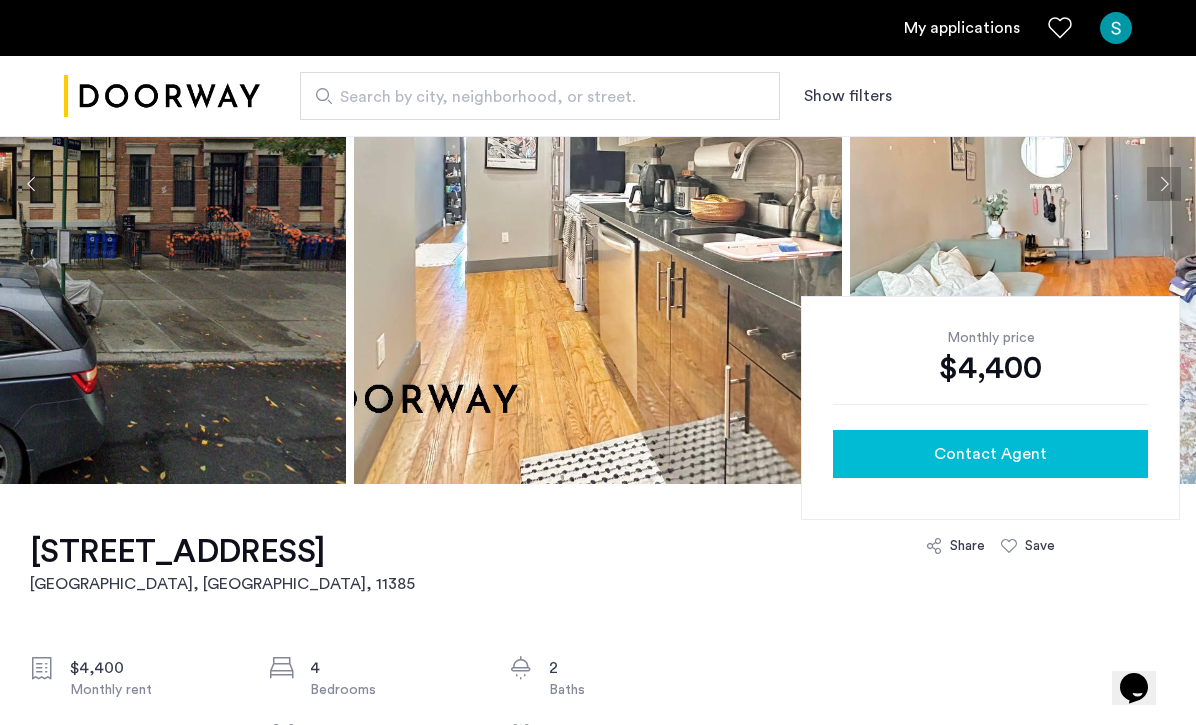 click on "Contact Agent" 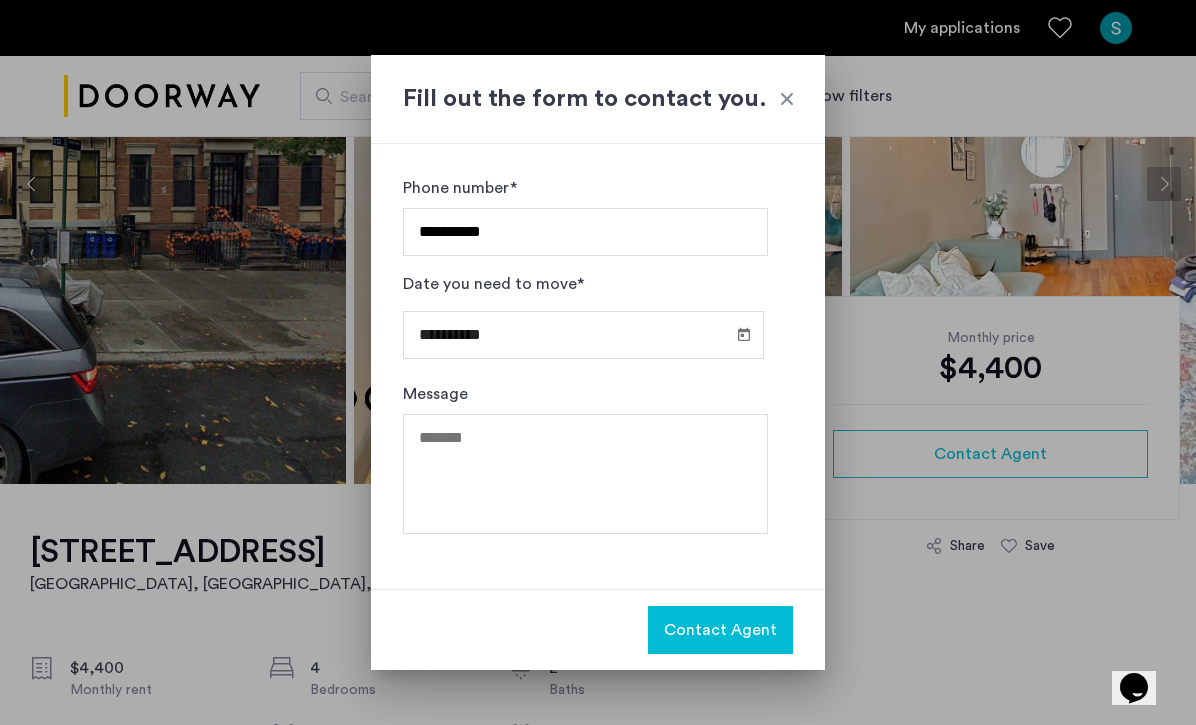 type on "**********" 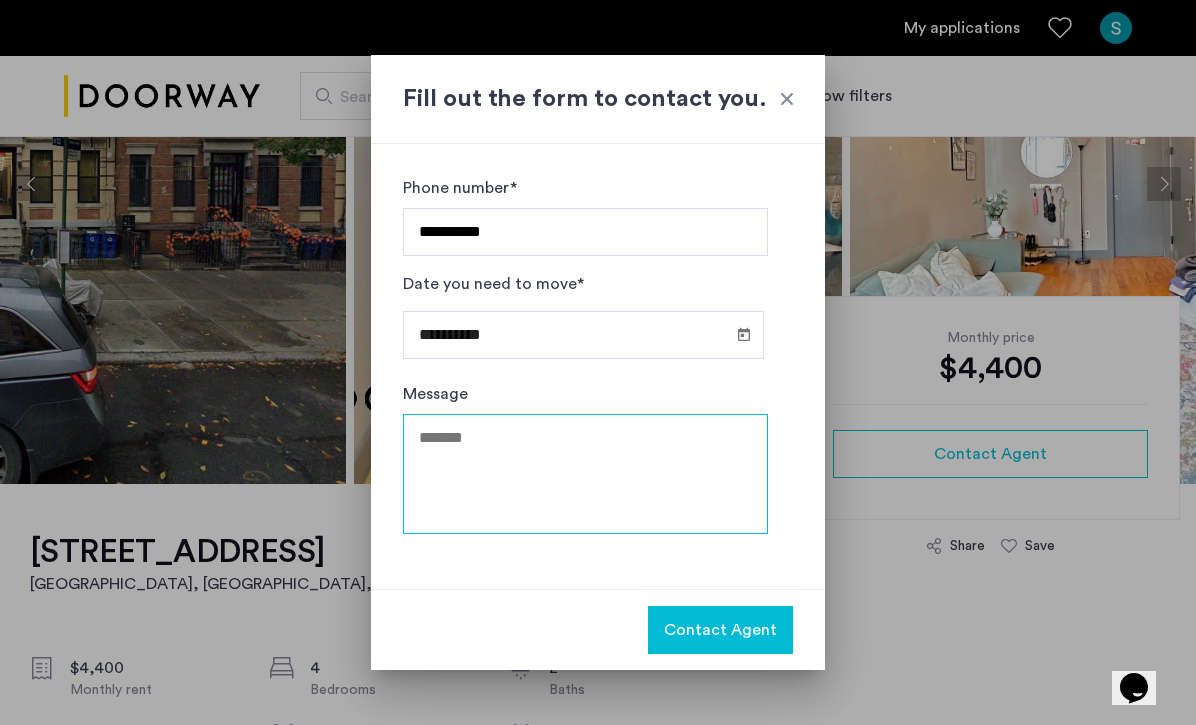 click on "Message" at bounding box center [585, 474] 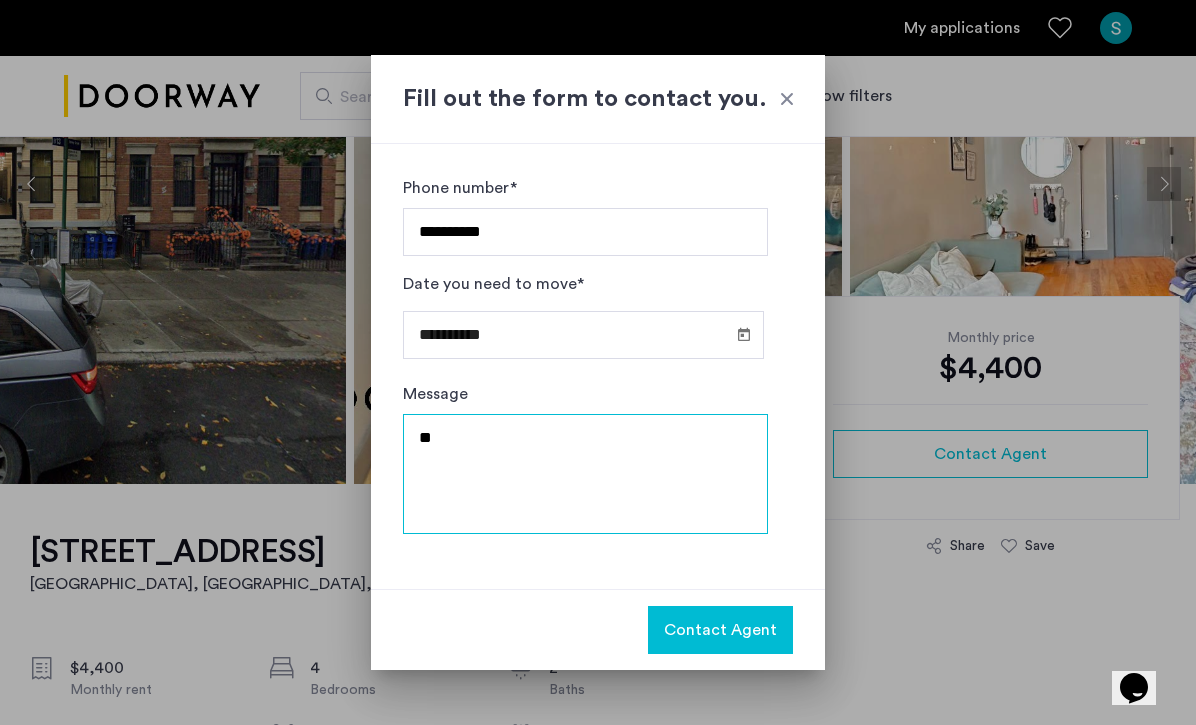 type on "**" 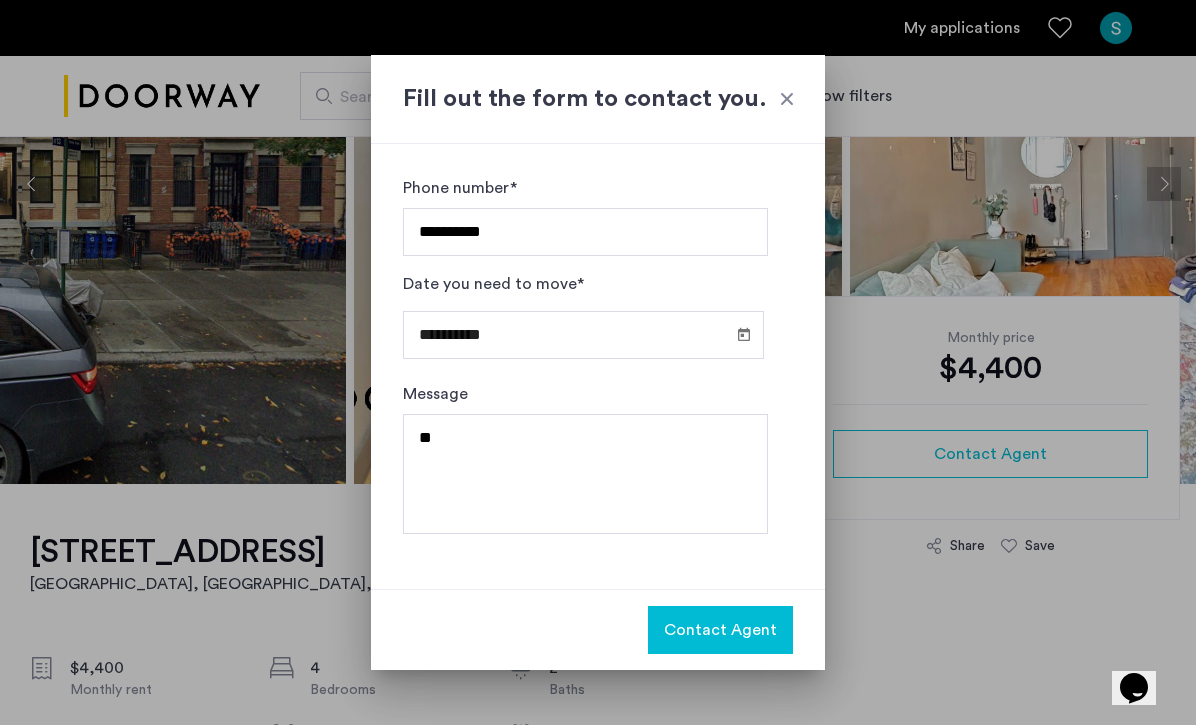 click at bounding box center [787, 99] 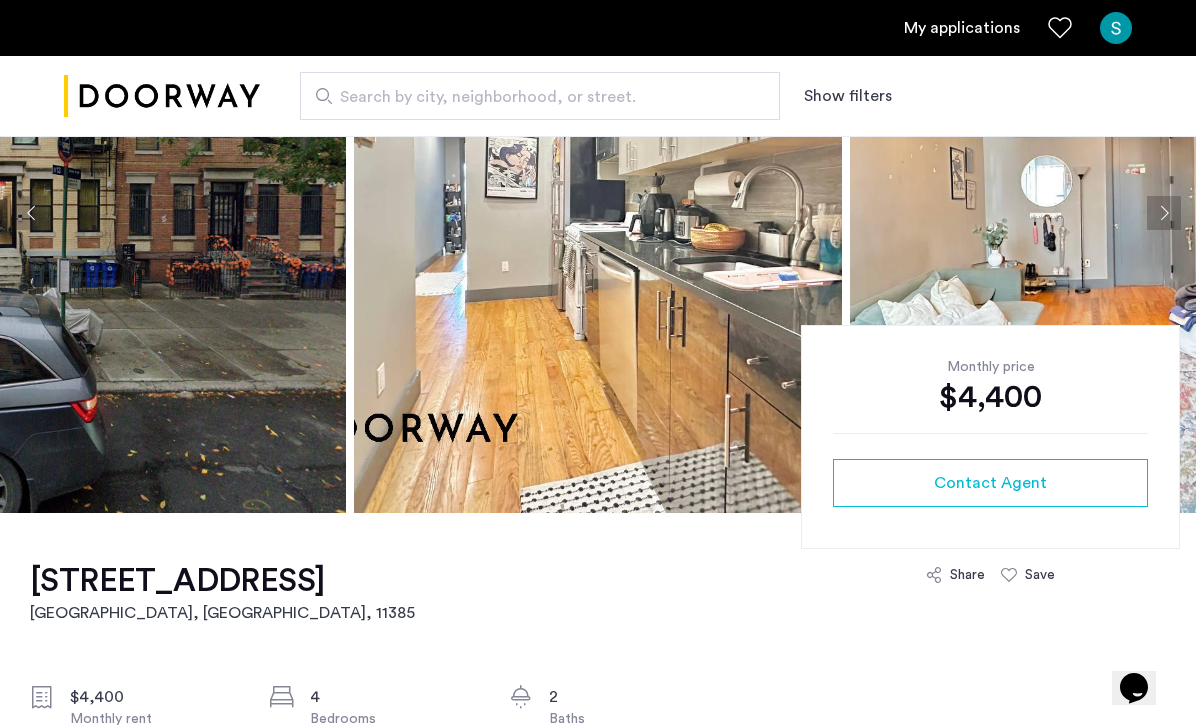 scroll, scrollTop: 162, scrollLeft: 0, axis: vertical 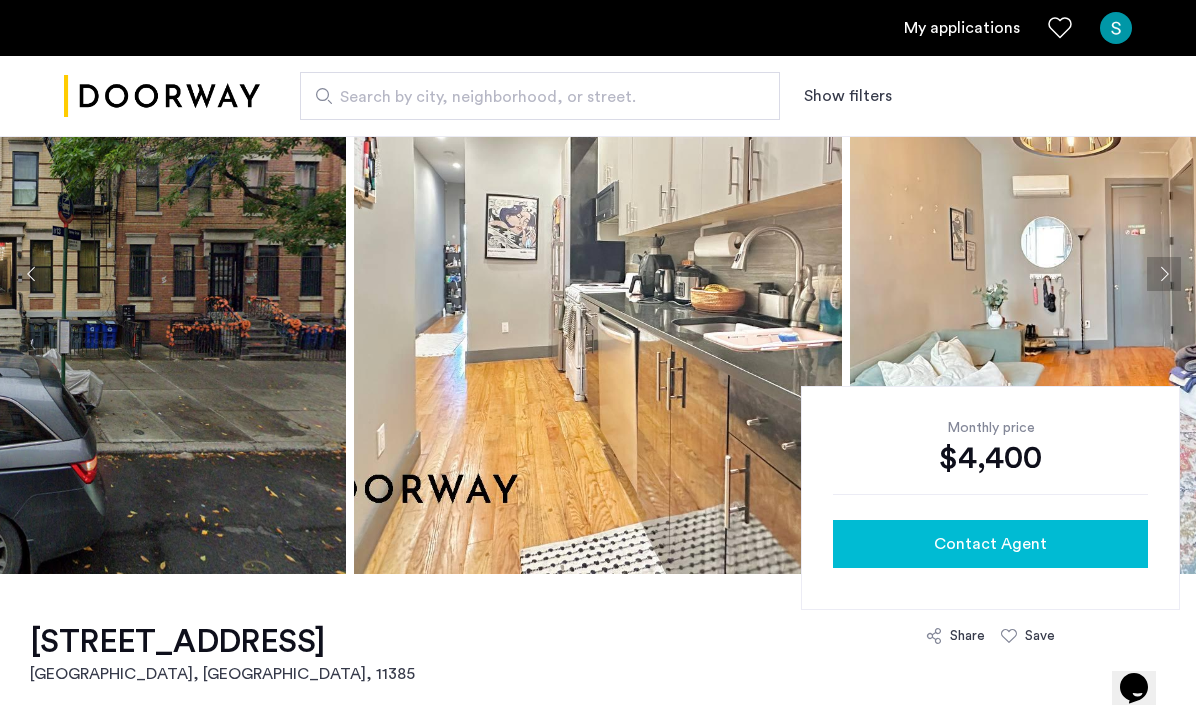 click on "Contact Agent" 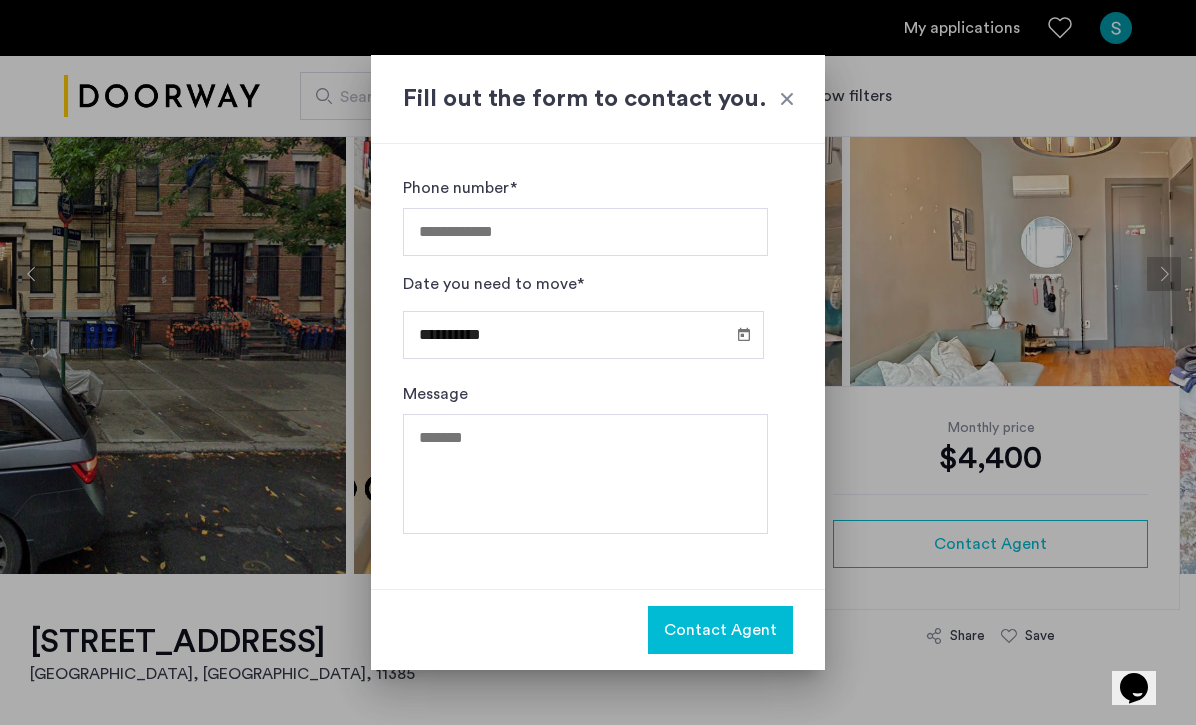 scroll, scrollTop: 0, scrollLeft: 0, axis: both 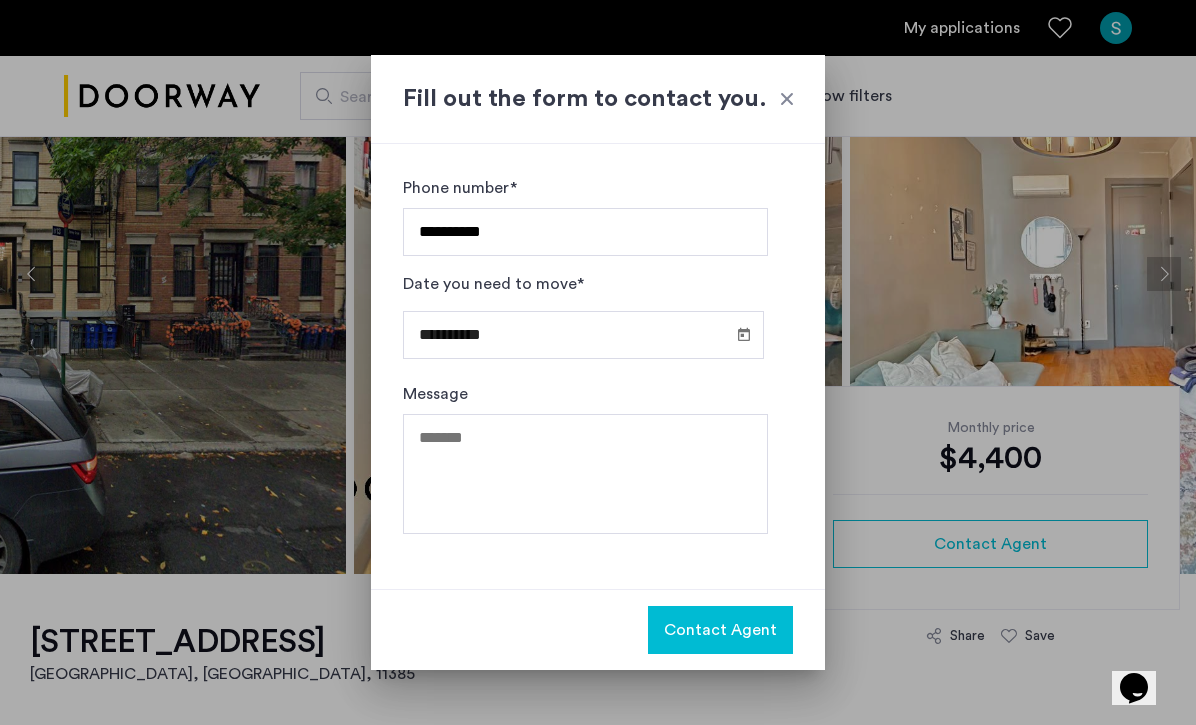 type on "**********" 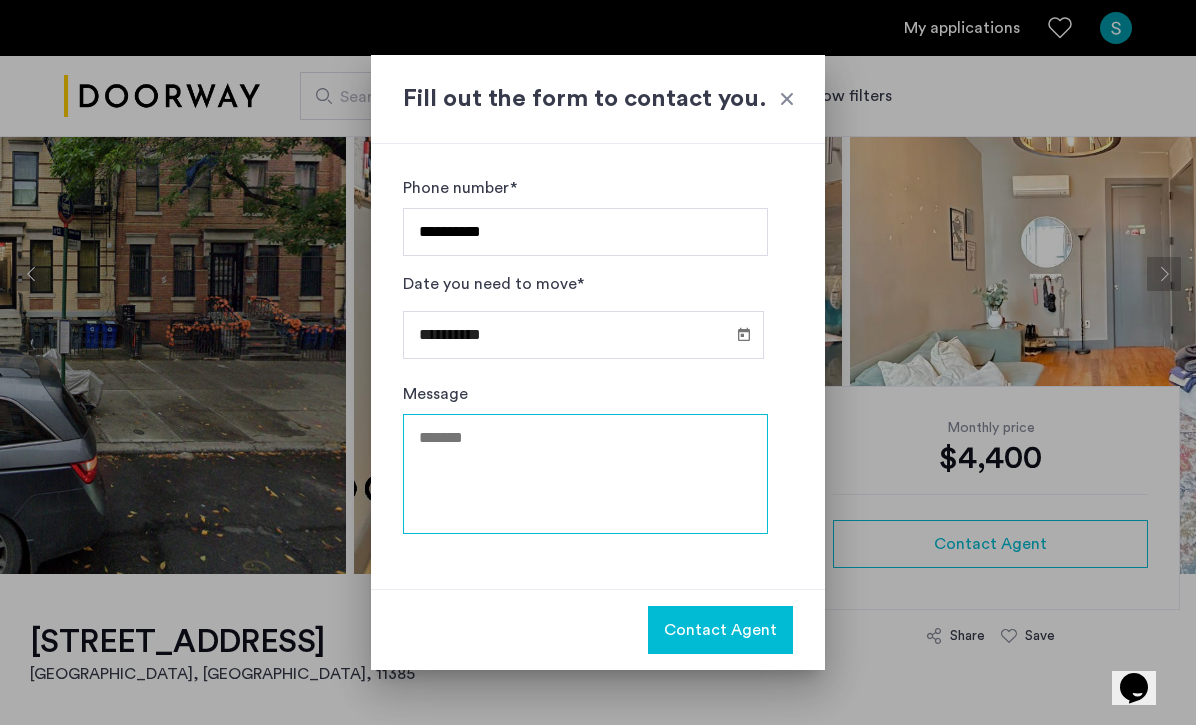 click on "Message" at bounding box center (585, 474) 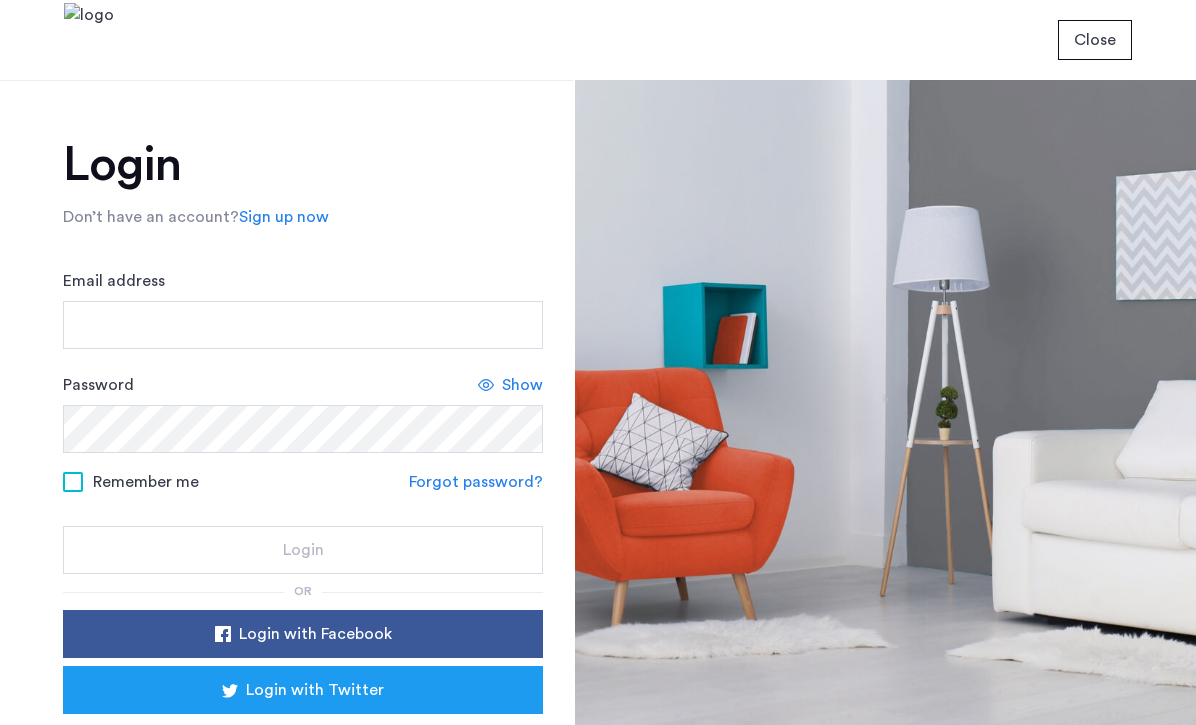 scroll, scrollTop: 0, scrollLeft: 0, axis: both 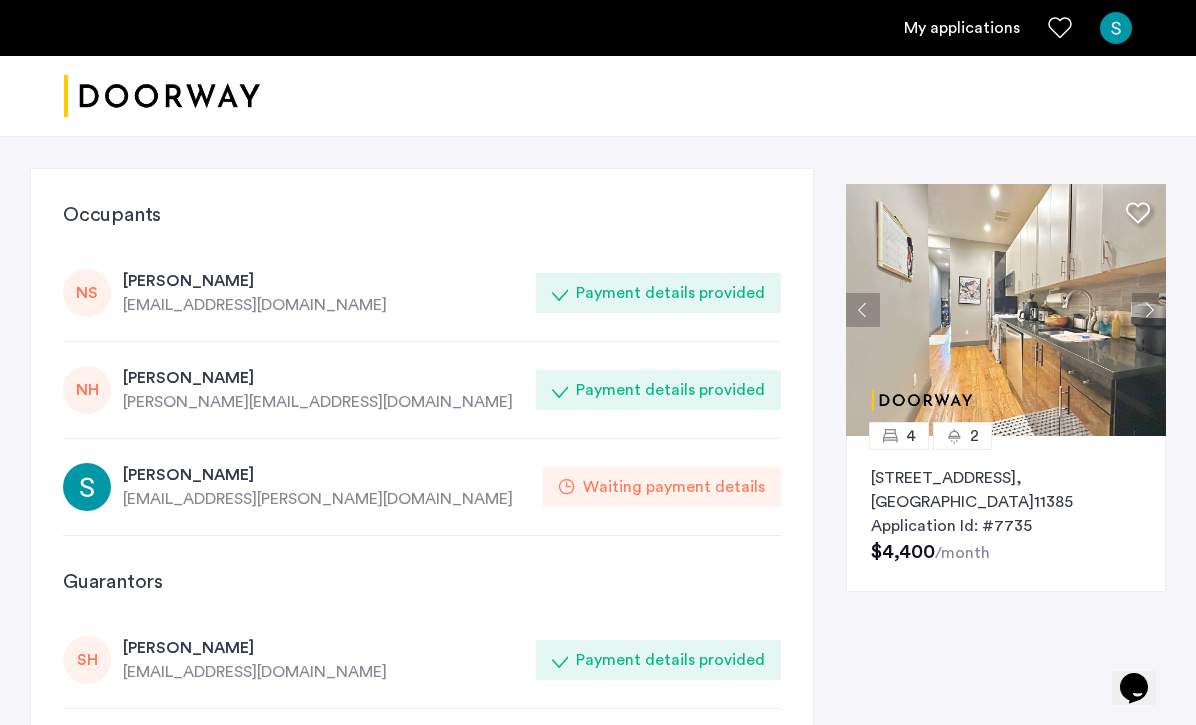 click on "Waiting payment details" 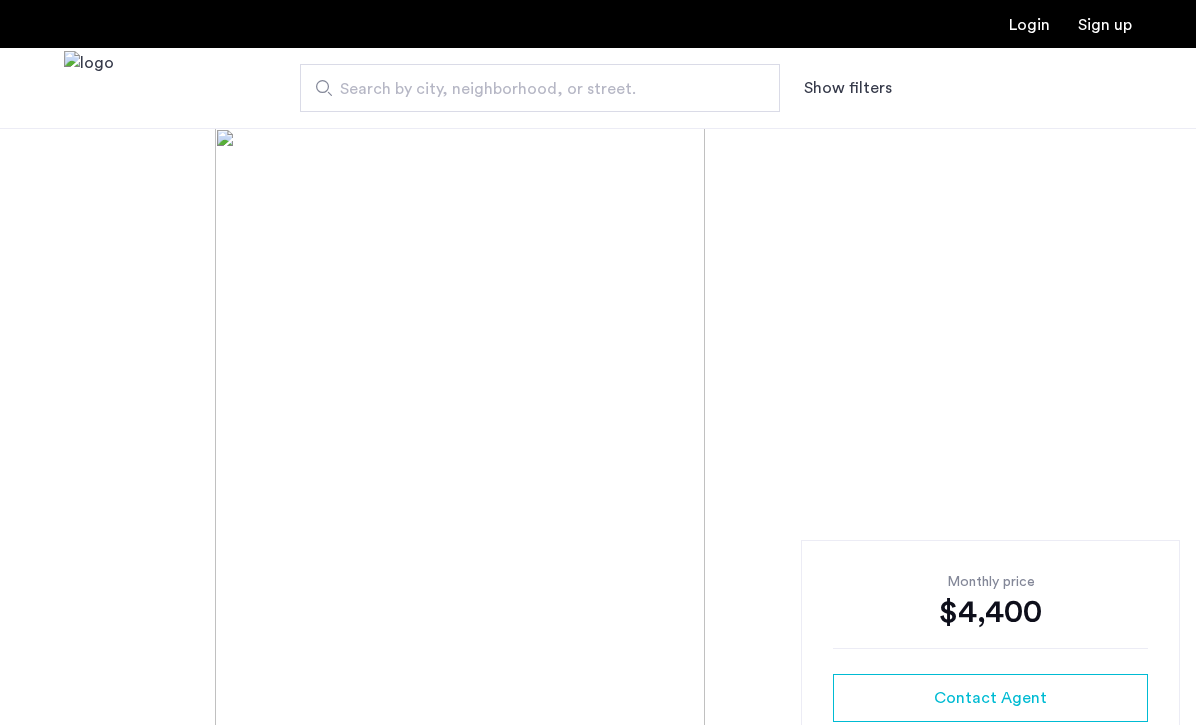 scroll, scrollTop: 0, scrollLeft: 0, axis: both 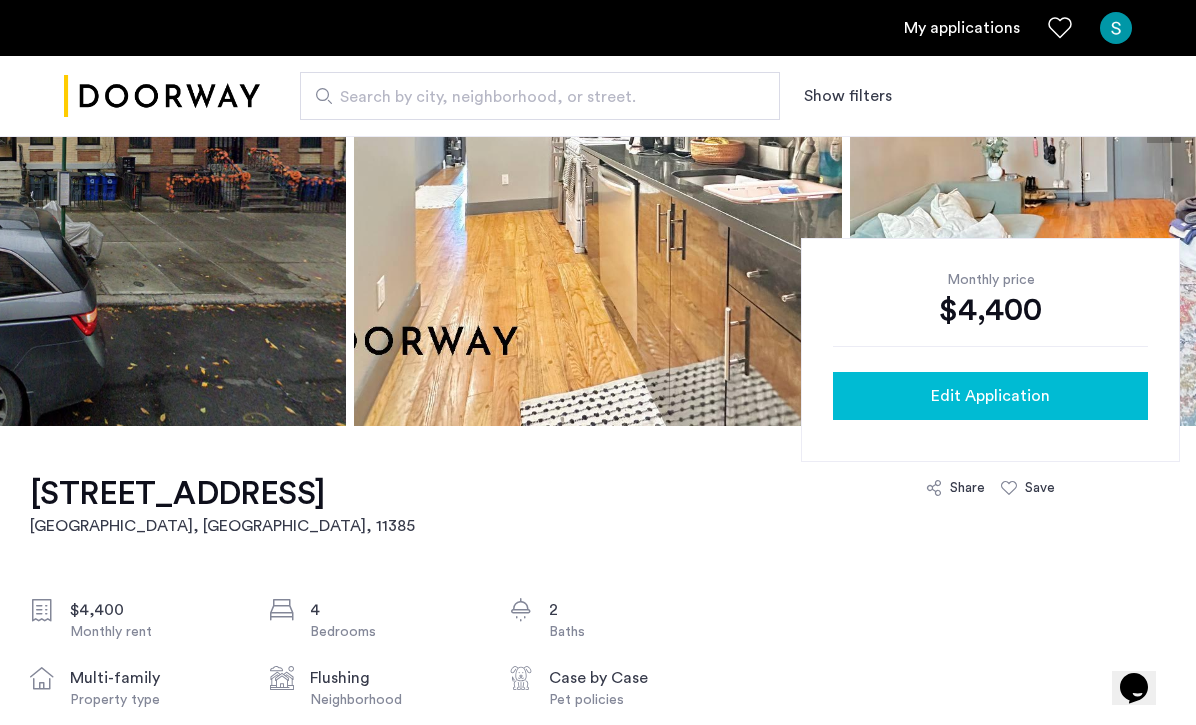 click on "Edit Application" 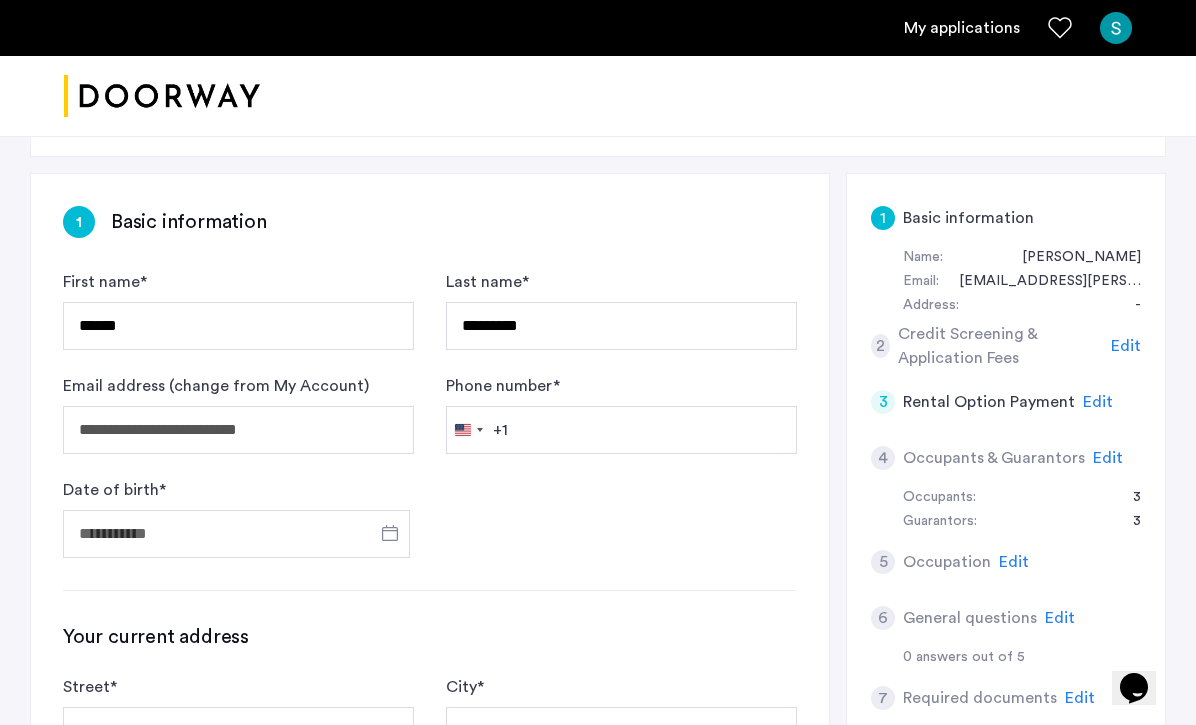 scroll, scrollTop: 329, scrollLeft: 0, axis: vertical 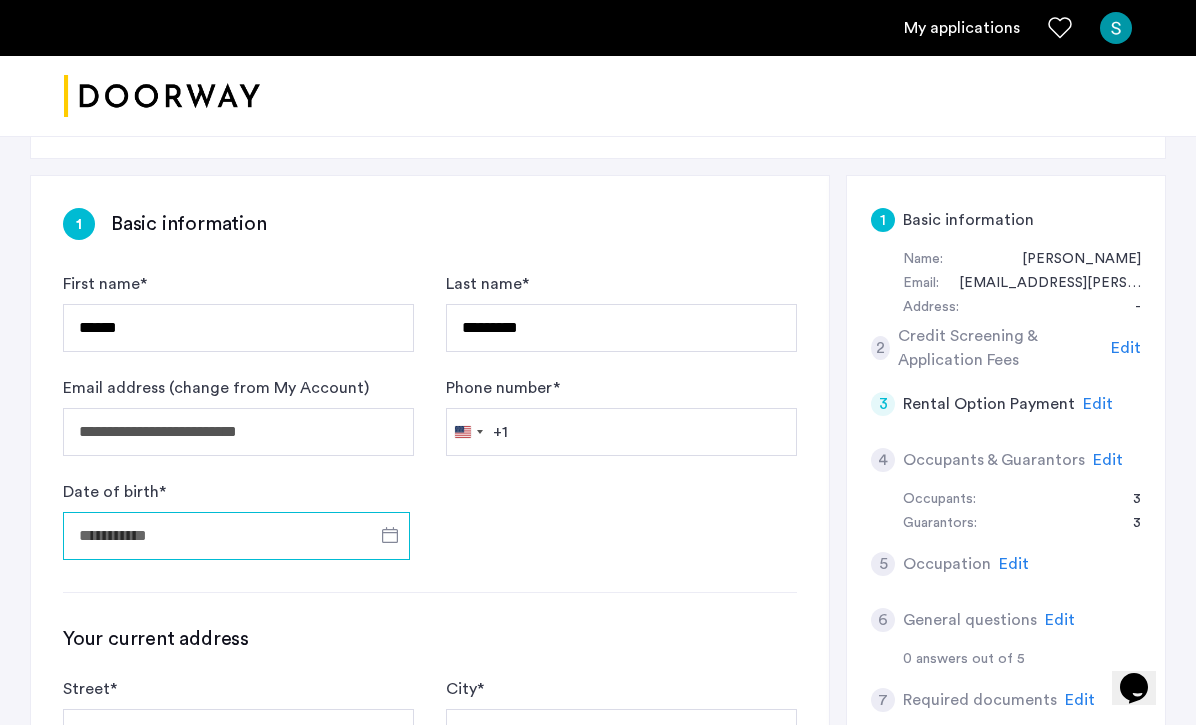 click on "Date of birth  *" at bounding box center [236, 536] 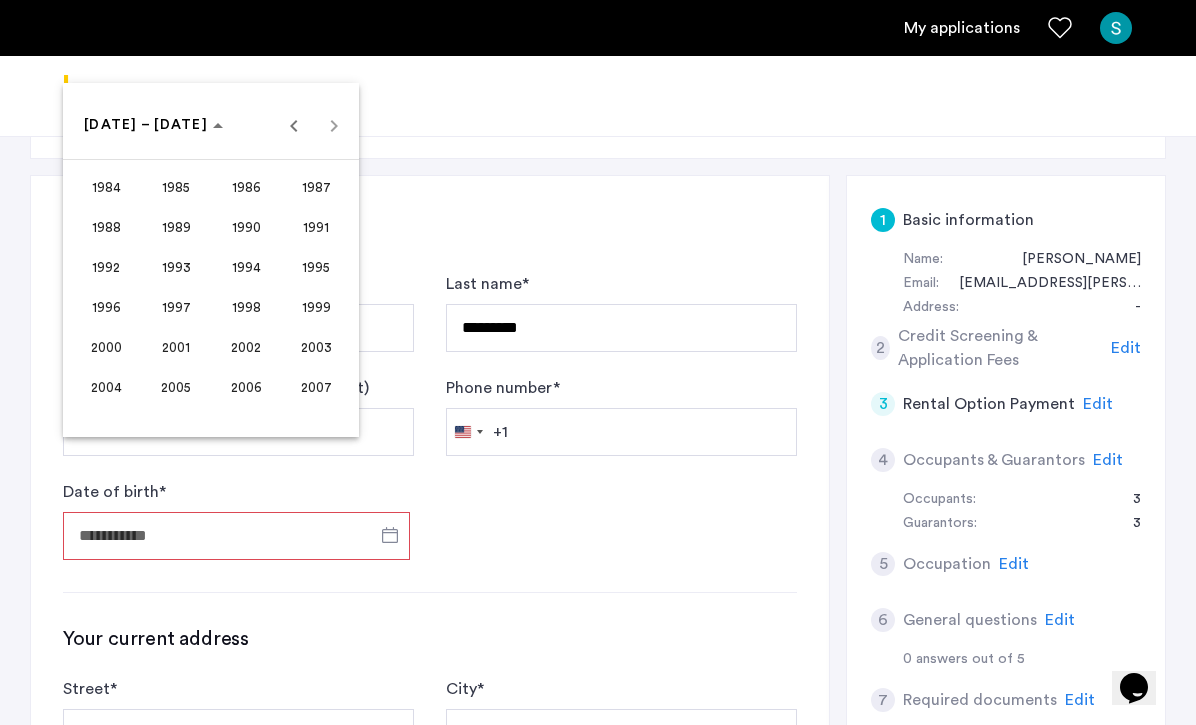 click on "2003" at bounding box center (316, 347) 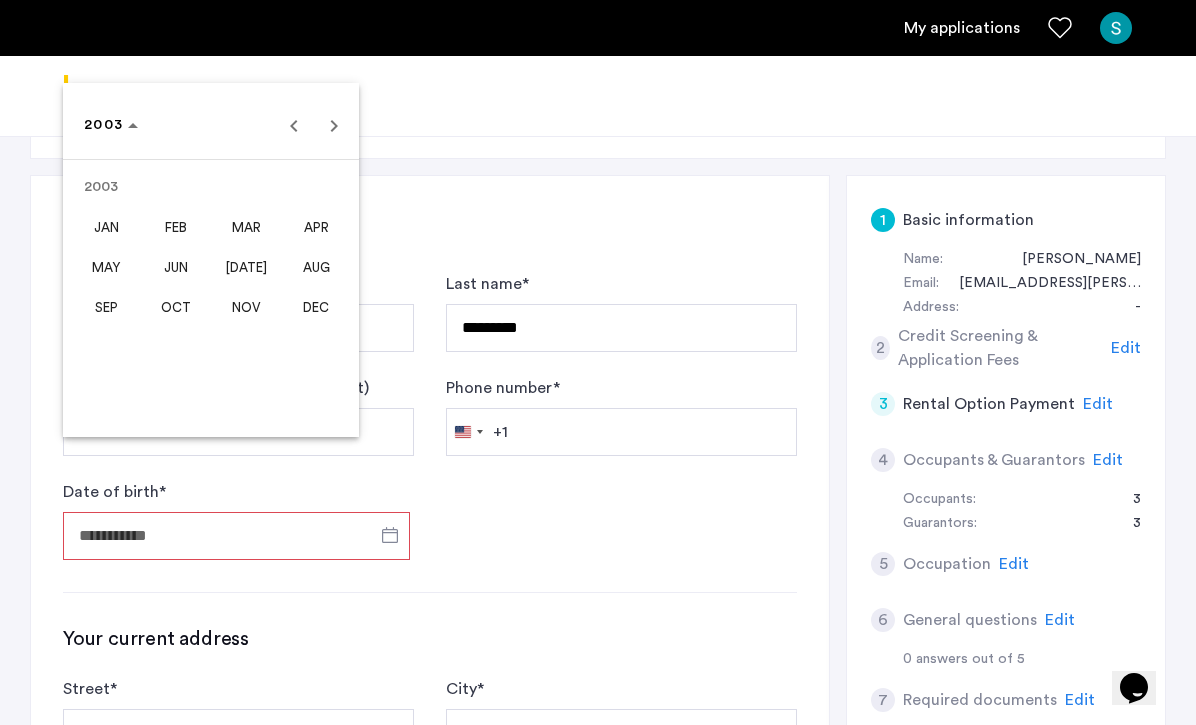 click on "[DATE]" at bounding box center [246, 267] 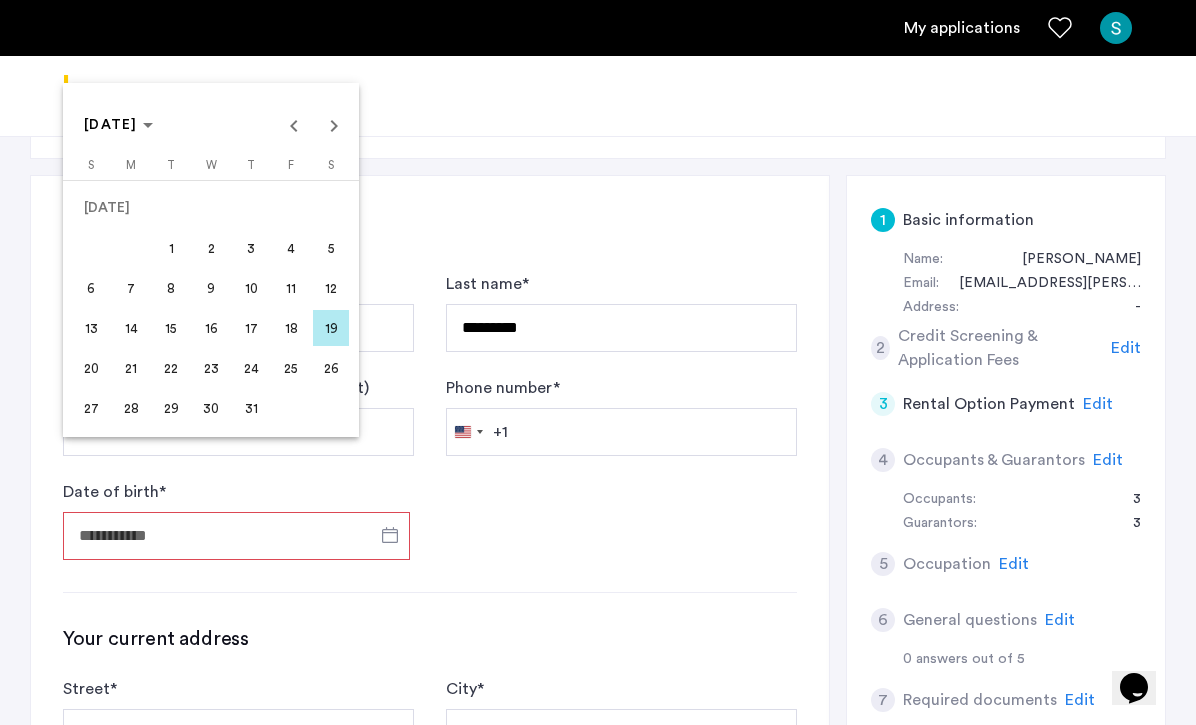 click on "3" at bounding box center (251, 248) 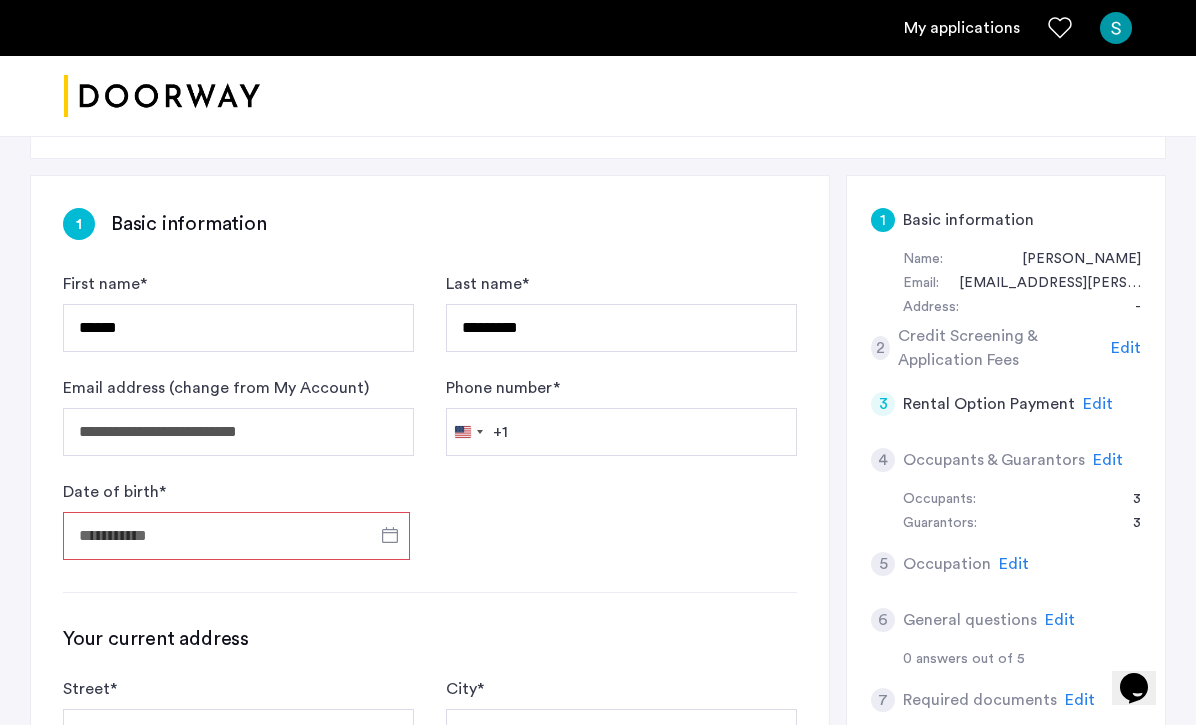 type on "**********" 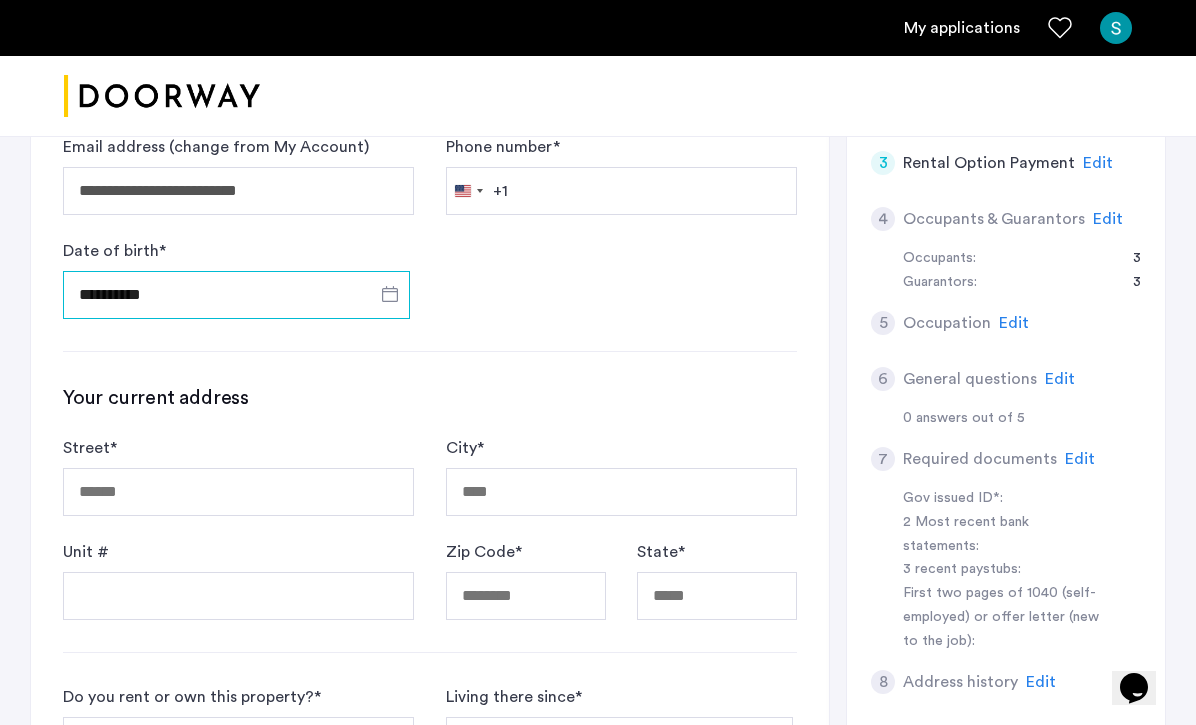 scroll, scrollTop: 576, scrollLeft: 0, axis: vertical 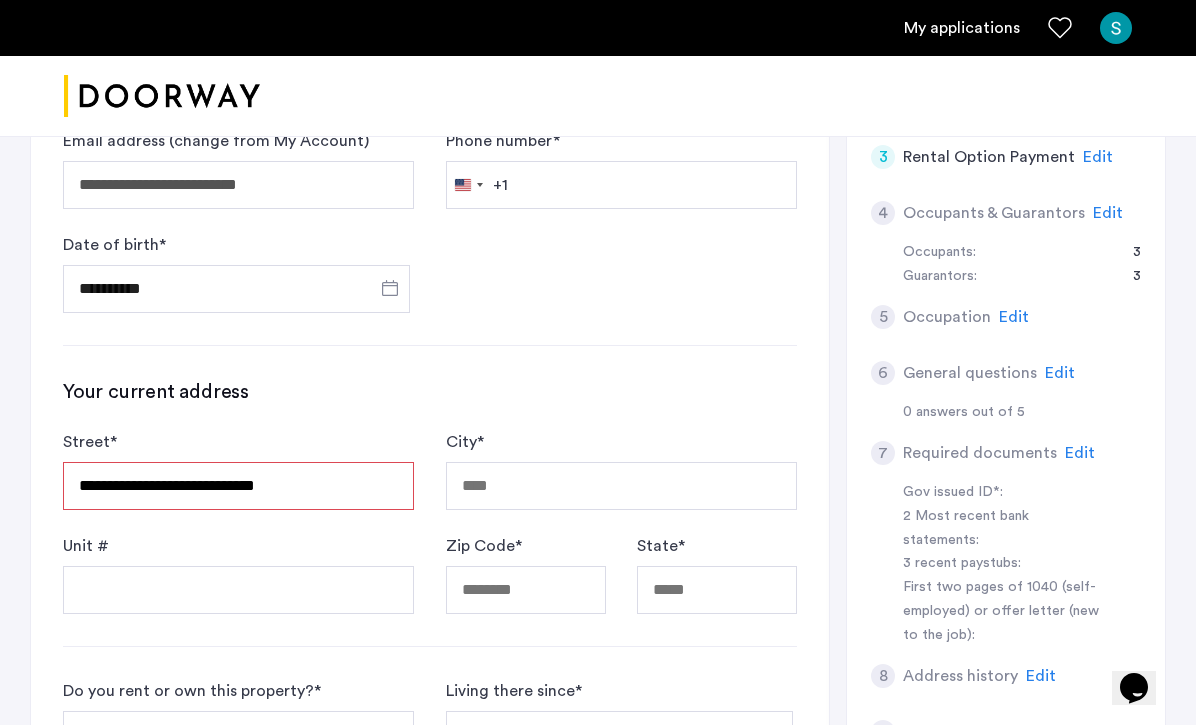 type on "**********" 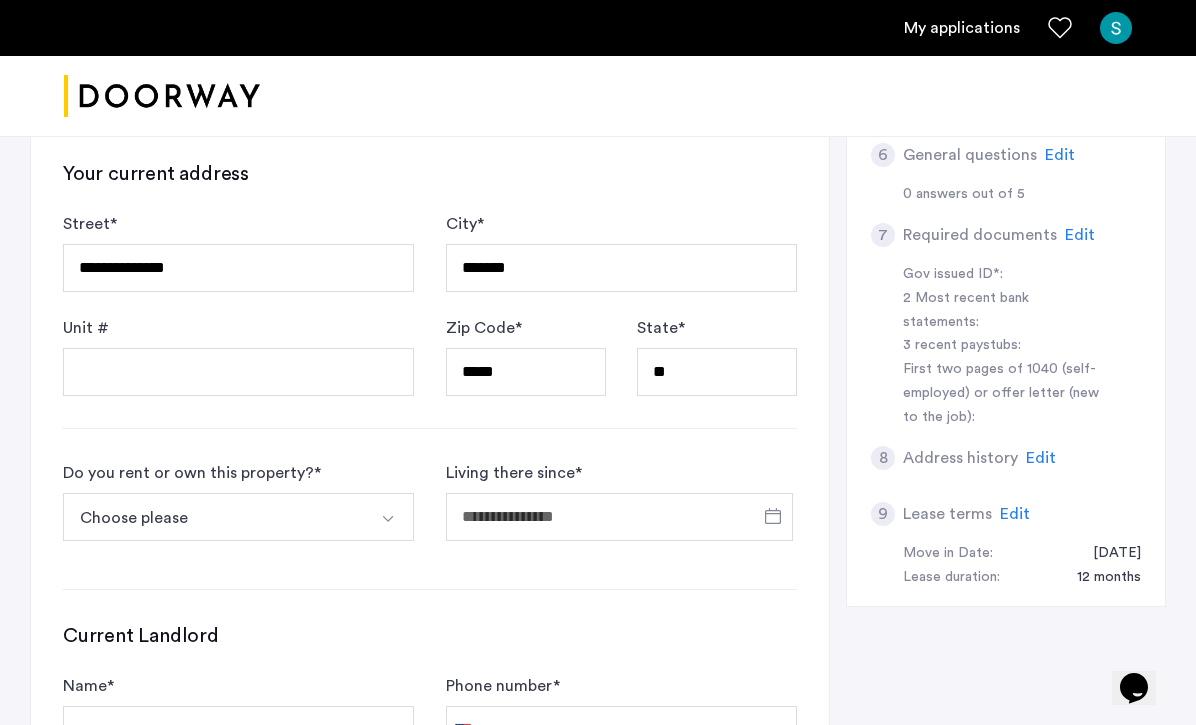 scroll, scrollTop: 905, scrollLeft: 0, axis: vertical 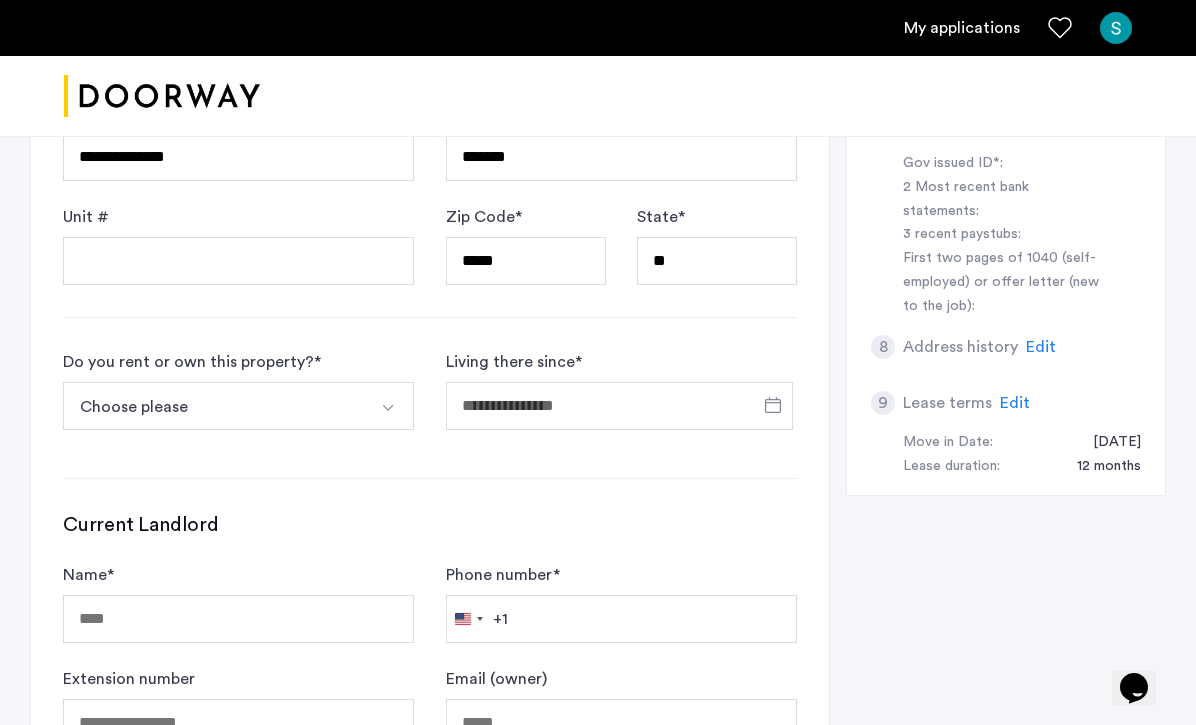 click on "Choose please" at bounding box center [215, 406] 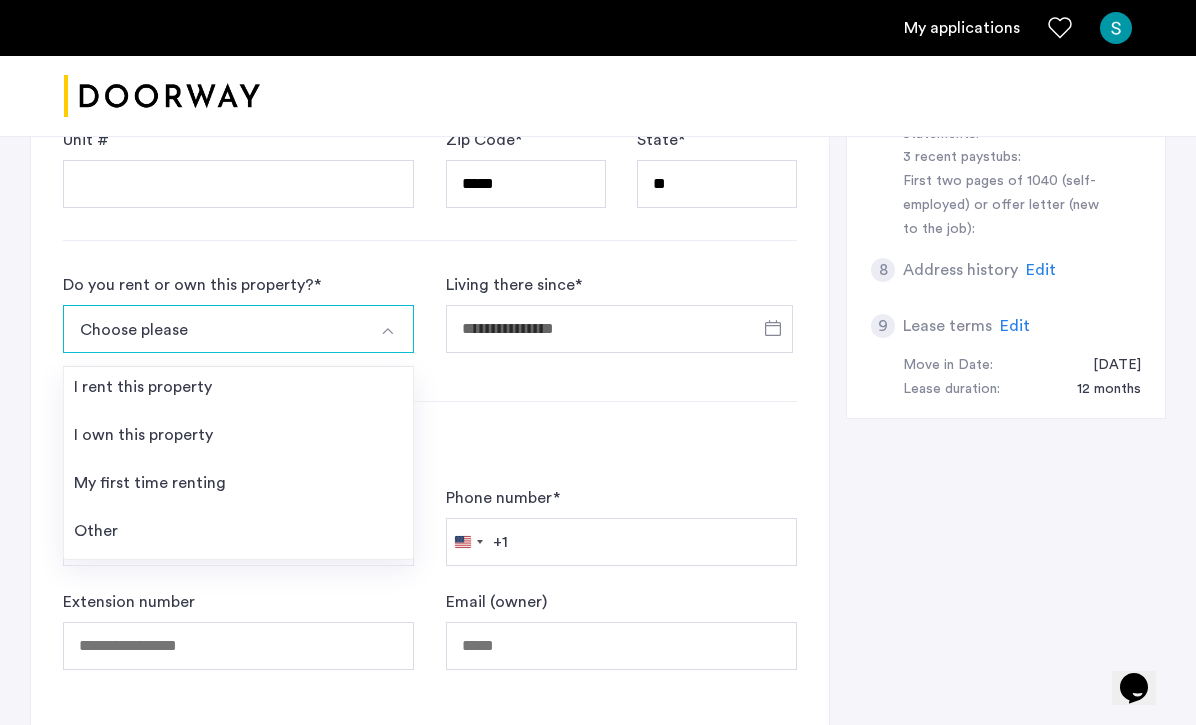 scroll, scrollTop: 992, scrollLeft: 0, axis: vertical 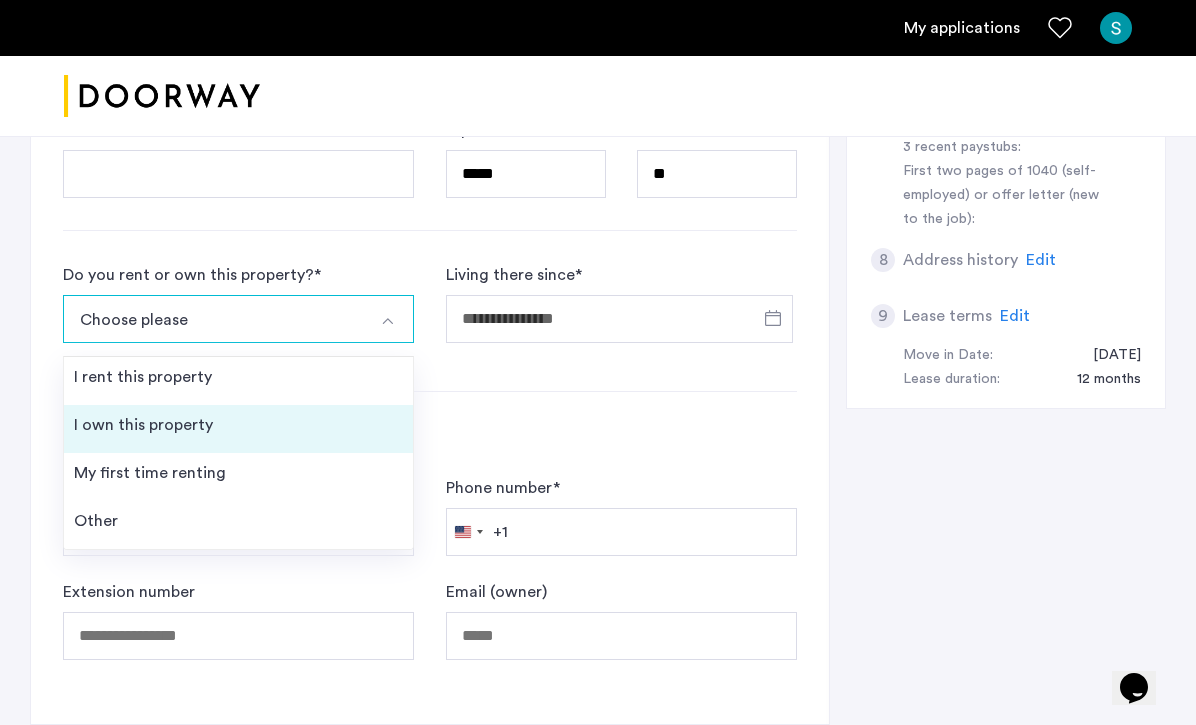 click on "I own this property" at bounding box center (238, 429) 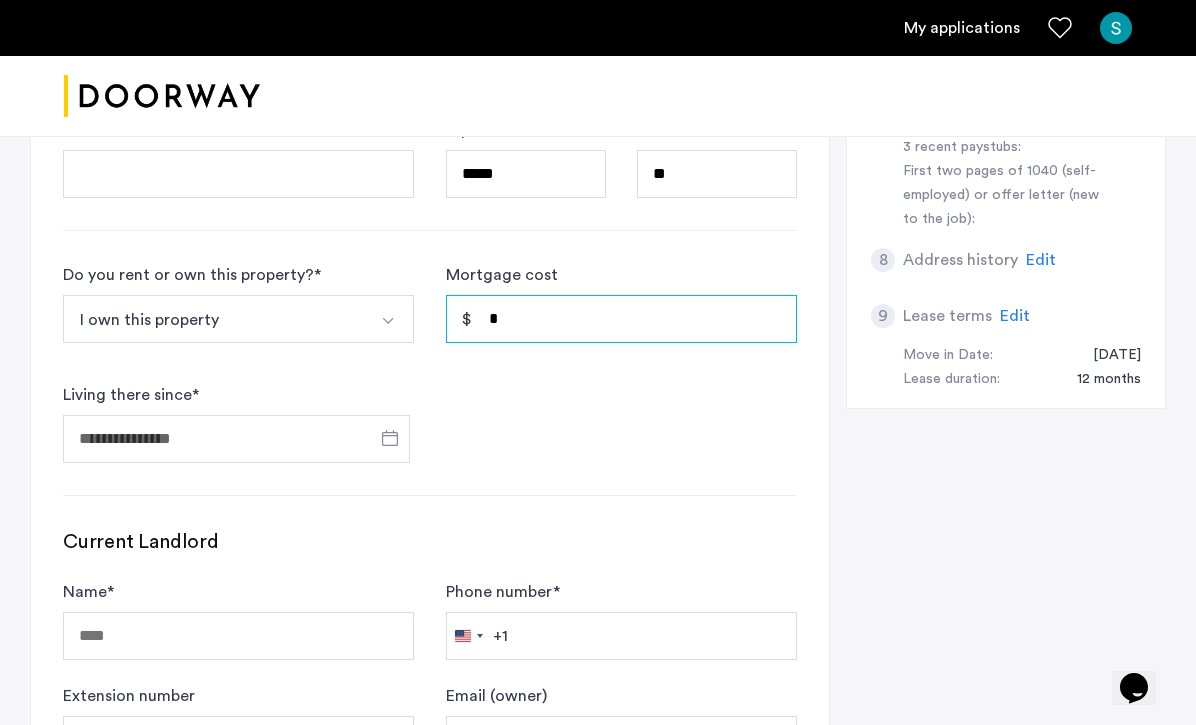 click on "*" at bounding box center [621, 319] 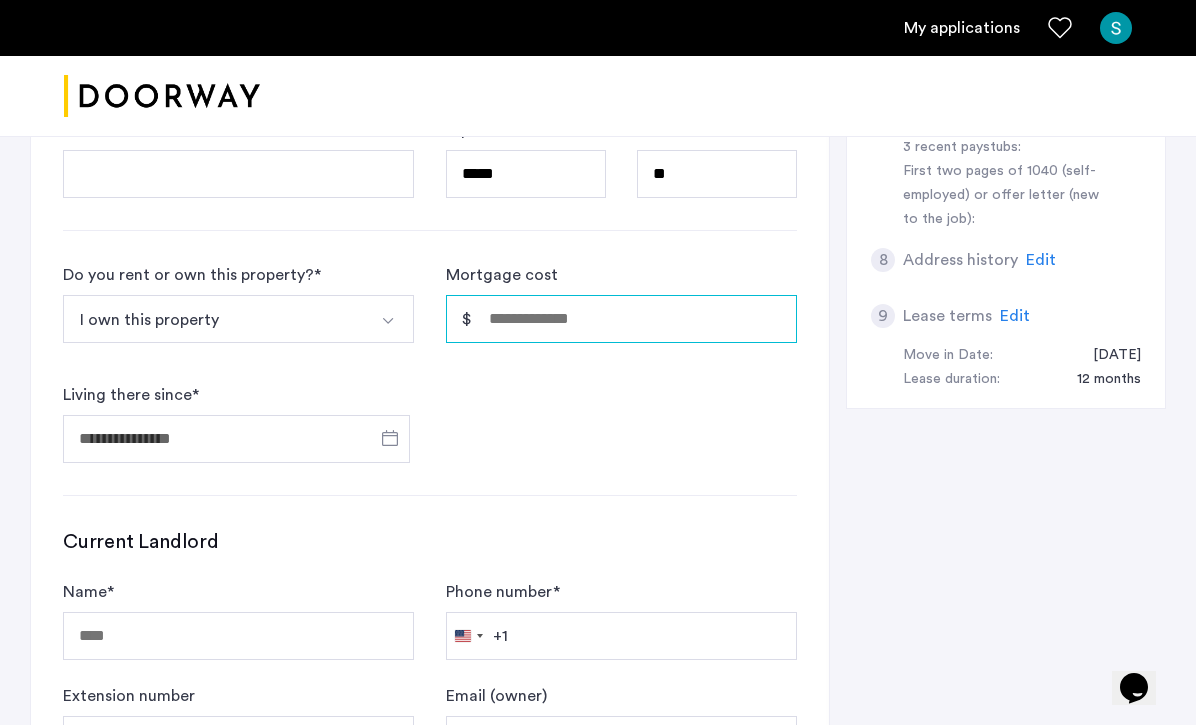 type 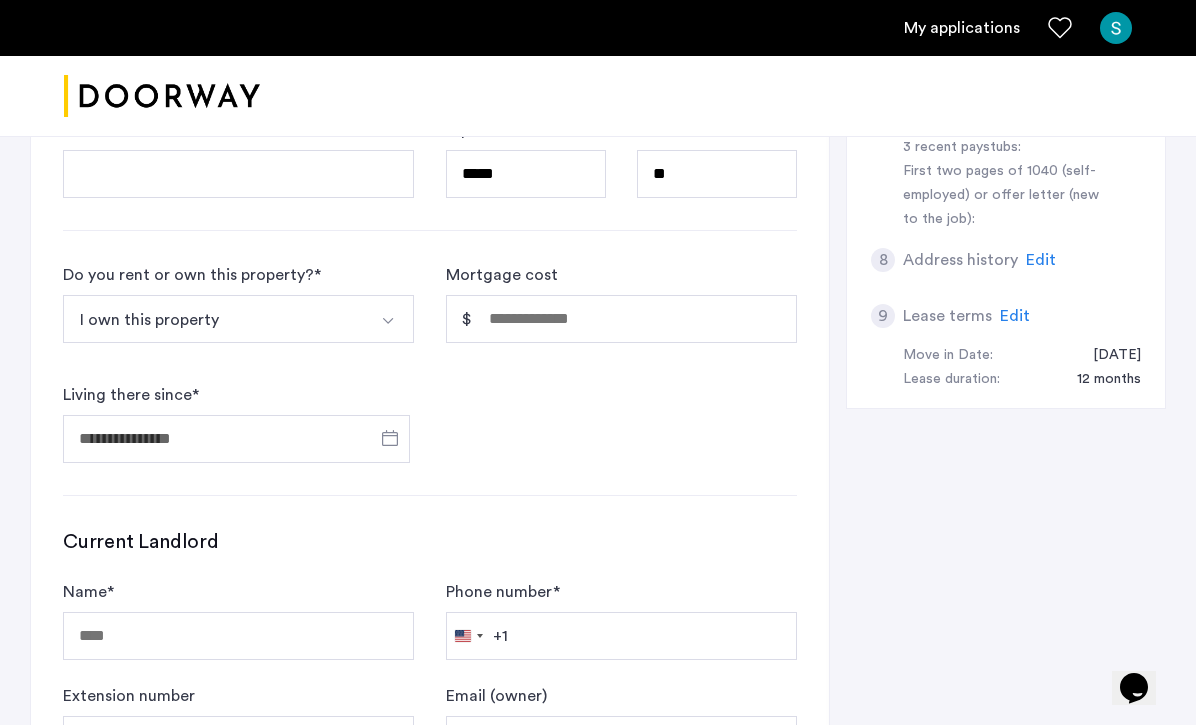 click on "Do you rent or own this property?  * I own this property I rent this property I own this property My first time renting Other Mortgage cost Living there since  *" 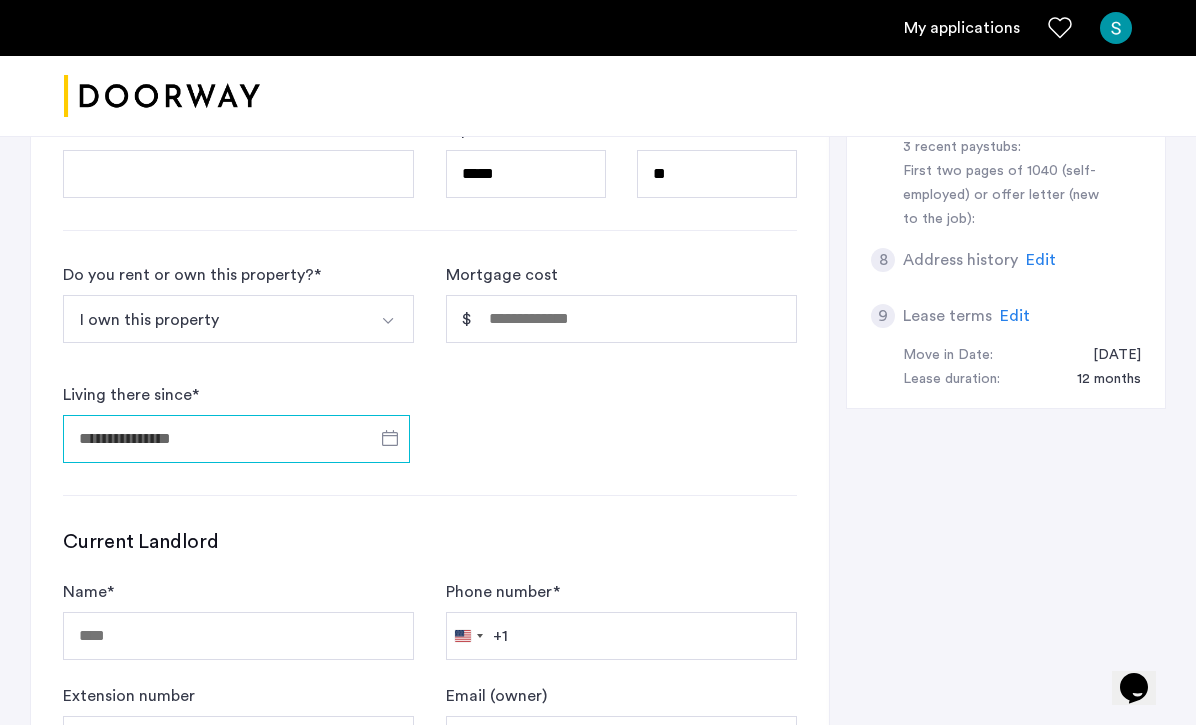 click on "Living there since  *" at bounding box center [236, 439] 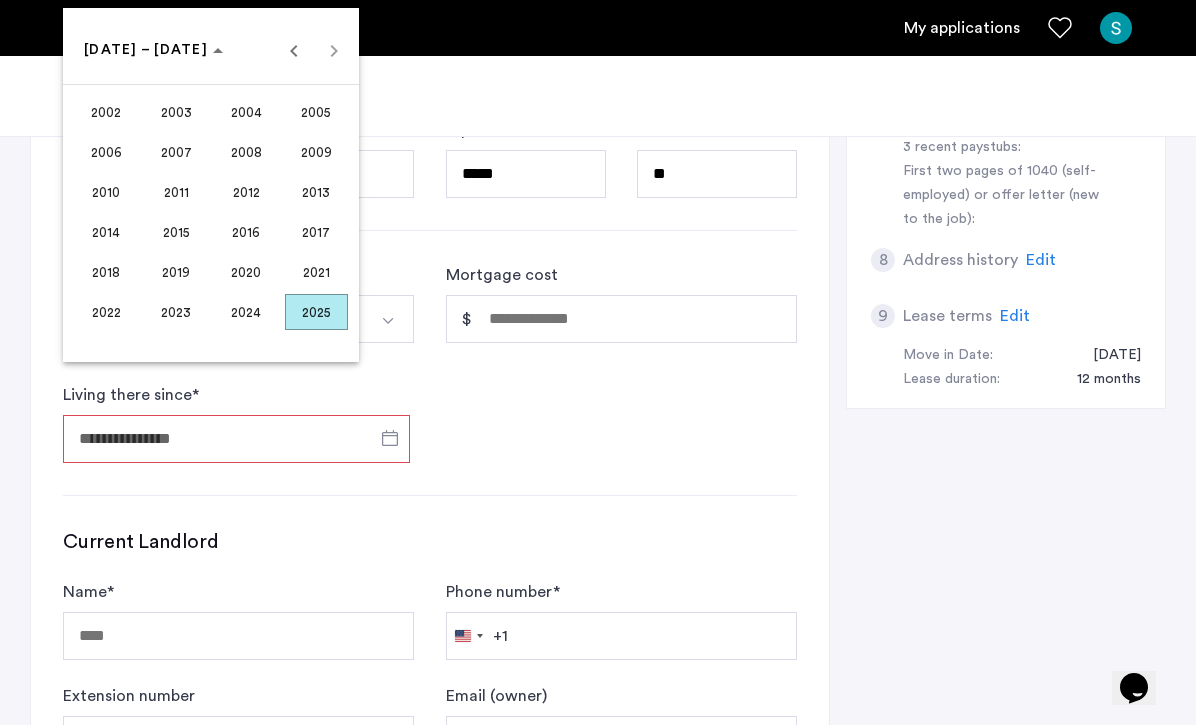 click on "2004" at bounding box center (246, 112) 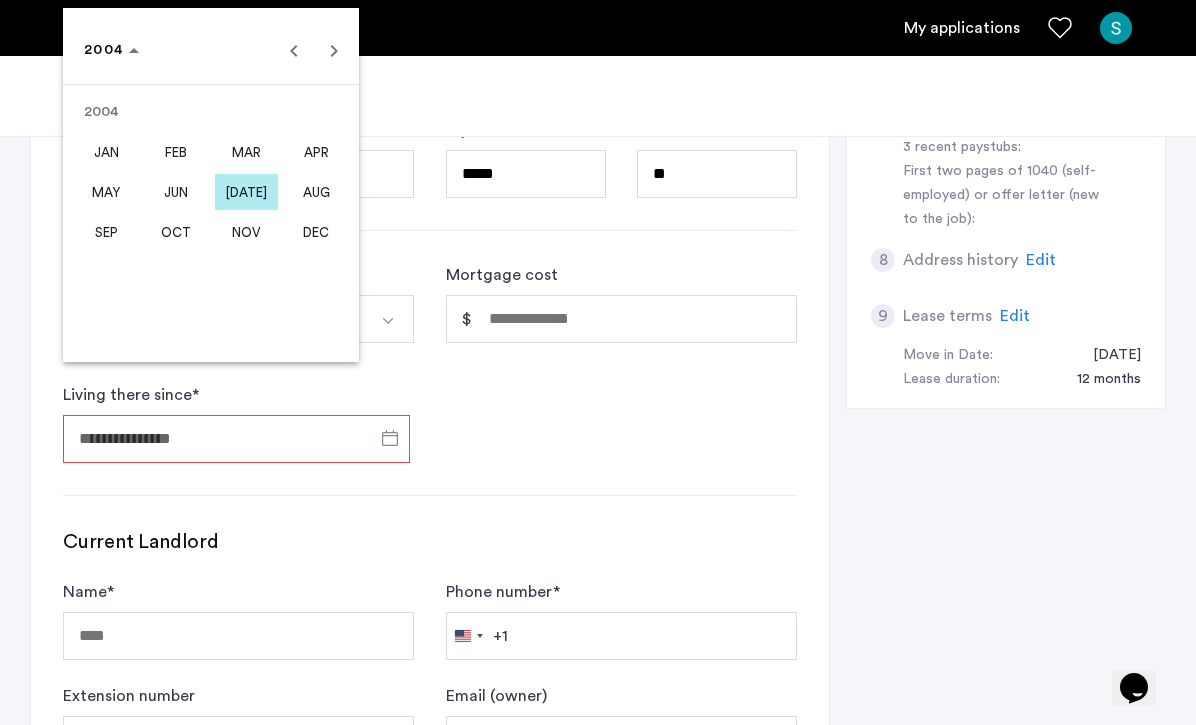 click on "OCT" at bounding box center (176, 232) 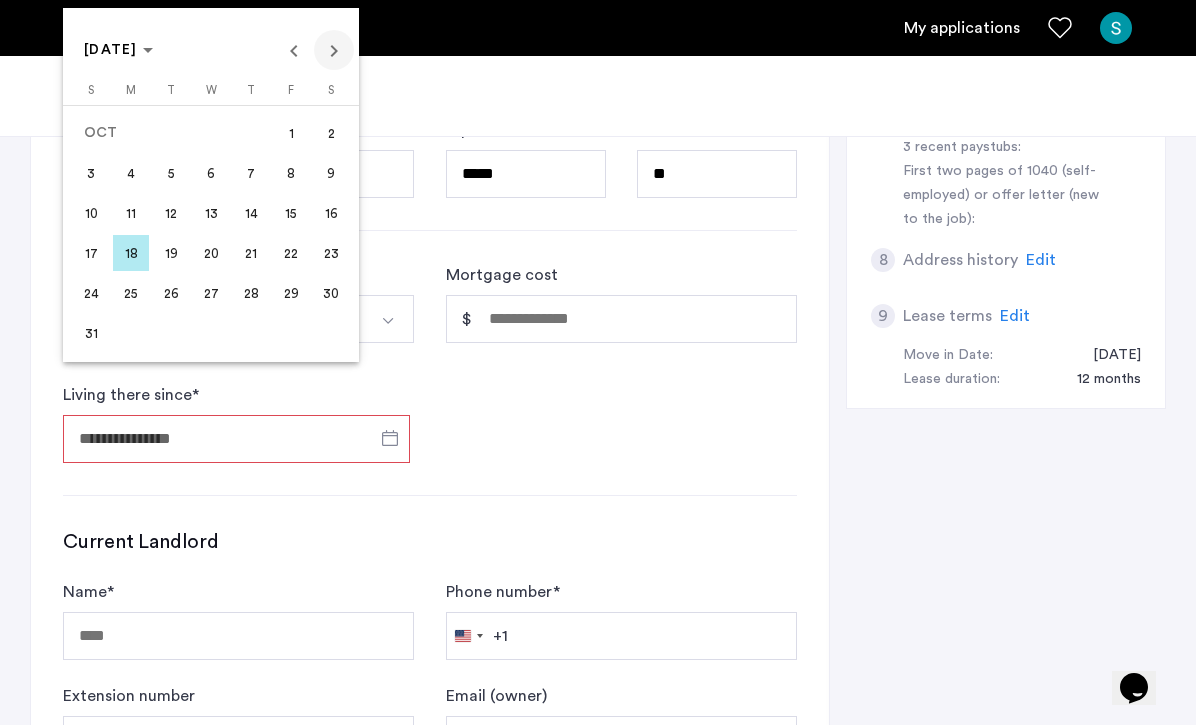 click at bounding box center [334, 50] 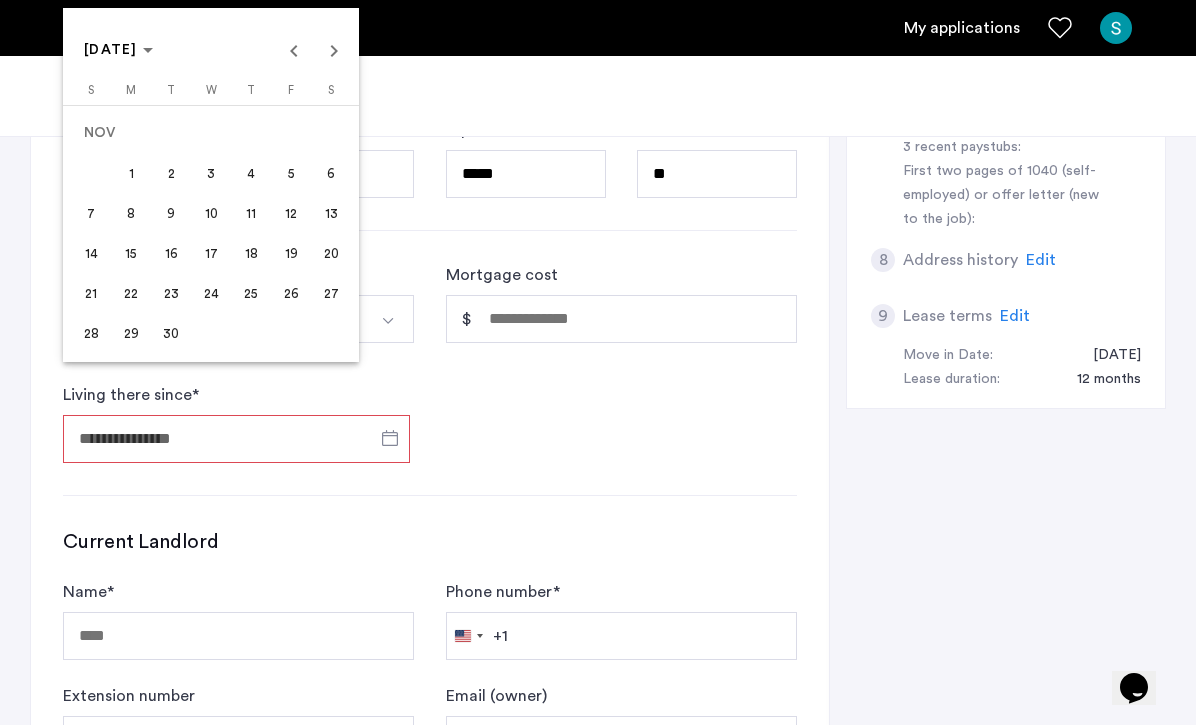 click on "1" at bounding box center (131, 173) 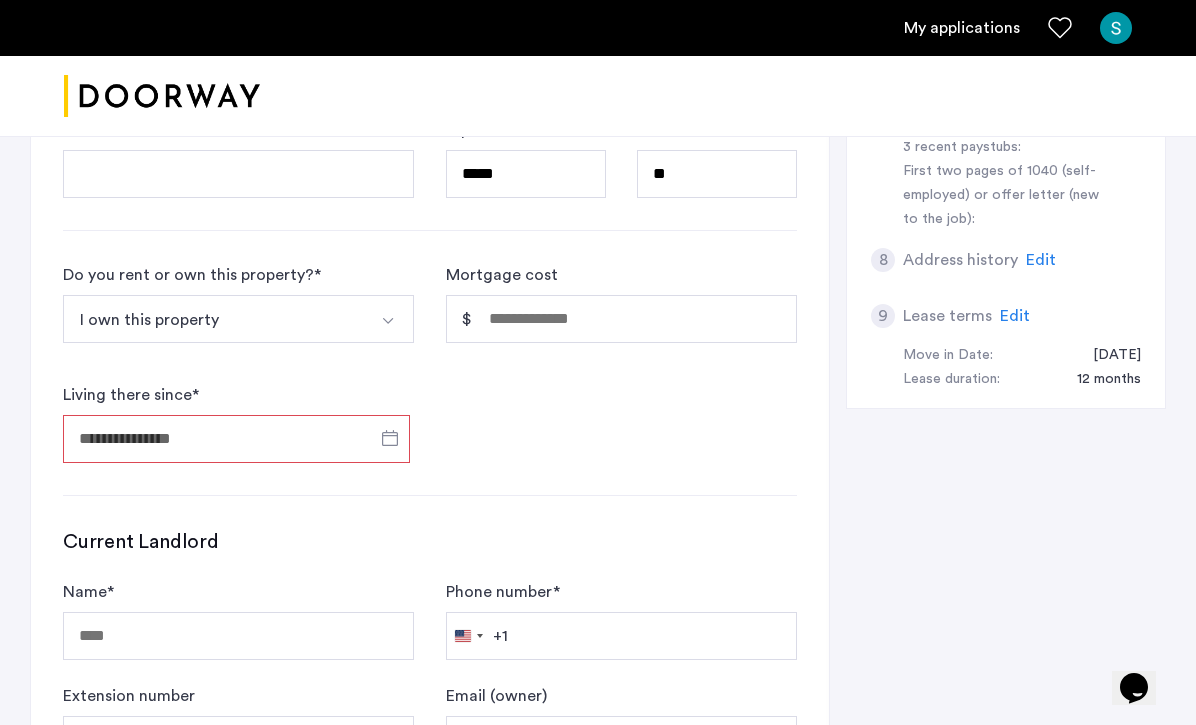 type on "**********" 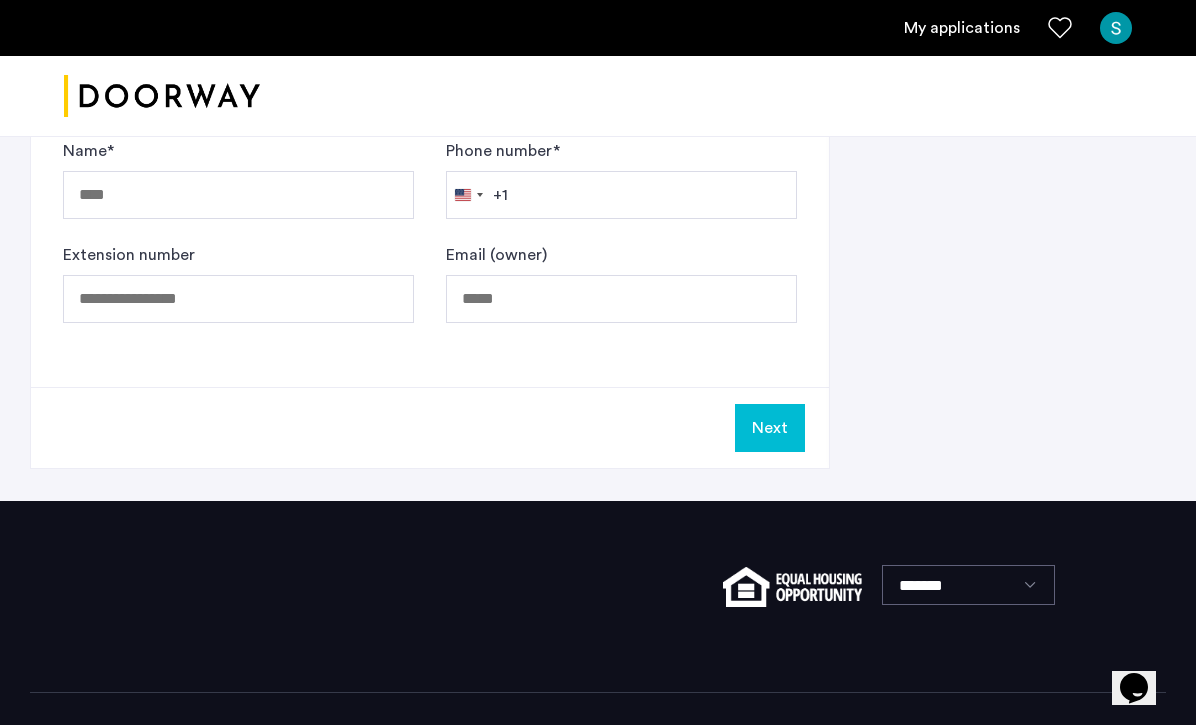 scroll, scrollTop: 1432, scrollLeft: 0, axis: vertical 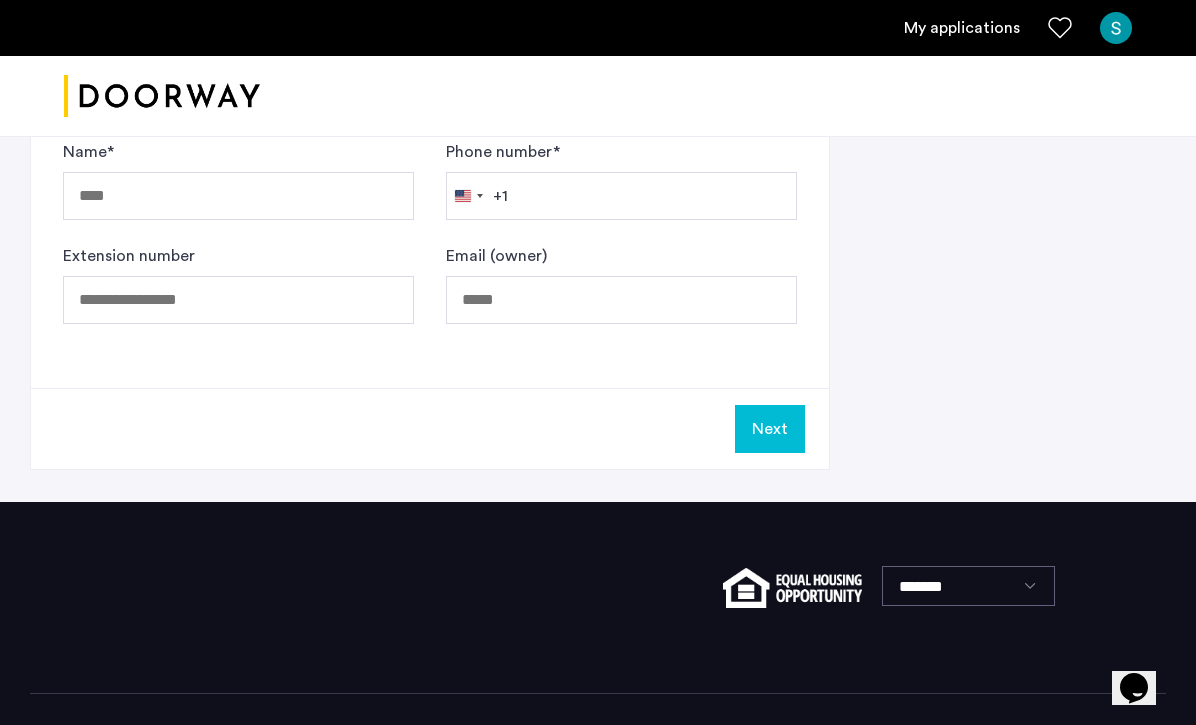 click on "Next" 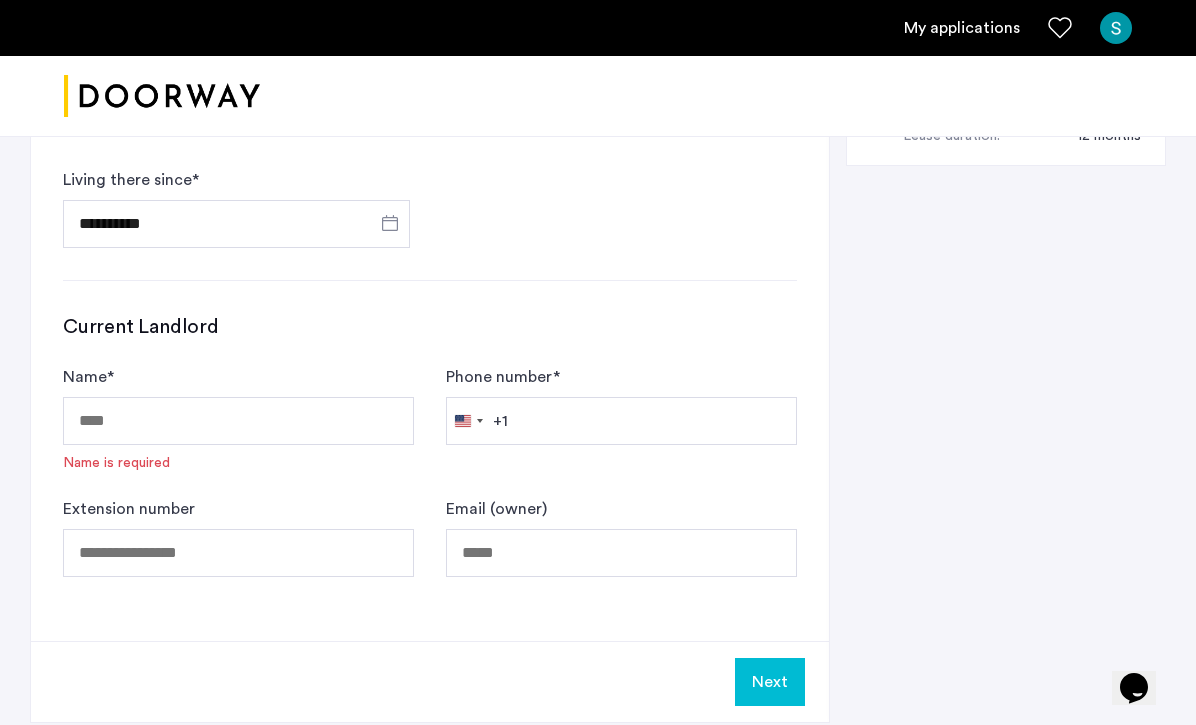scroll, scrollTop: 1229, scrollLeft: 0, axis: vertical 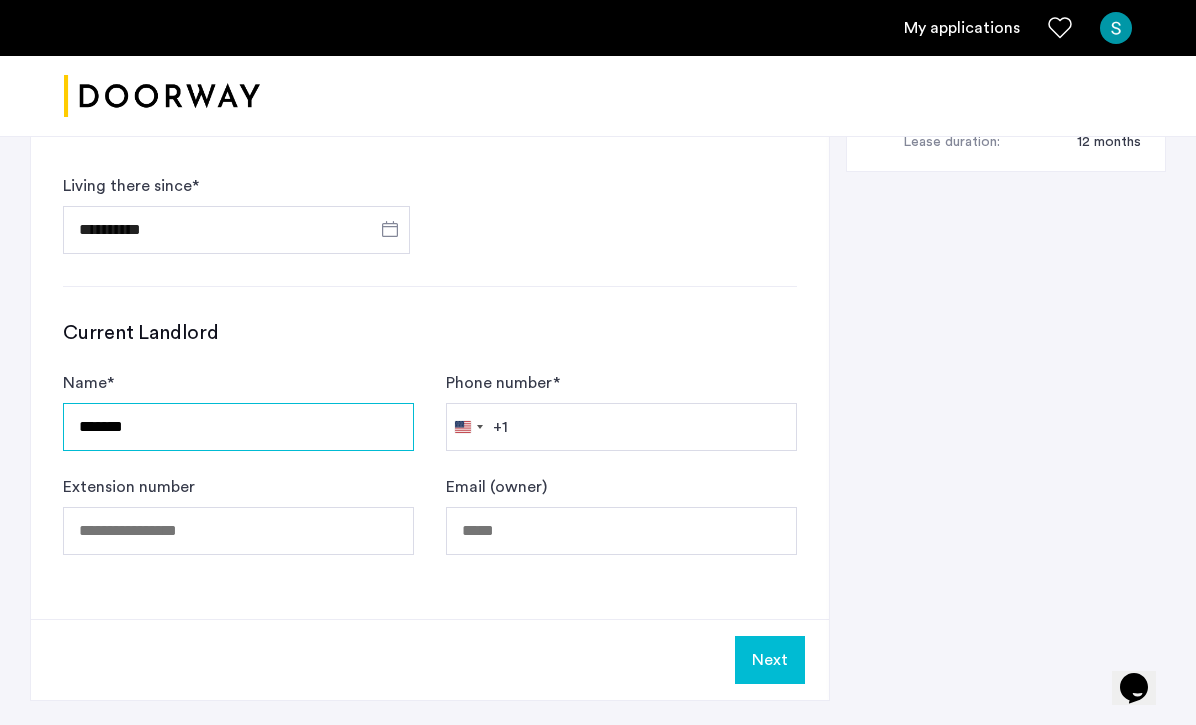 type on "*******" 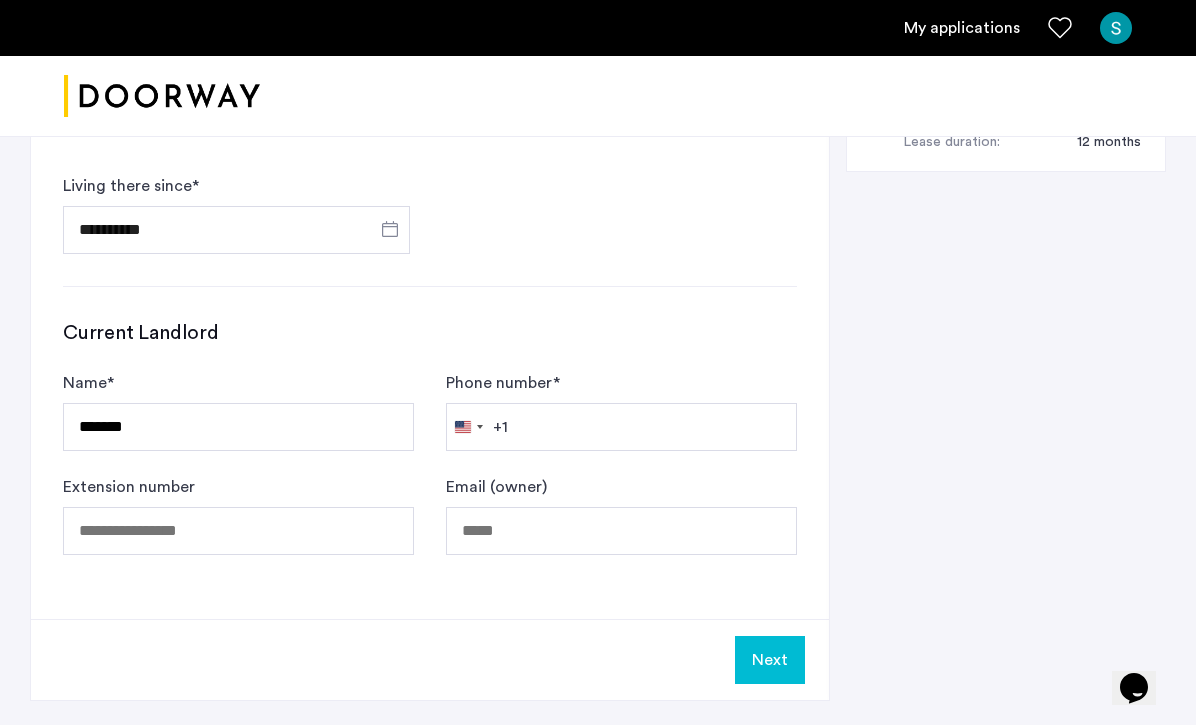 click on "Next" 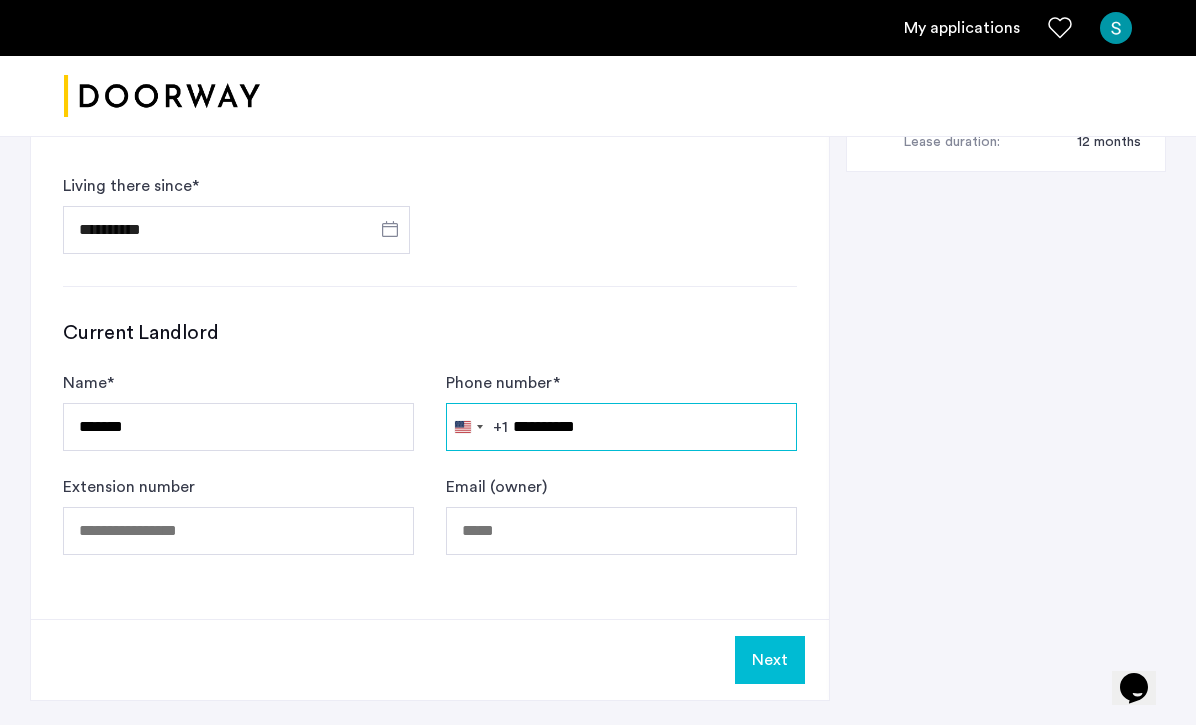 type on "**********" 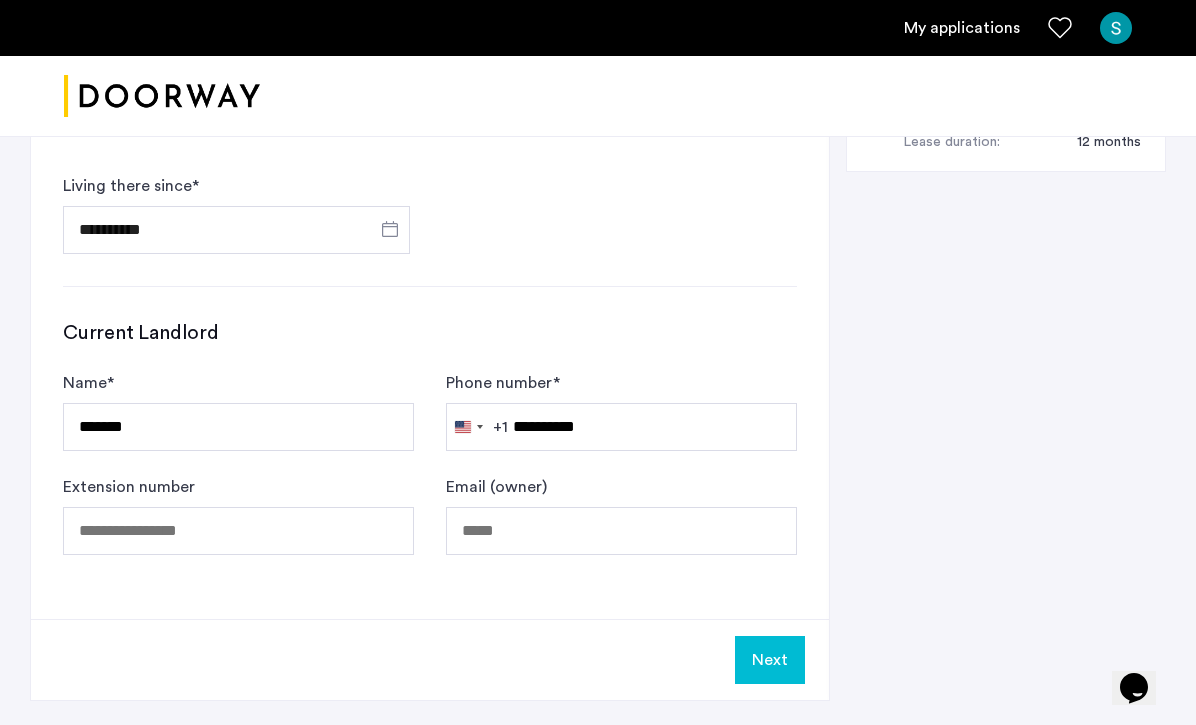 click on "Next" 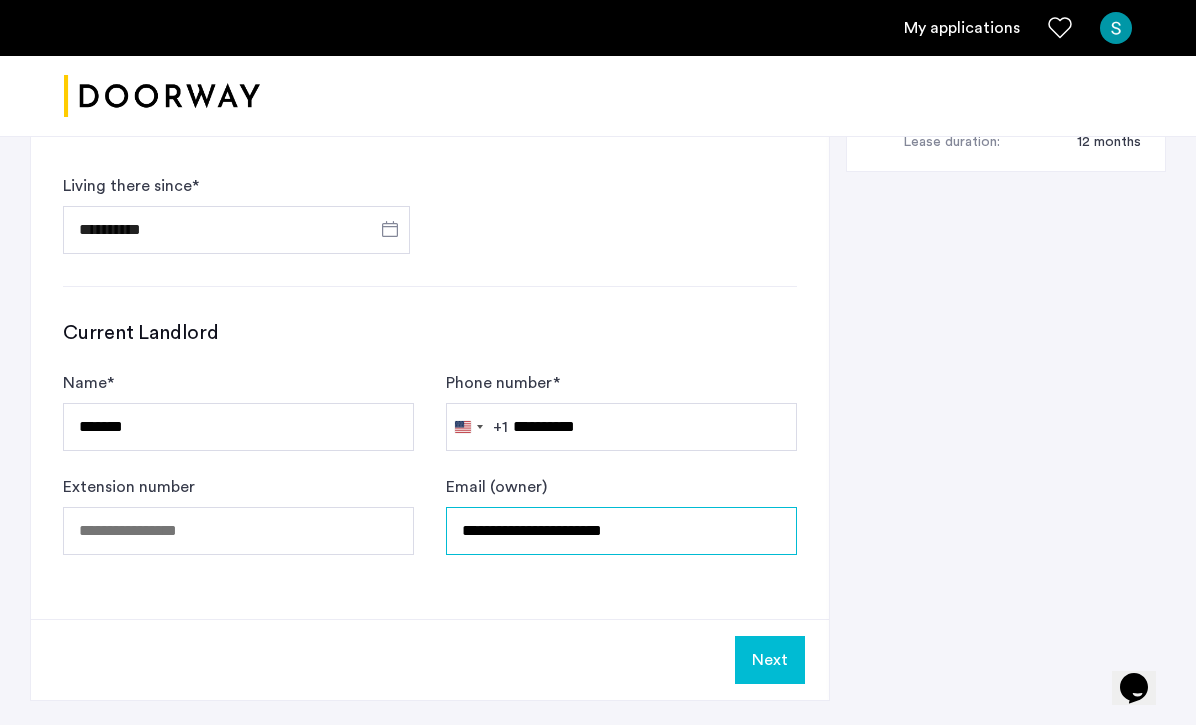 type on "**********" 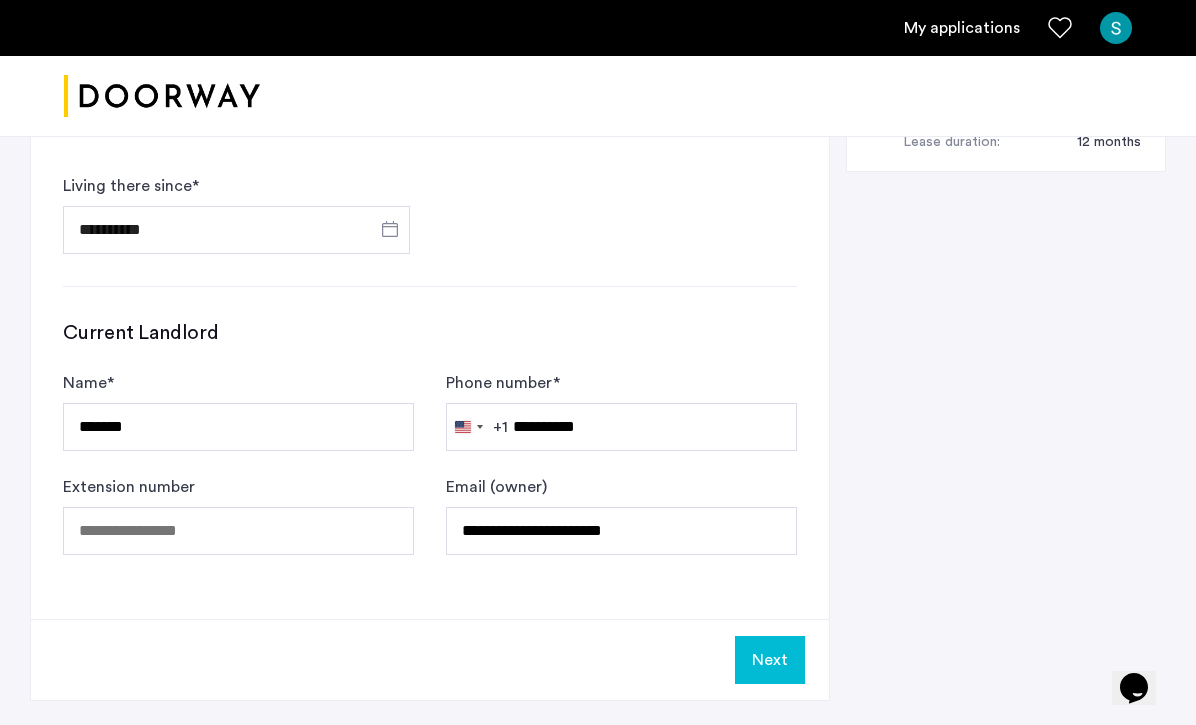 click on "Next" 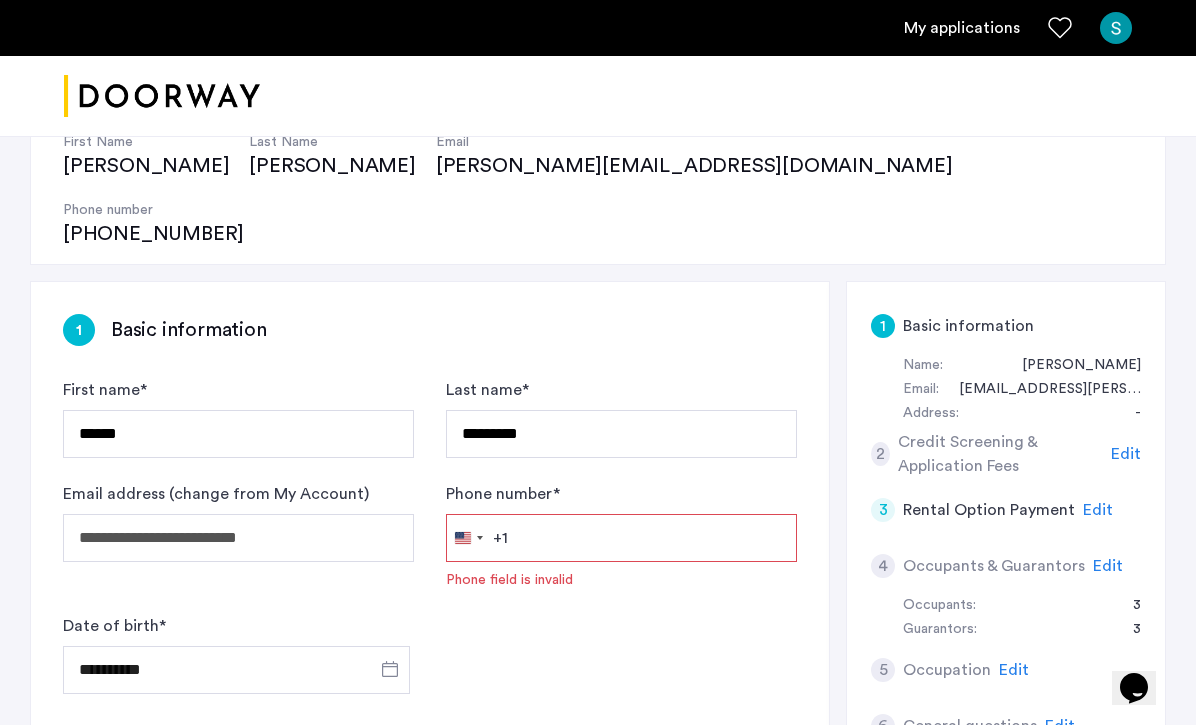 scroll, scrollTop: 224, scrollLeft: 0, axis: vertical 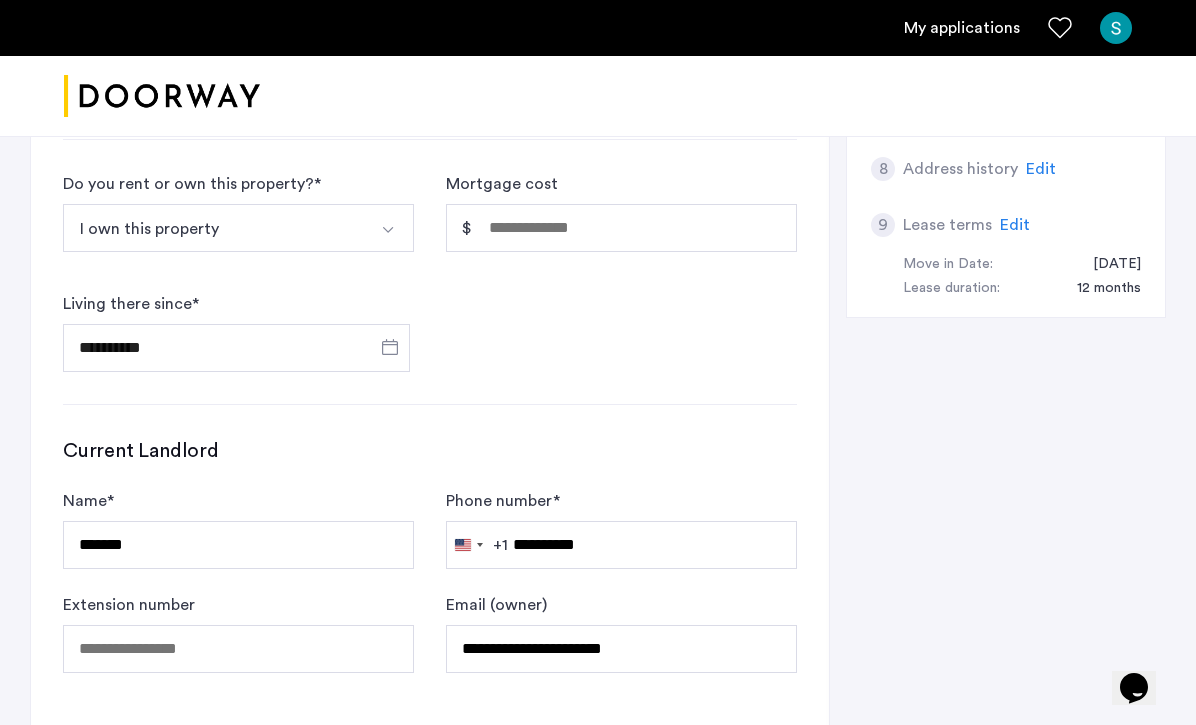 type on "**********" 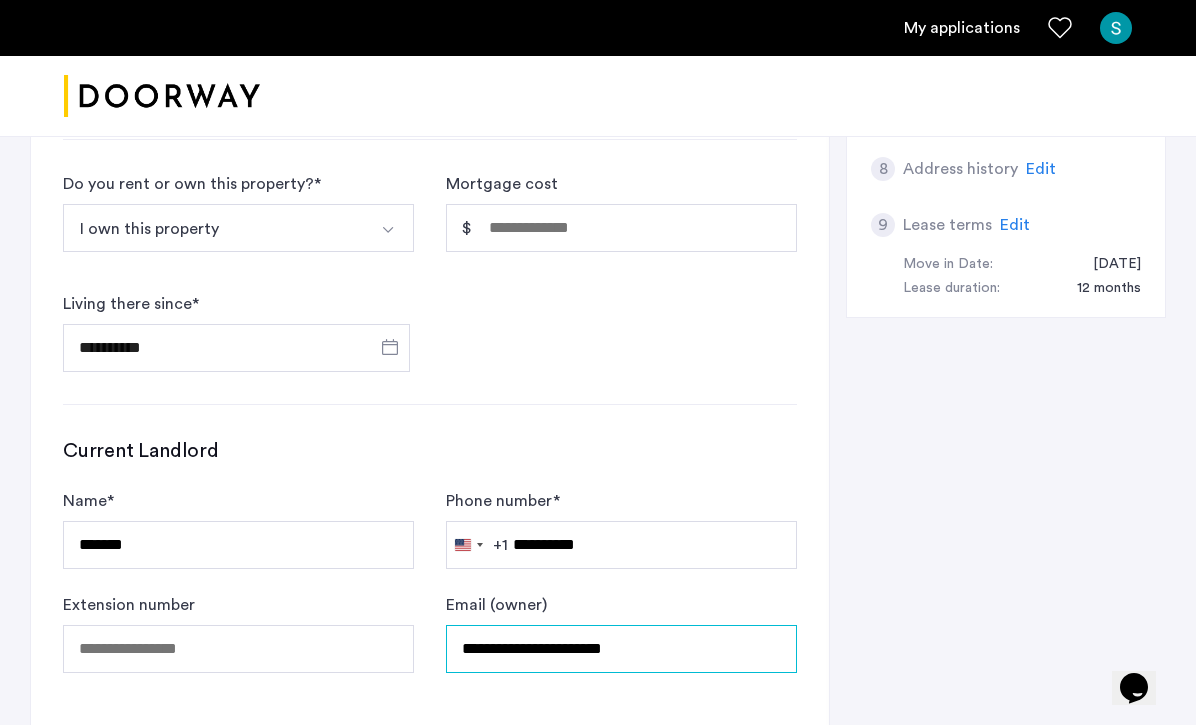 drag, startPoint x: 682, startPoint y: 588, endPoint x: 359, endPoint y: 587, distance: 323.00156 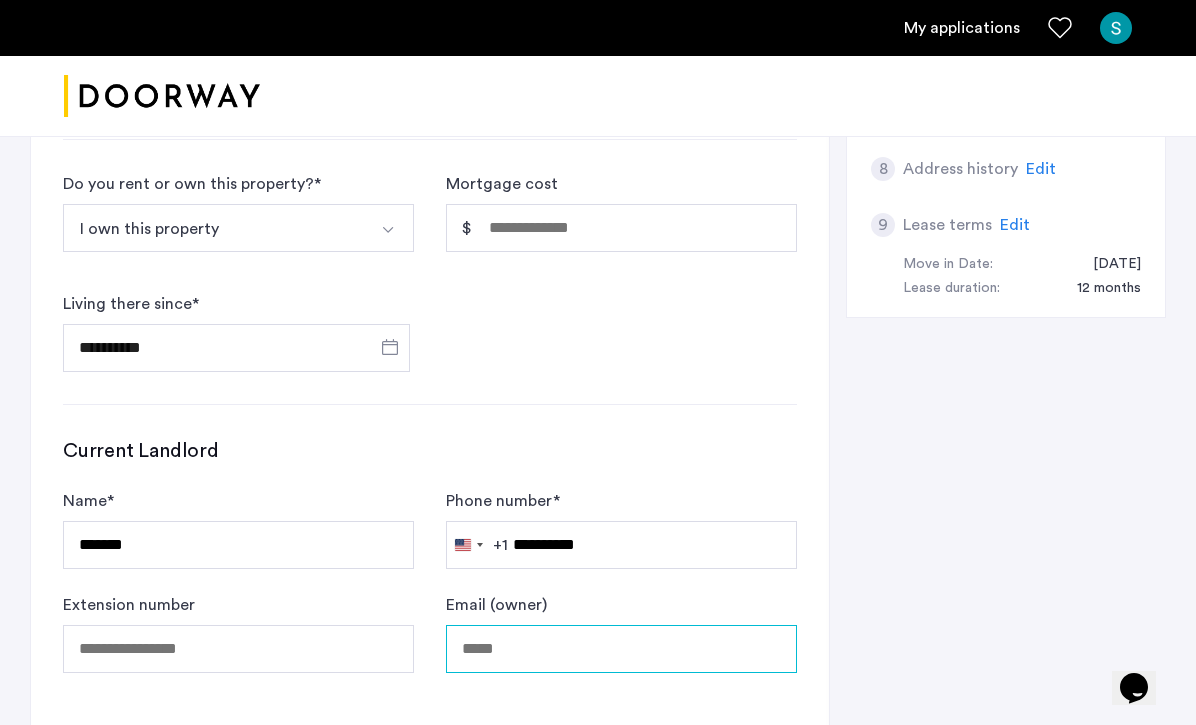 type 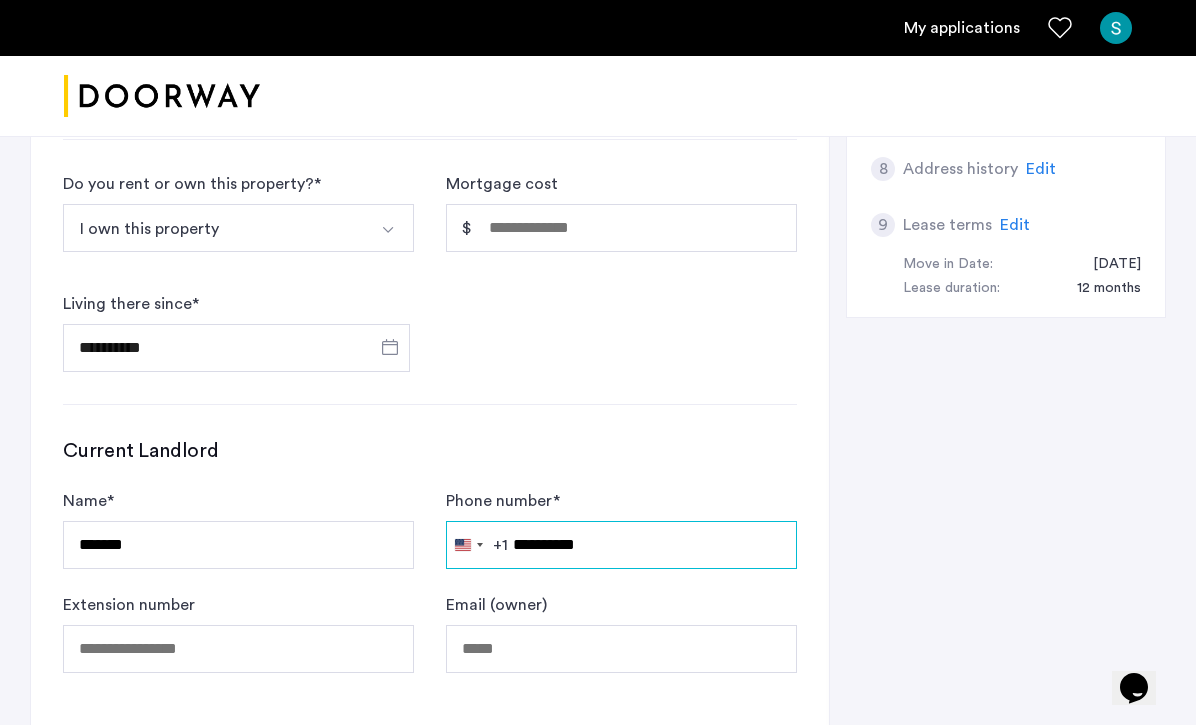 drag, startPoint x: 667, startPoint y: 480, endPoint x: 331, endPoint y: 467, distance: 336.2514 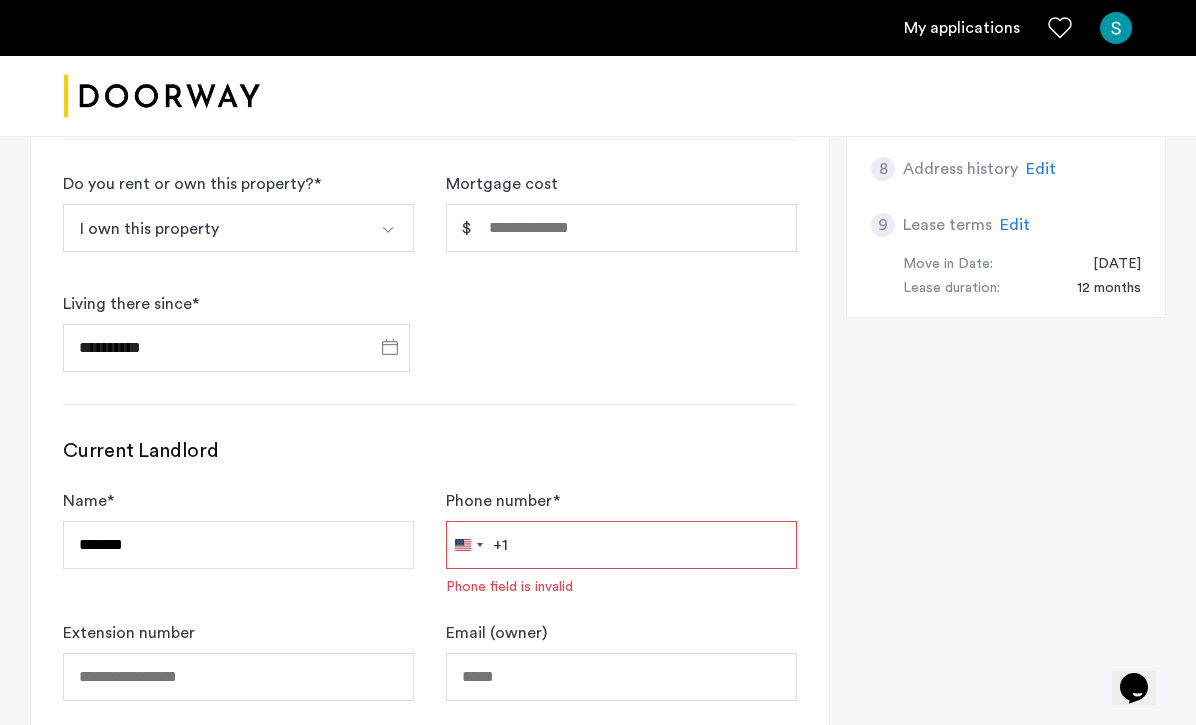 type 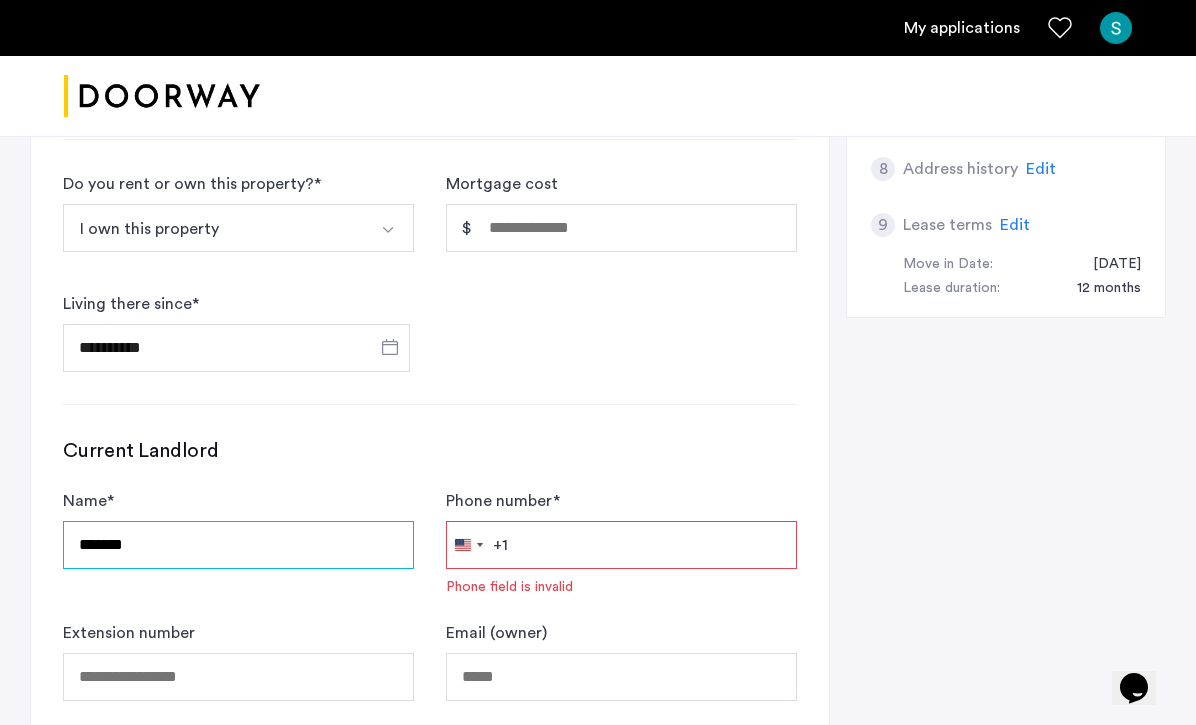 drag, startPoint x: 248, startPoint y: 481, endPoint x: -61, endPoint y: 471, distance: 309.16177 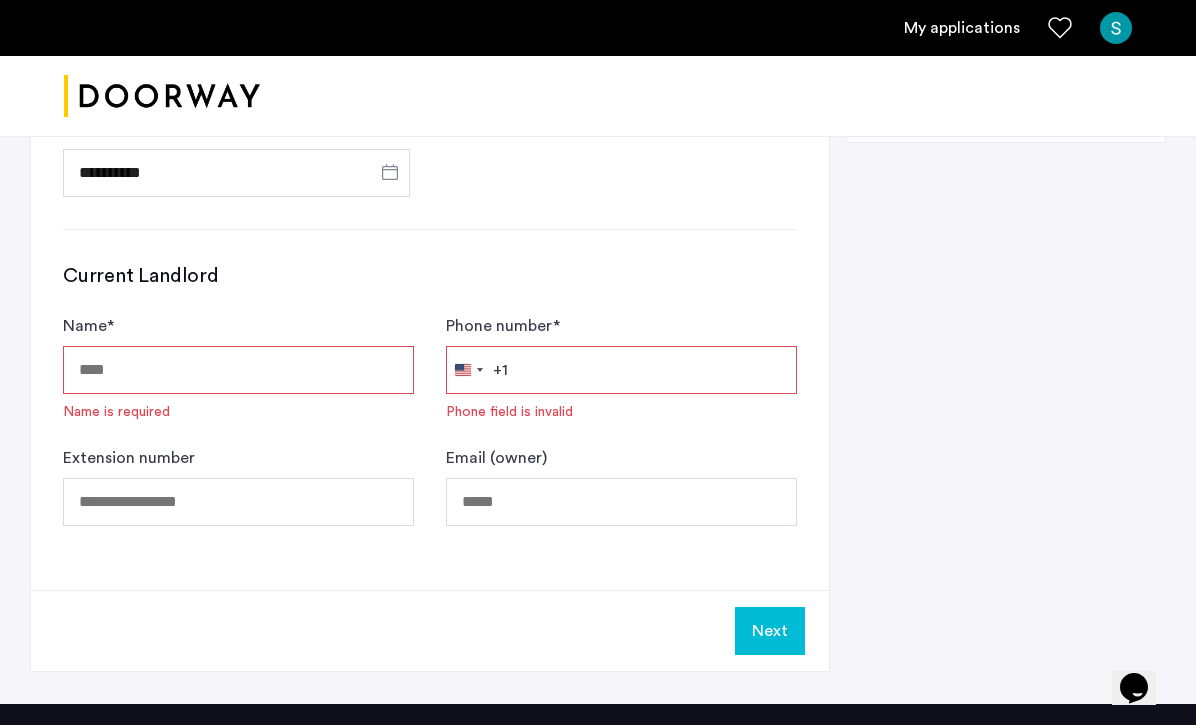 scroll, scrollTop: 1277, scrollLeft: 0, axis: vertical 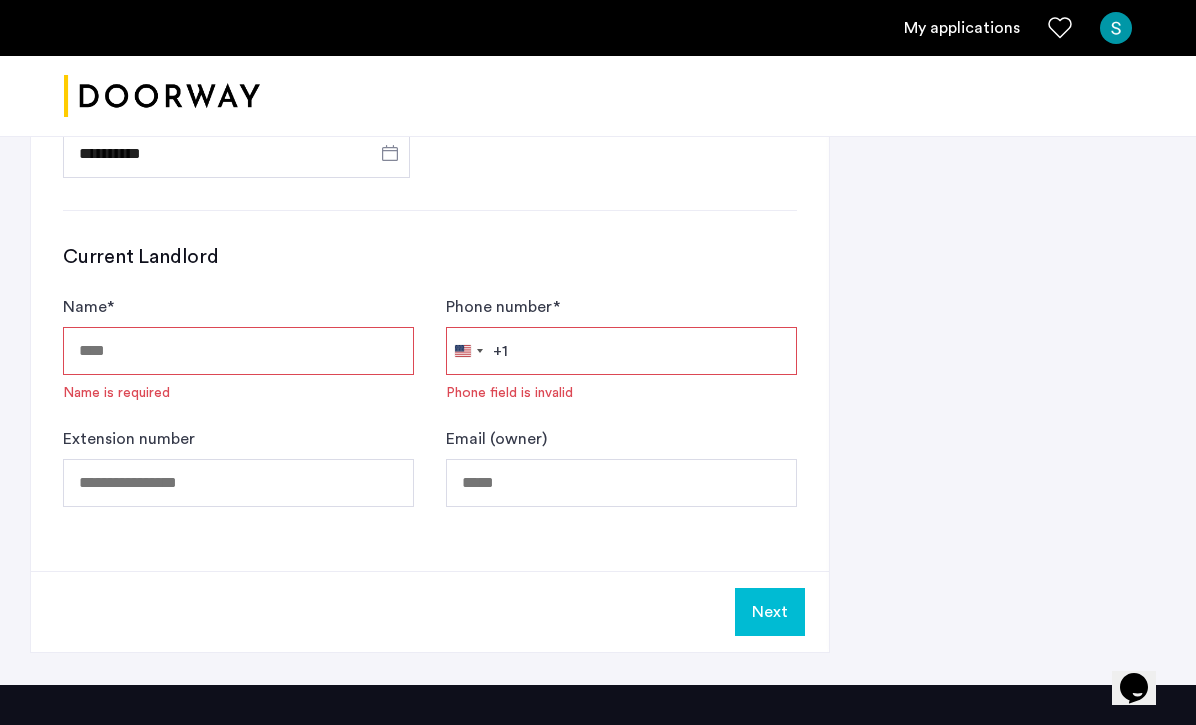 click on "Next" 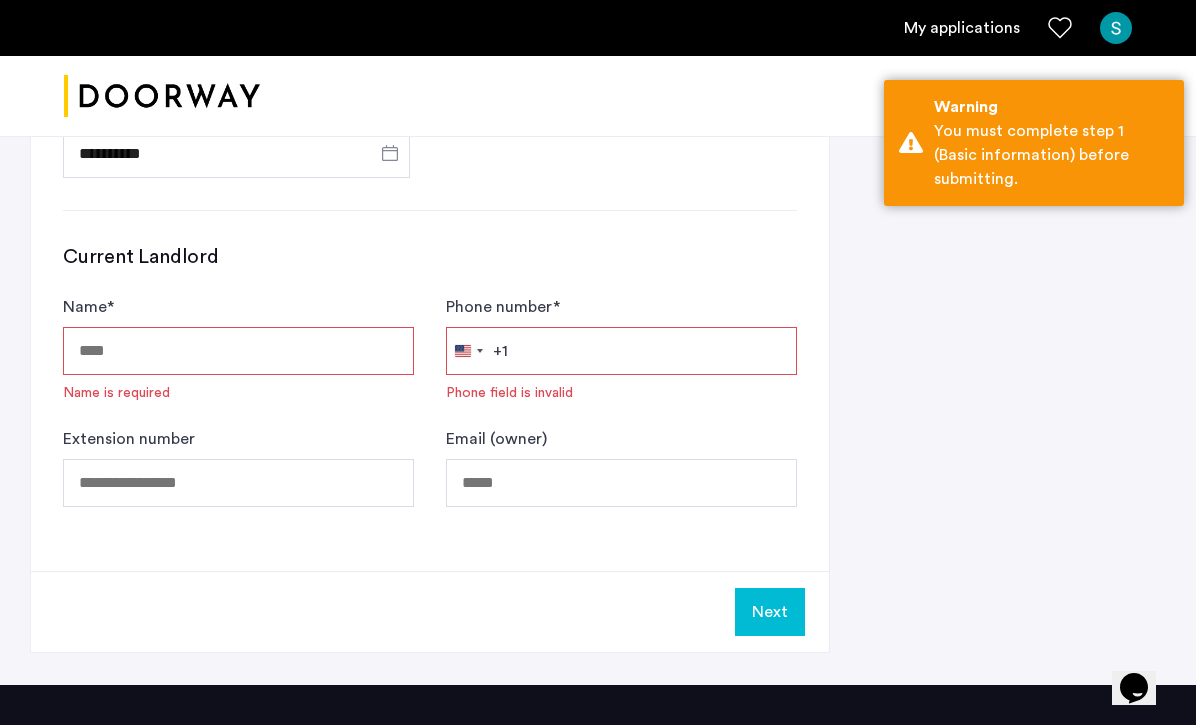 click on "Name  *" at bounding box center (238, 351) 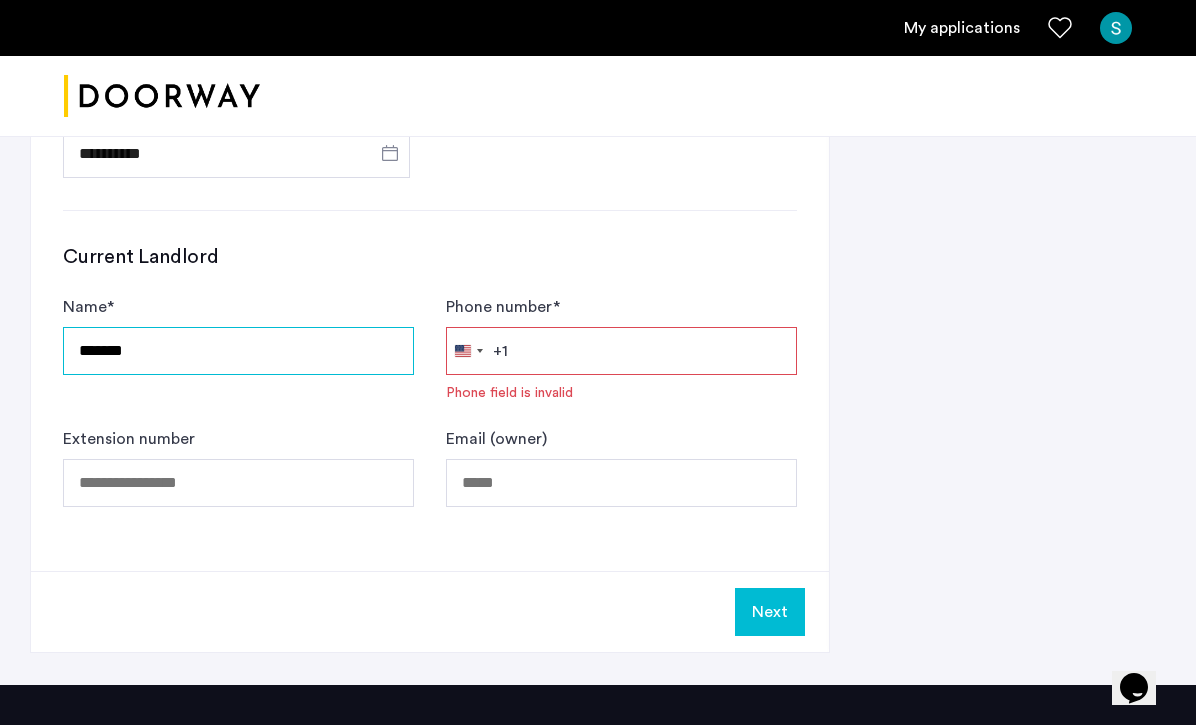 type on "*******" 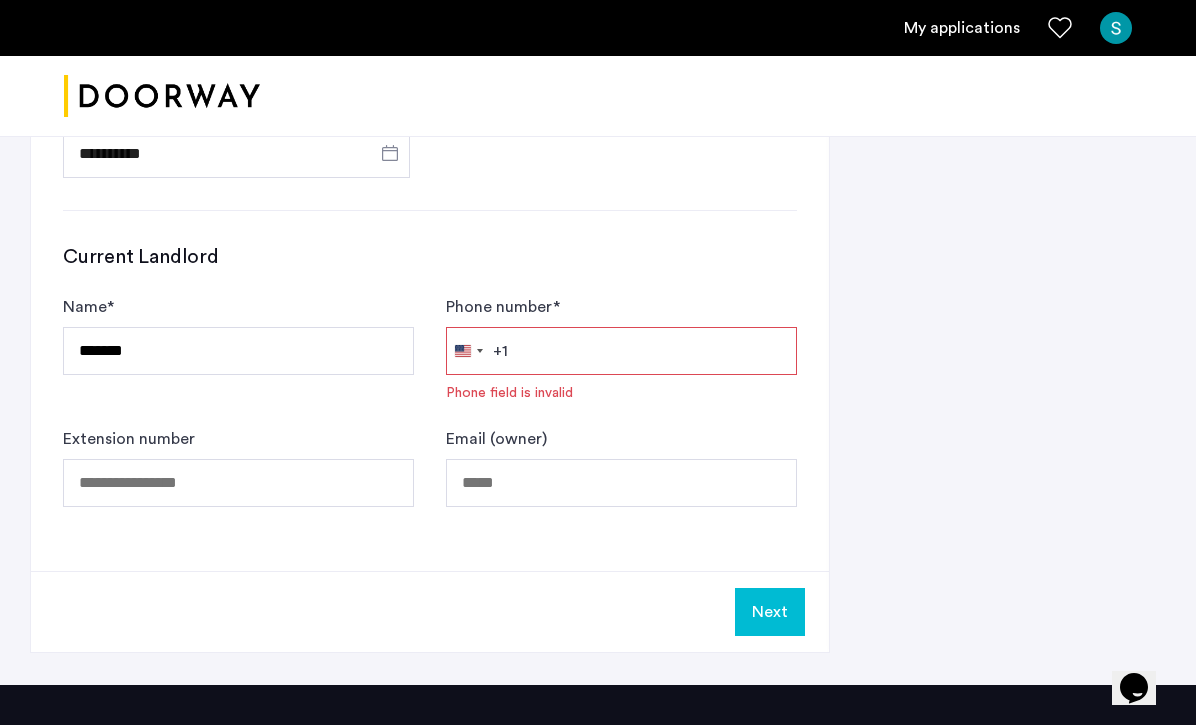 click on "Phone number  *" at bounding box center [621, 351] 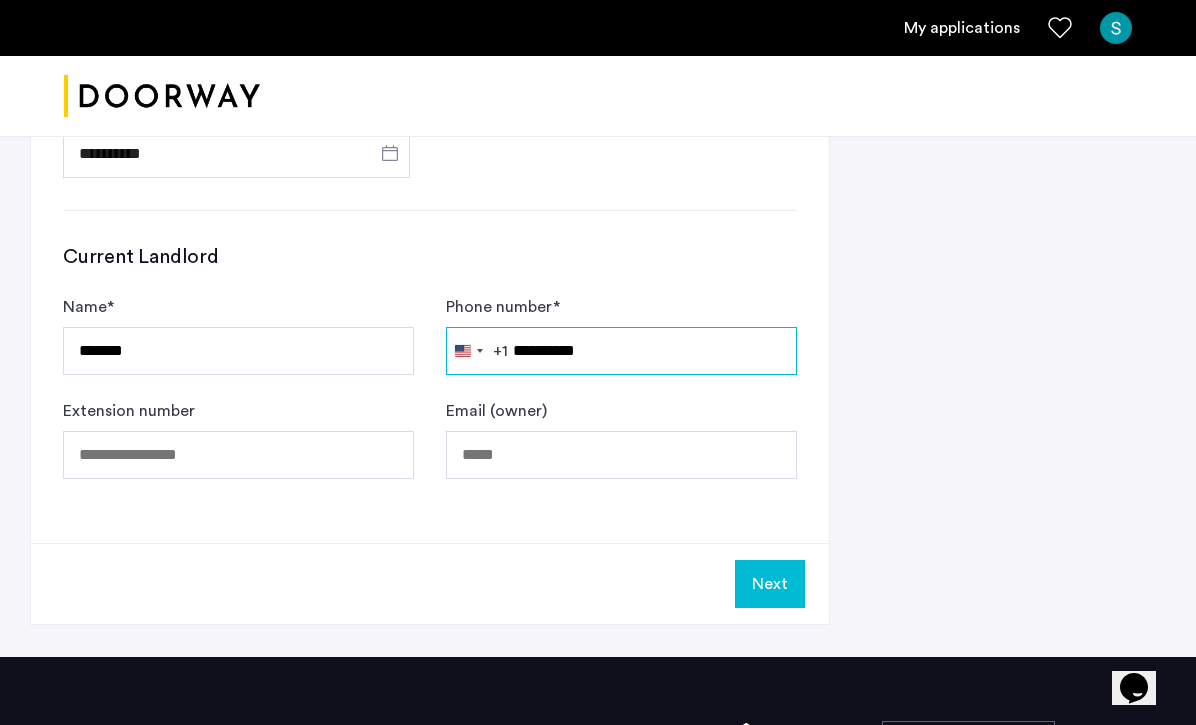 type on "**********" 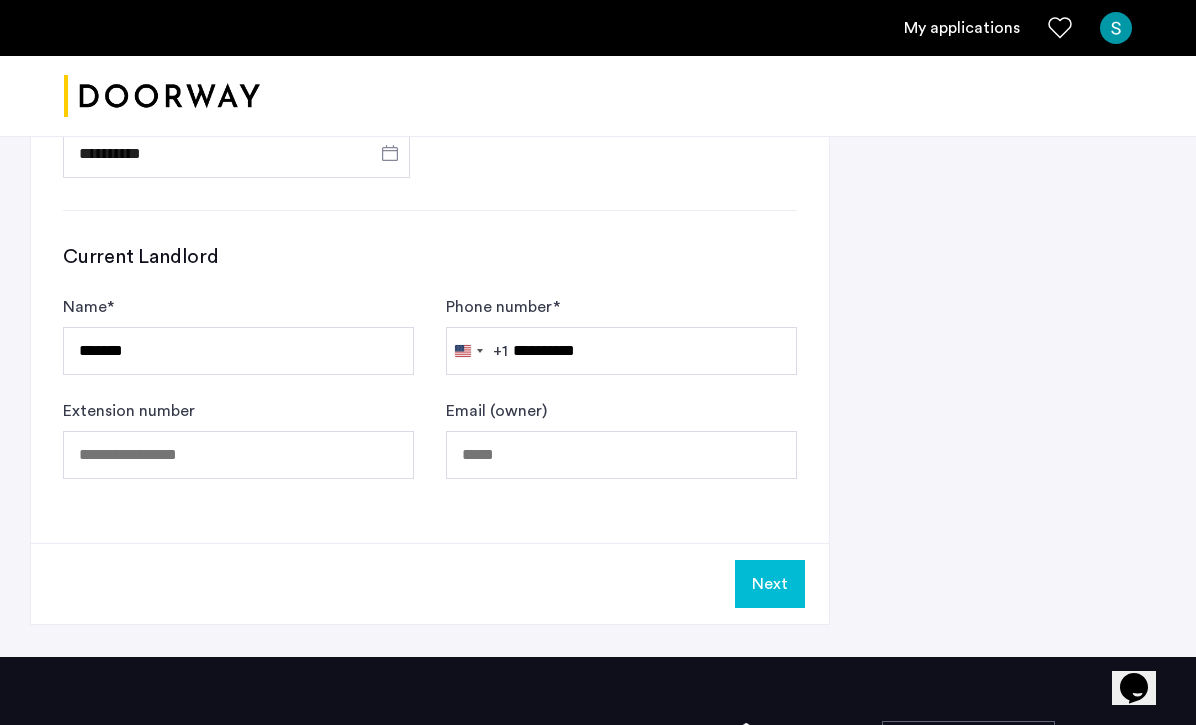 click on "Next" 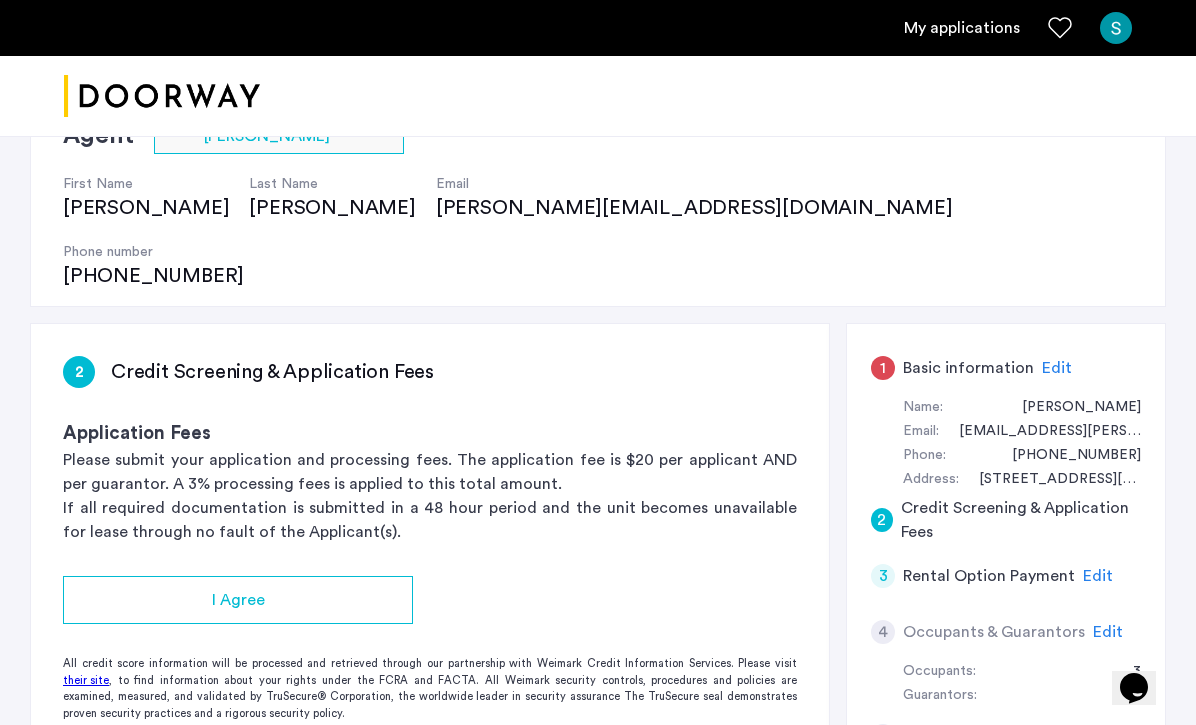 scroll, scrollTop: 180, scrollLeft: 0, axis: vertical 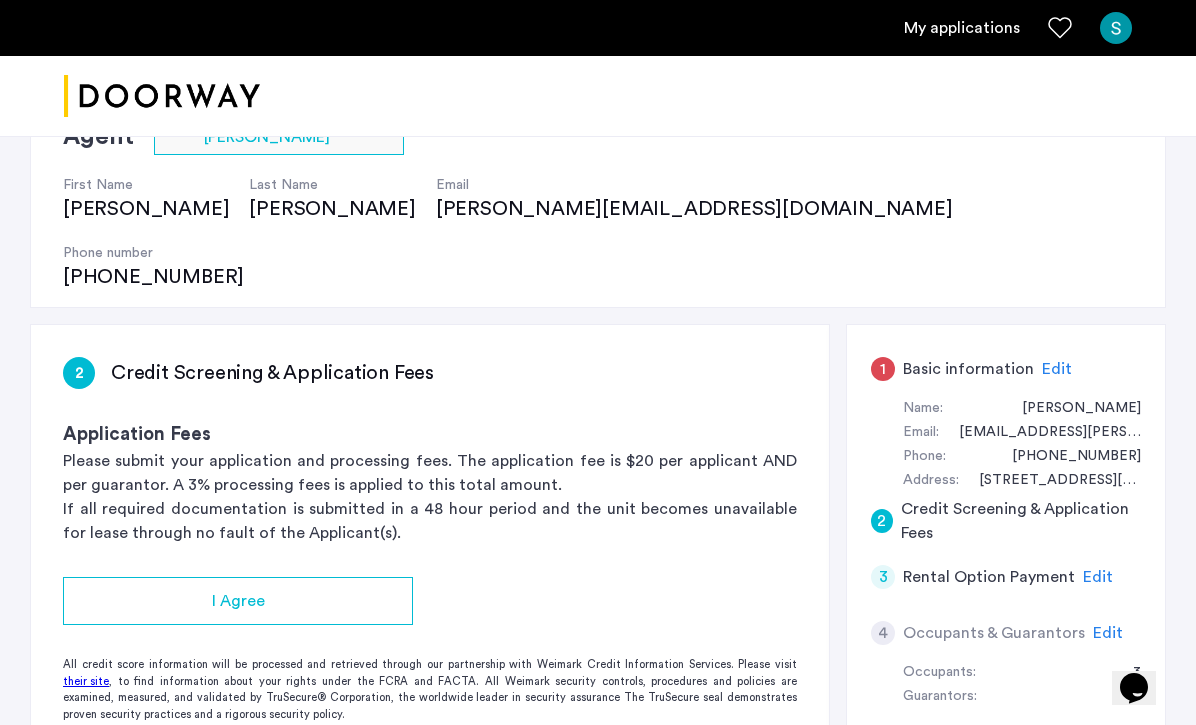 click on "Edit" 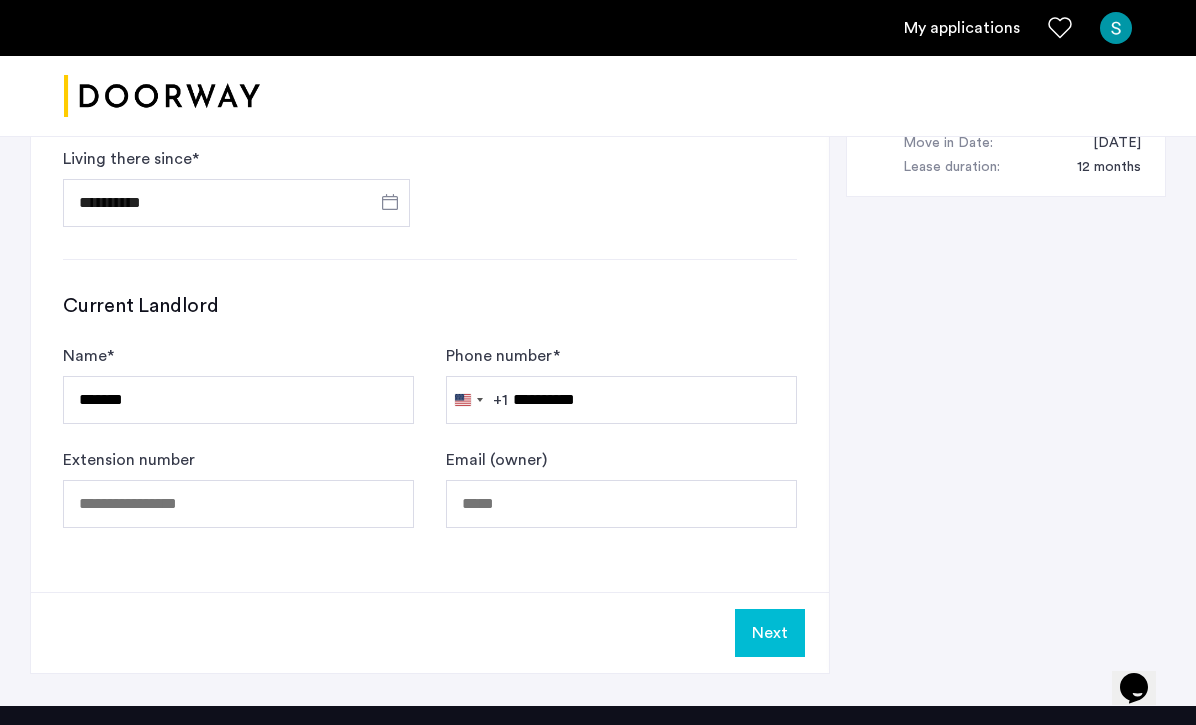scroll, scrollTop: 1280, scrollLeft: 0, axis: vertical 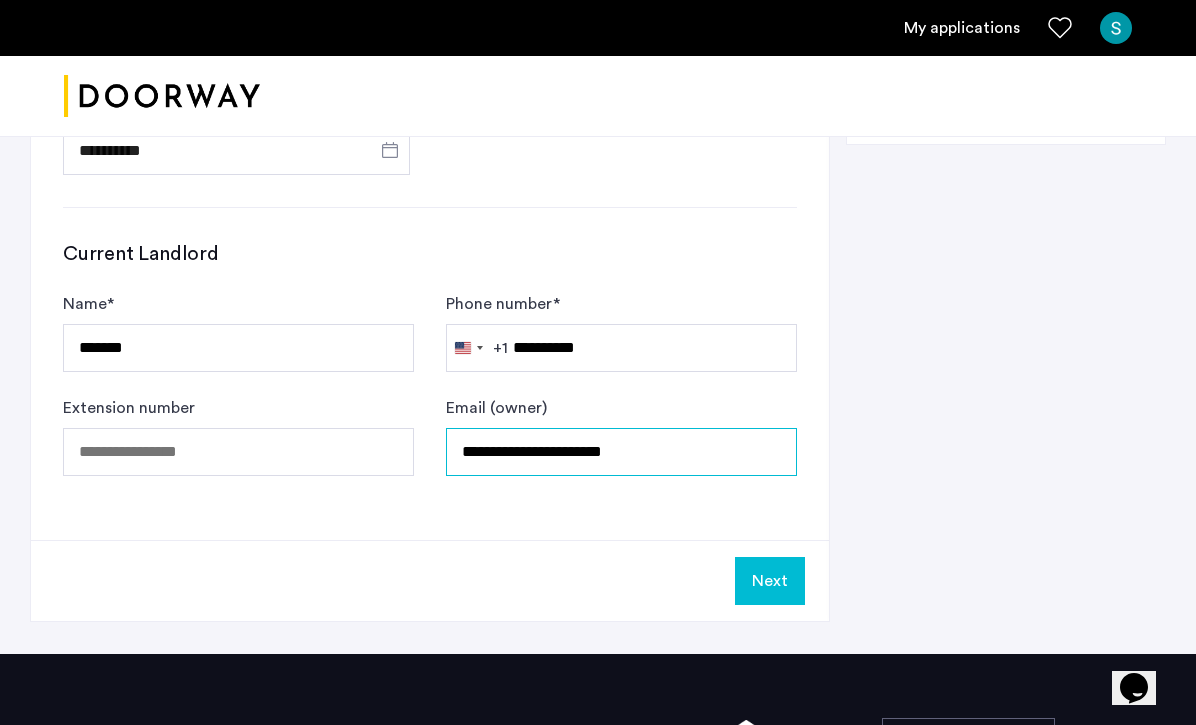 type on "**********" 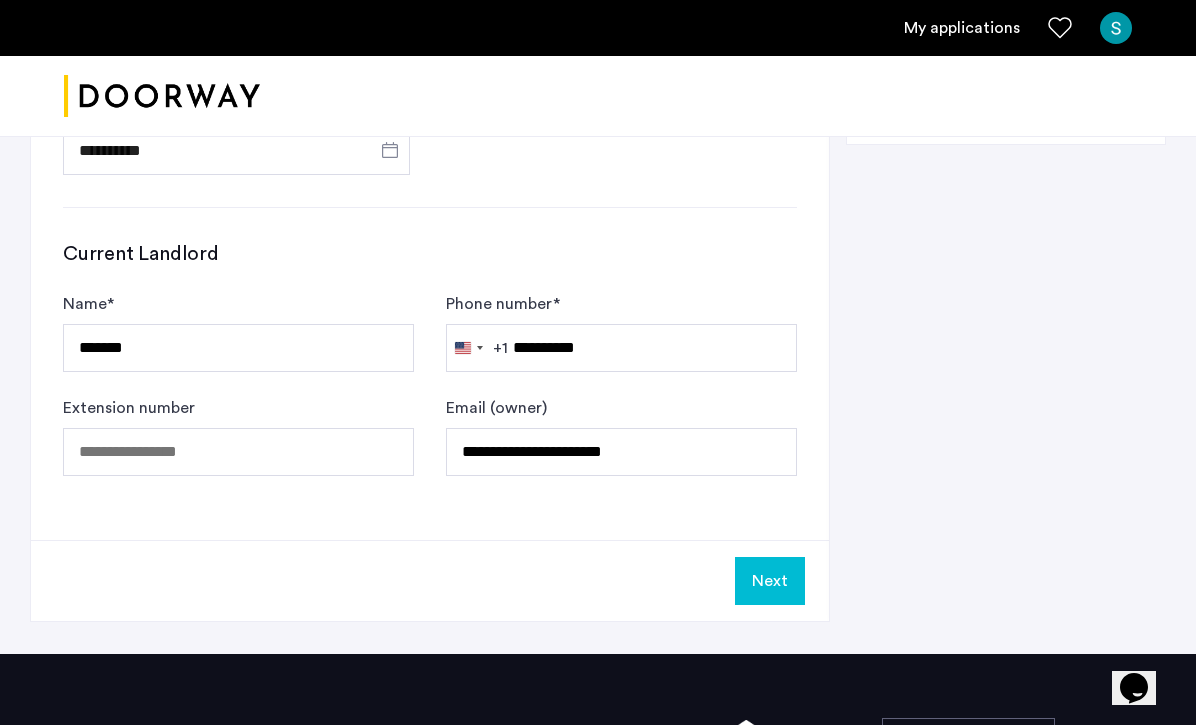 click on "Next" 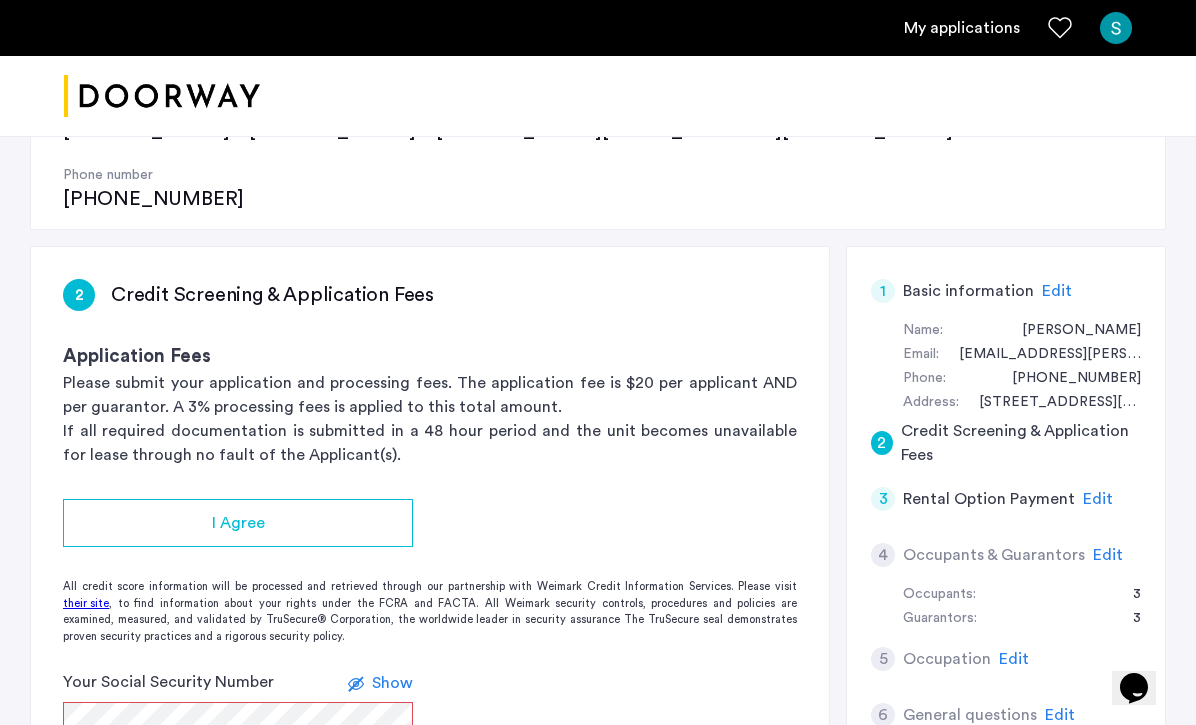 scroll, scrollTop: 259, scrollLeft: 0, axis: vertical 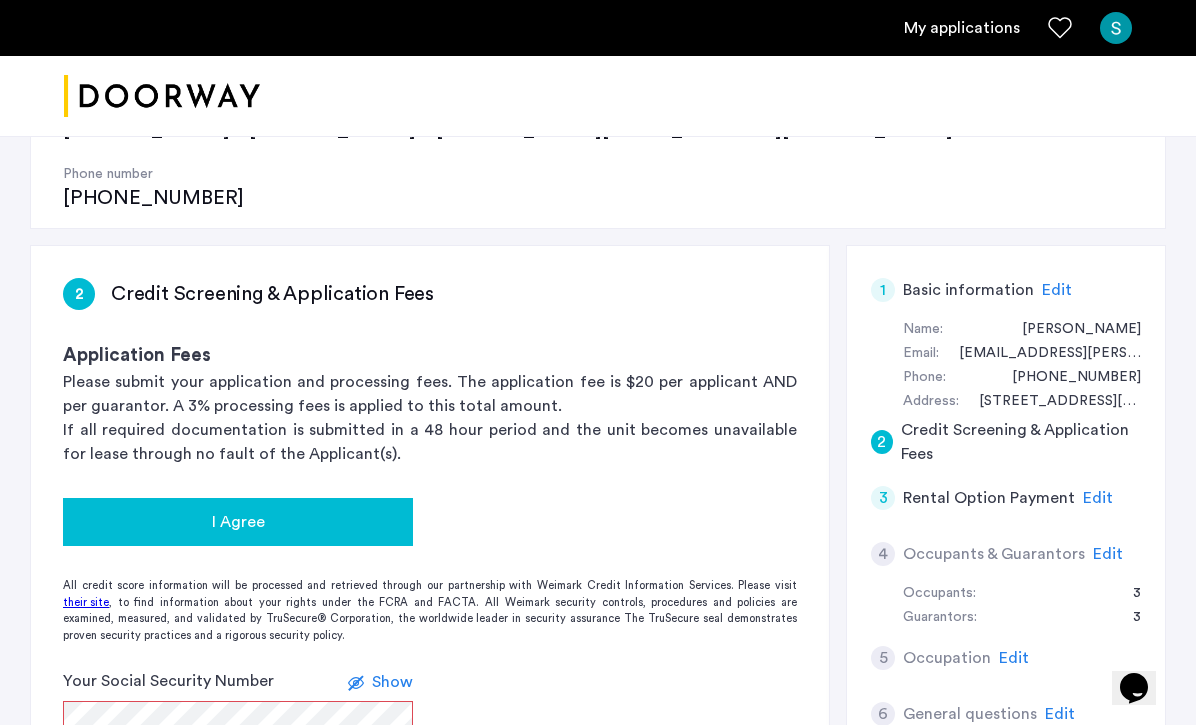 click on "I Agree" 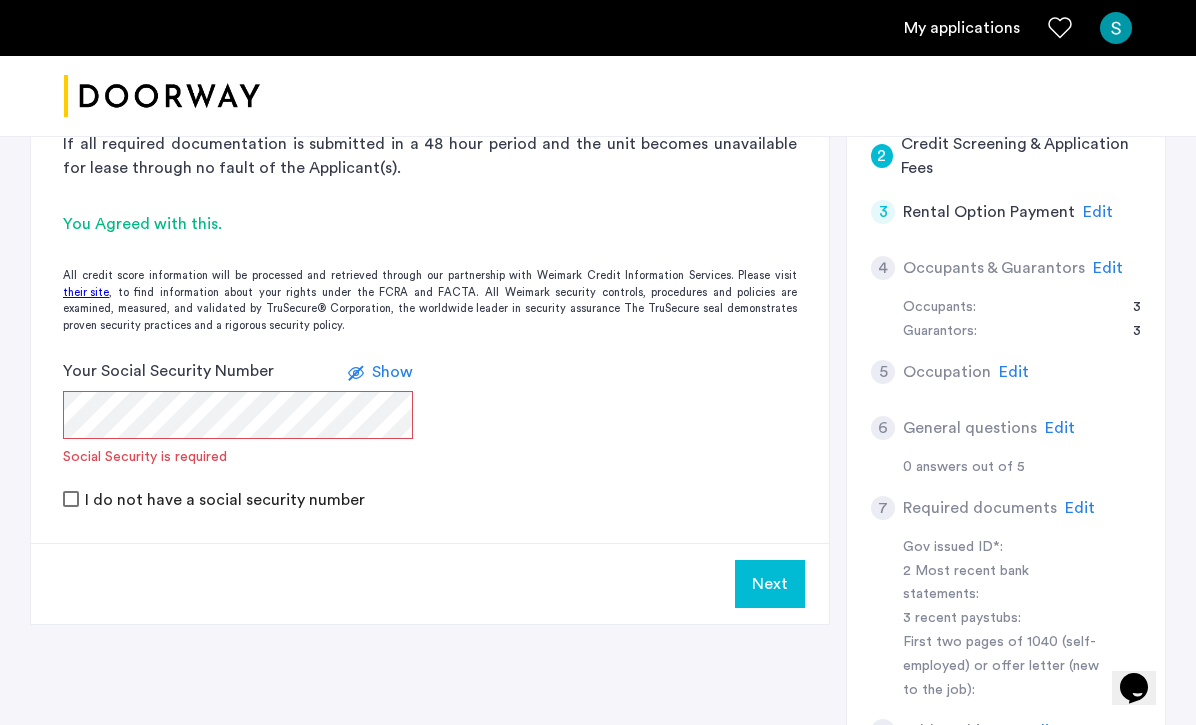 scroll, scrollTop: 551, scrollLeft: 0, axis: vertical 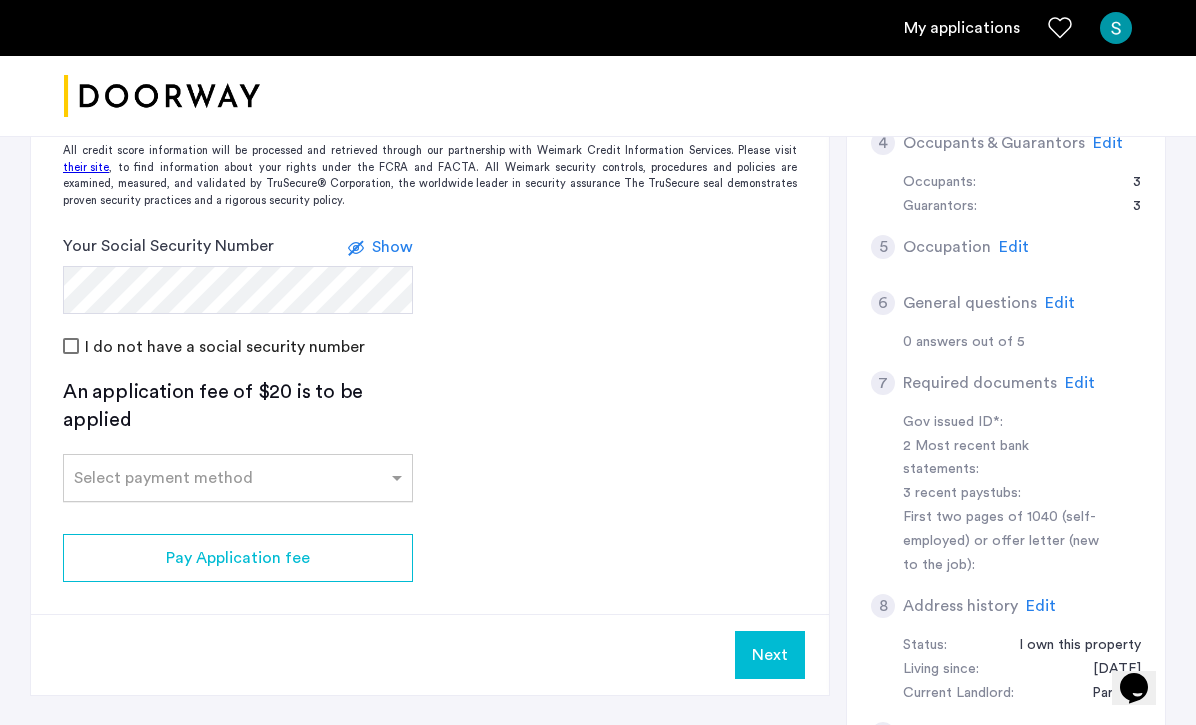 click 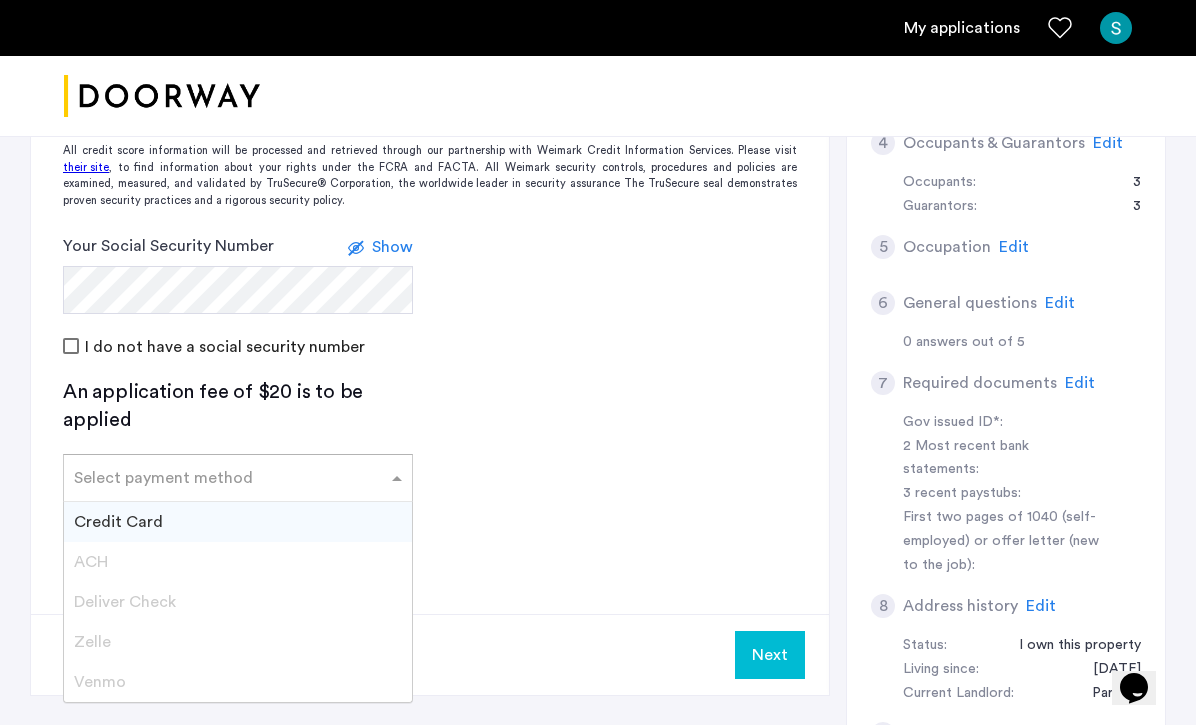 click on "Credit Card" at bounding box center [118, 522] 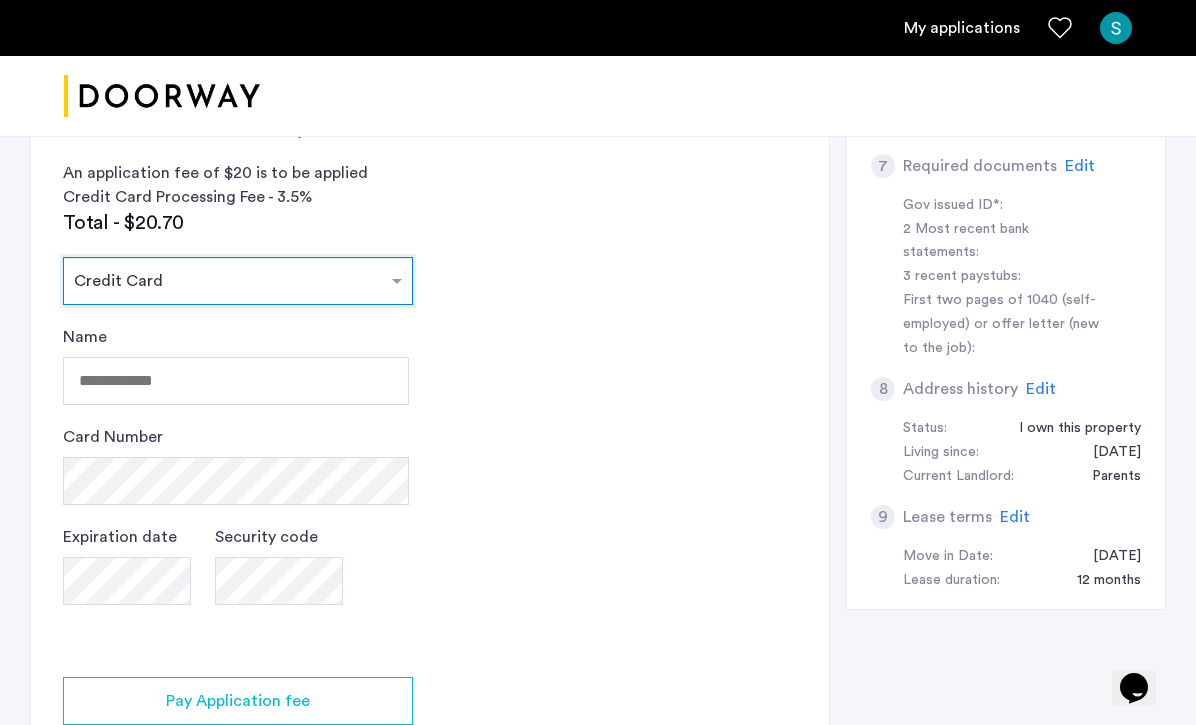 scroll, scrollTop: 895, scrollLeft: 0, axis: vertical 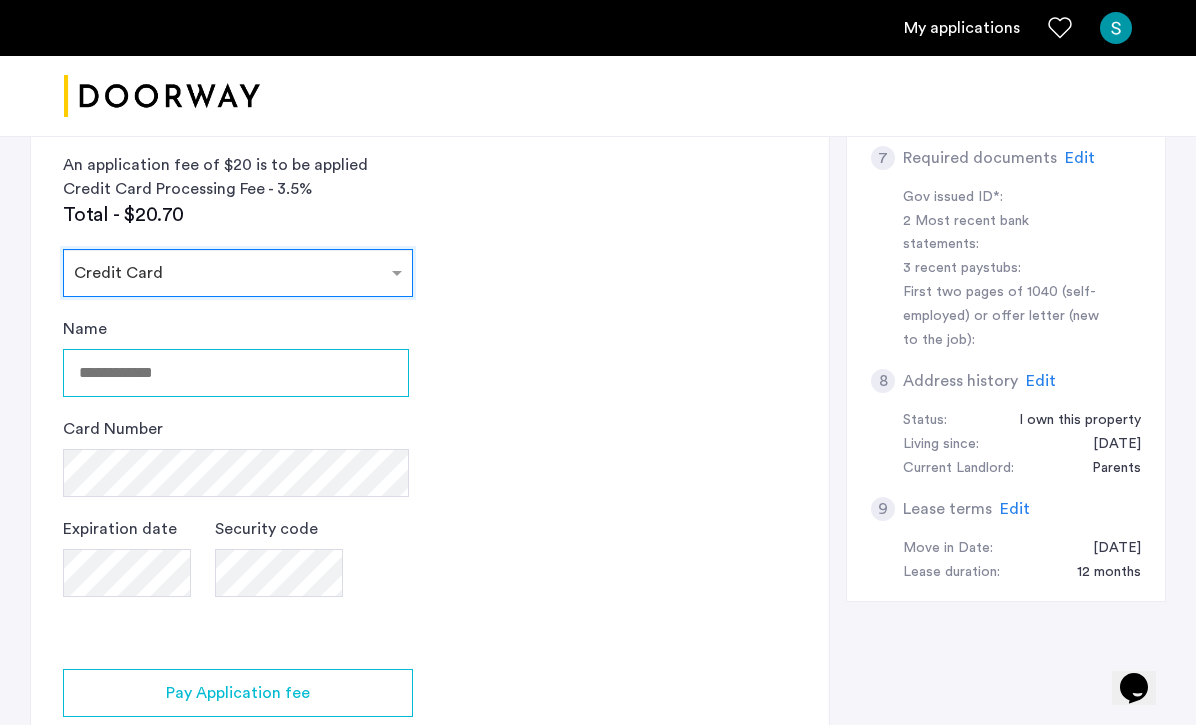 click on "Name" at bounding box center (236, 373) 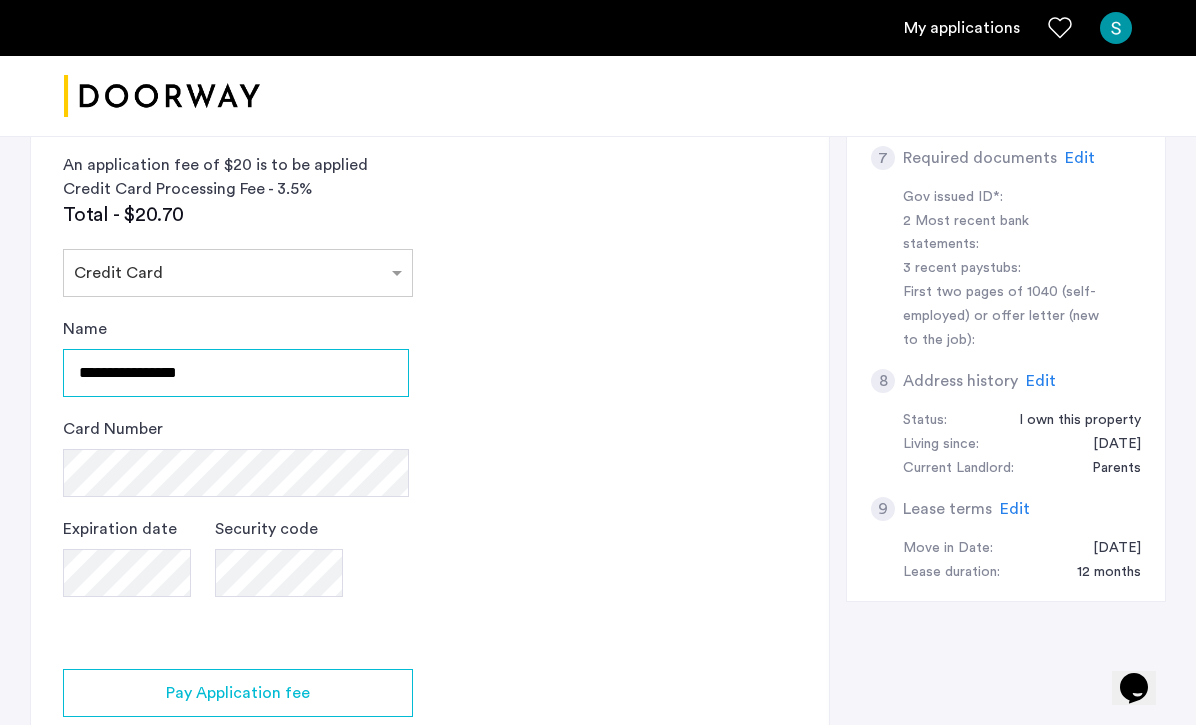 type on "**********" 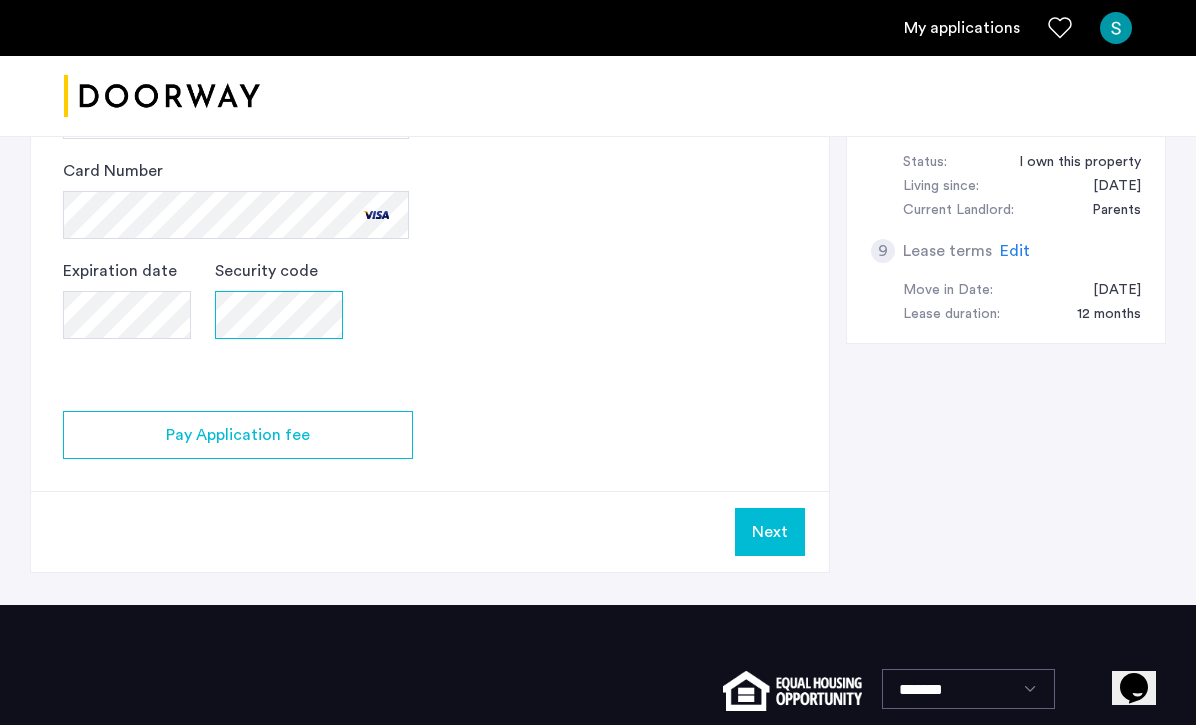 scroll, scrollTop: 1188, scrollLeft: 0, axis: vertical 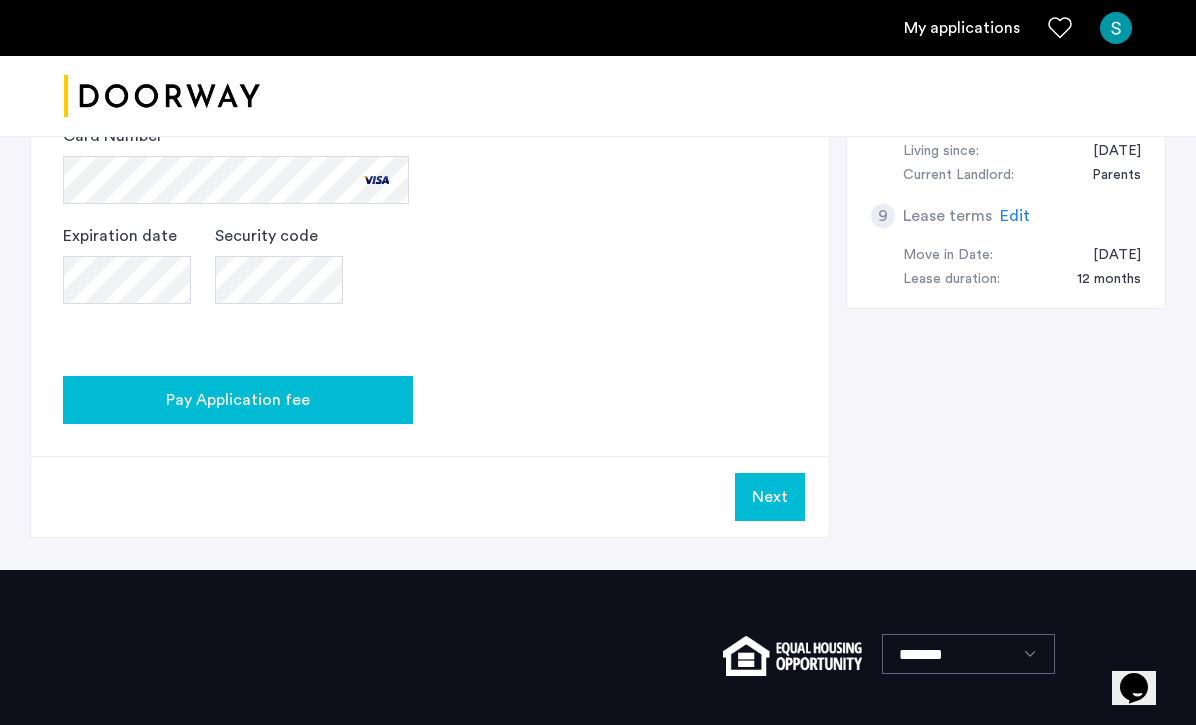 click on "Pay Application fee" 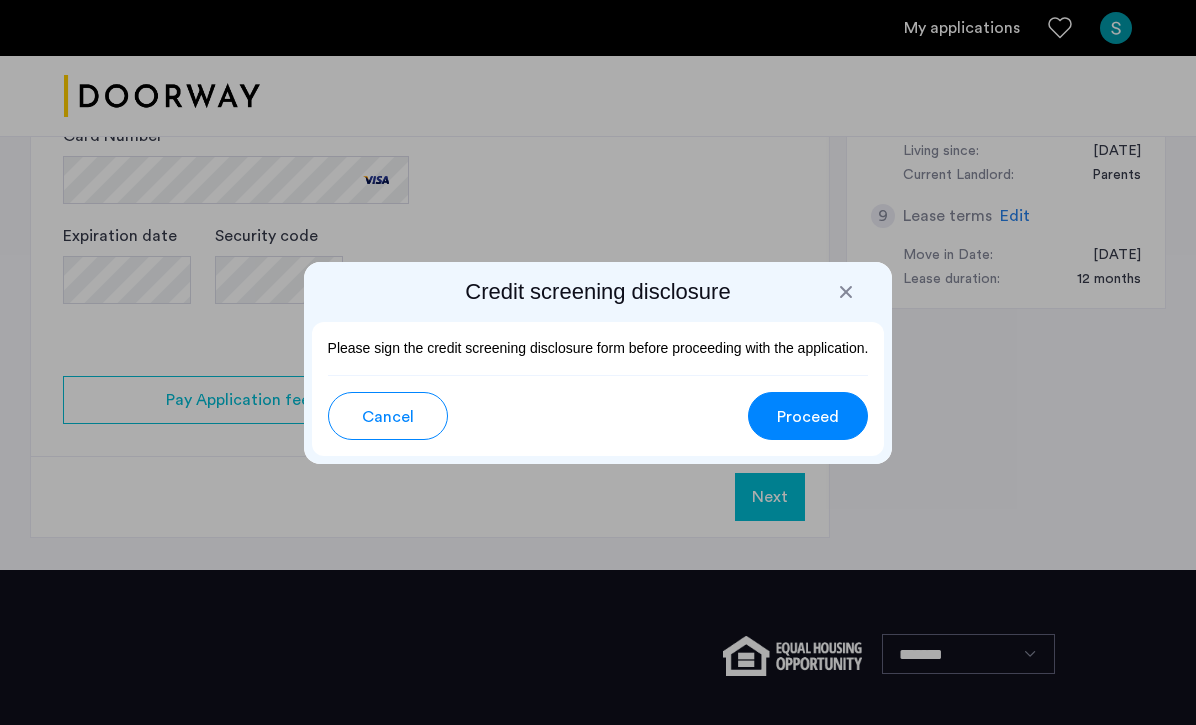 click on "Proceed" at bounding box center (808, 417) 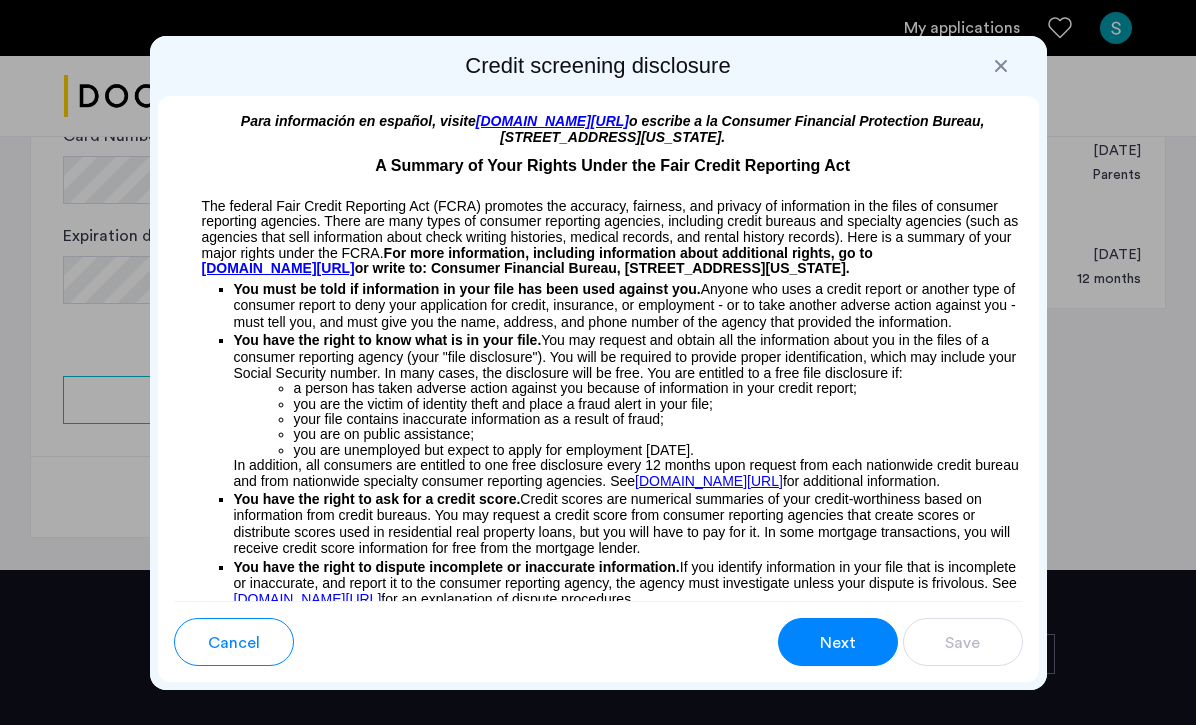 click on "Next" at bounding box center [838, 643] 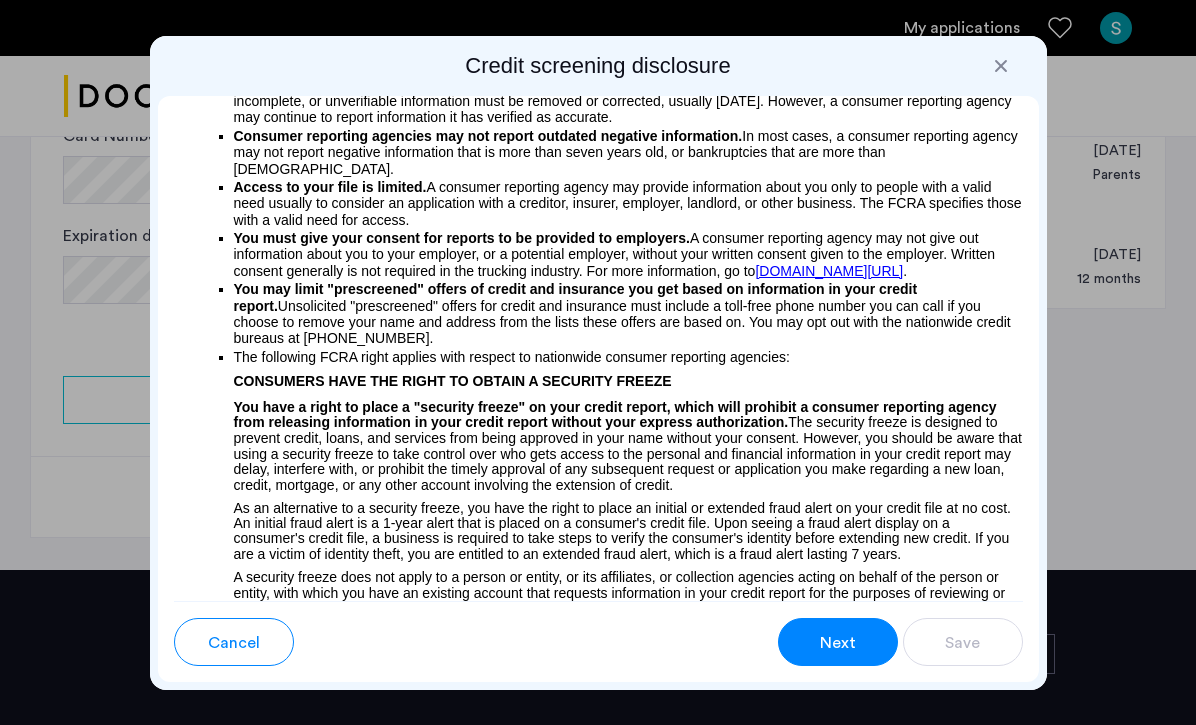 click on "Next" at bounding box center (838, 643) 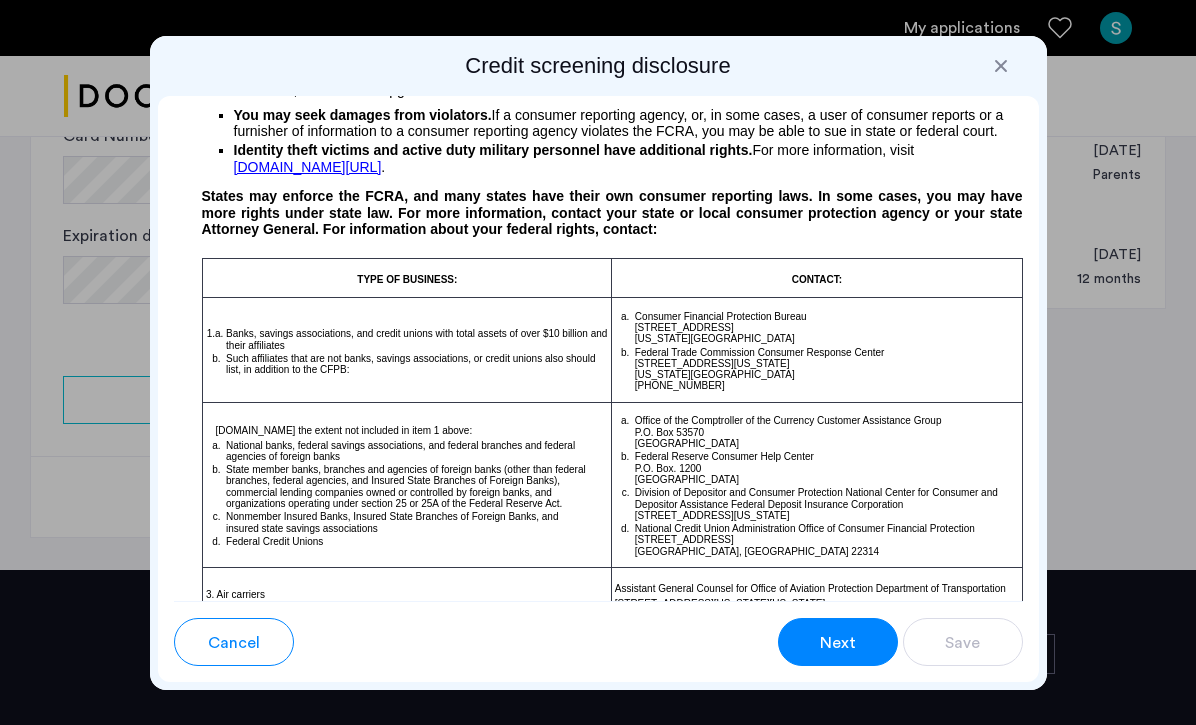 click on "Next" at bounding box center (838, 643) 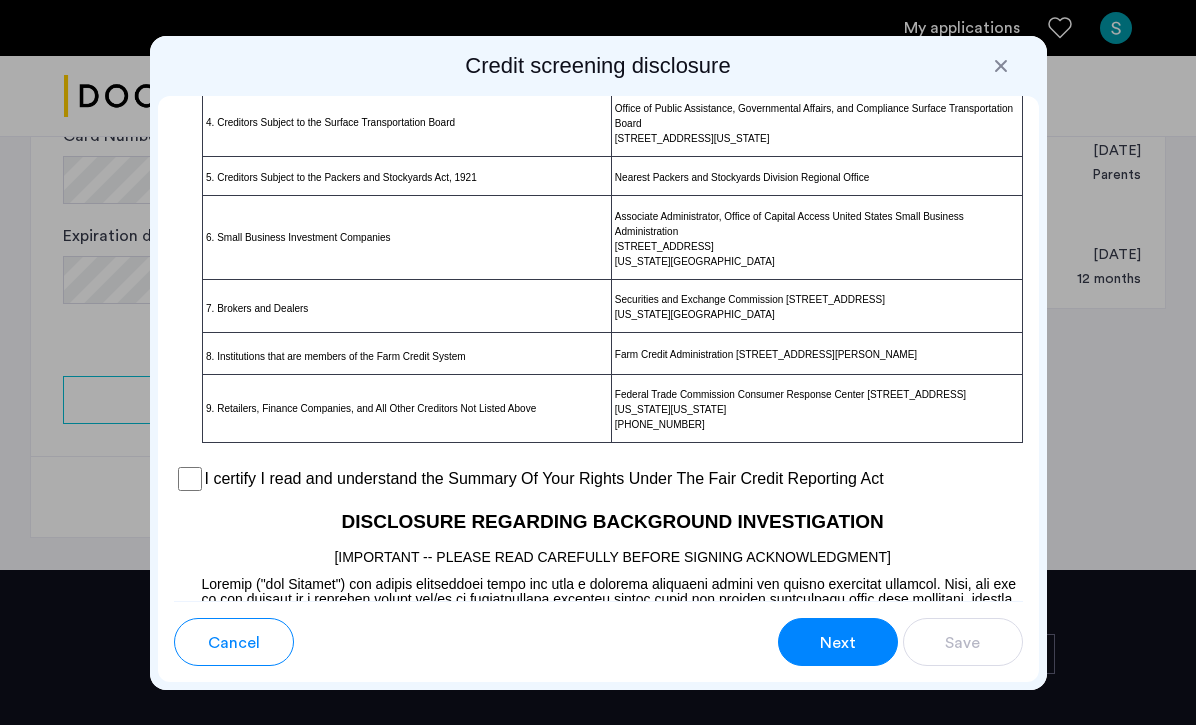 click on "Next" at bounding box center (838, 643) 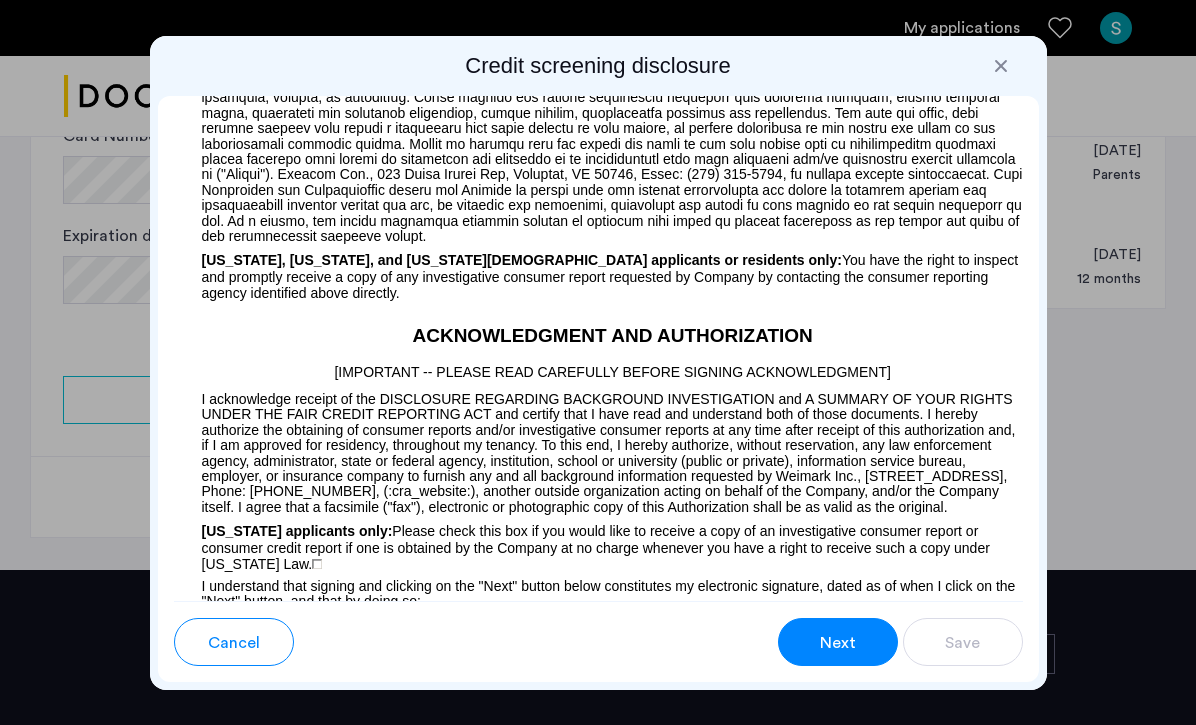 click on "Next" at bounding box center [838, 643] 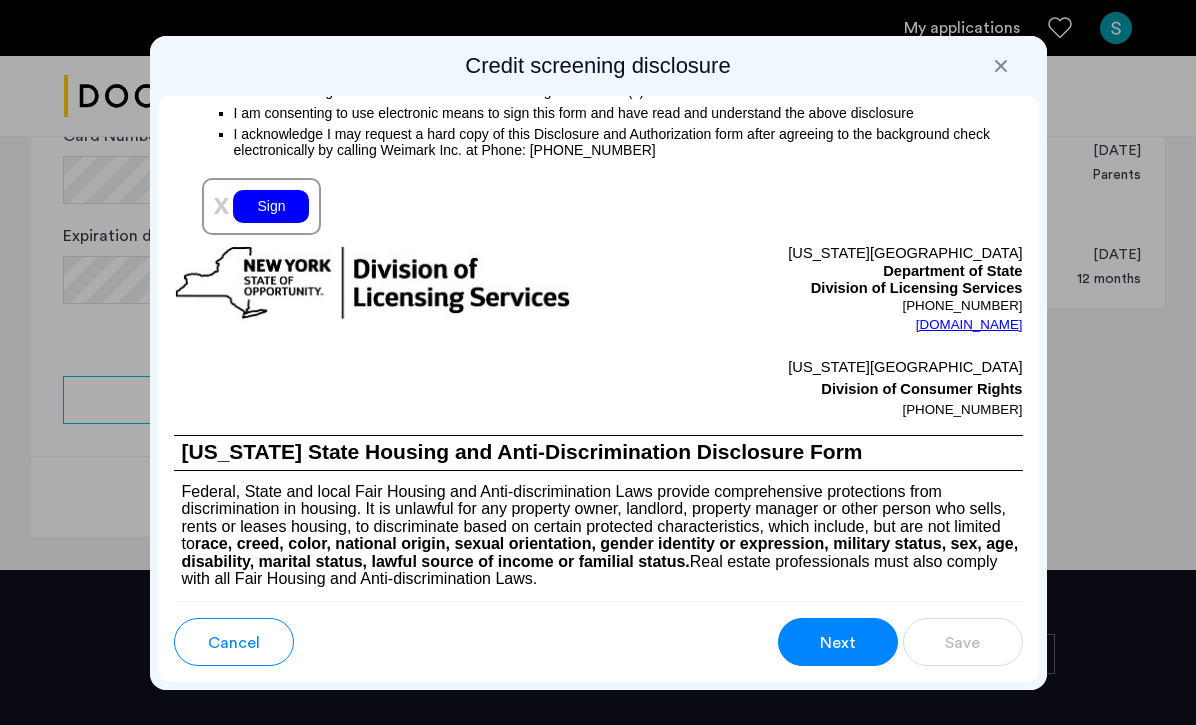 click on "Next" at bounding box center [838, 643] 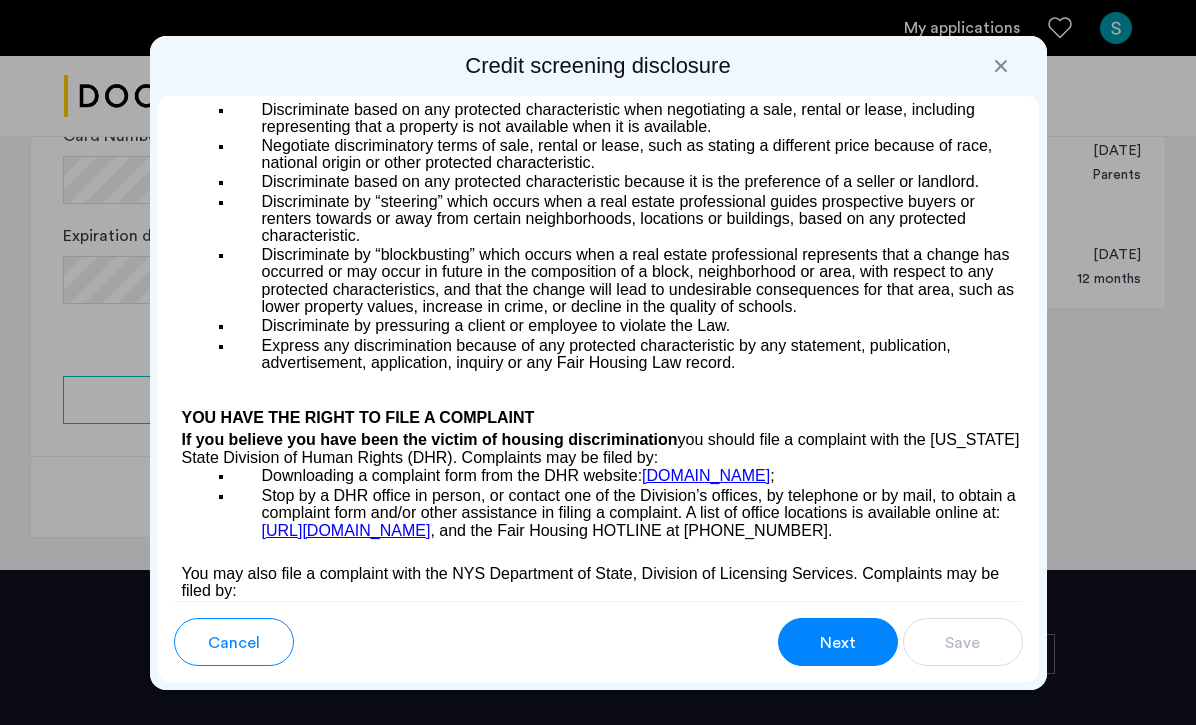 click on "Next" at bounding box center [838, 643] 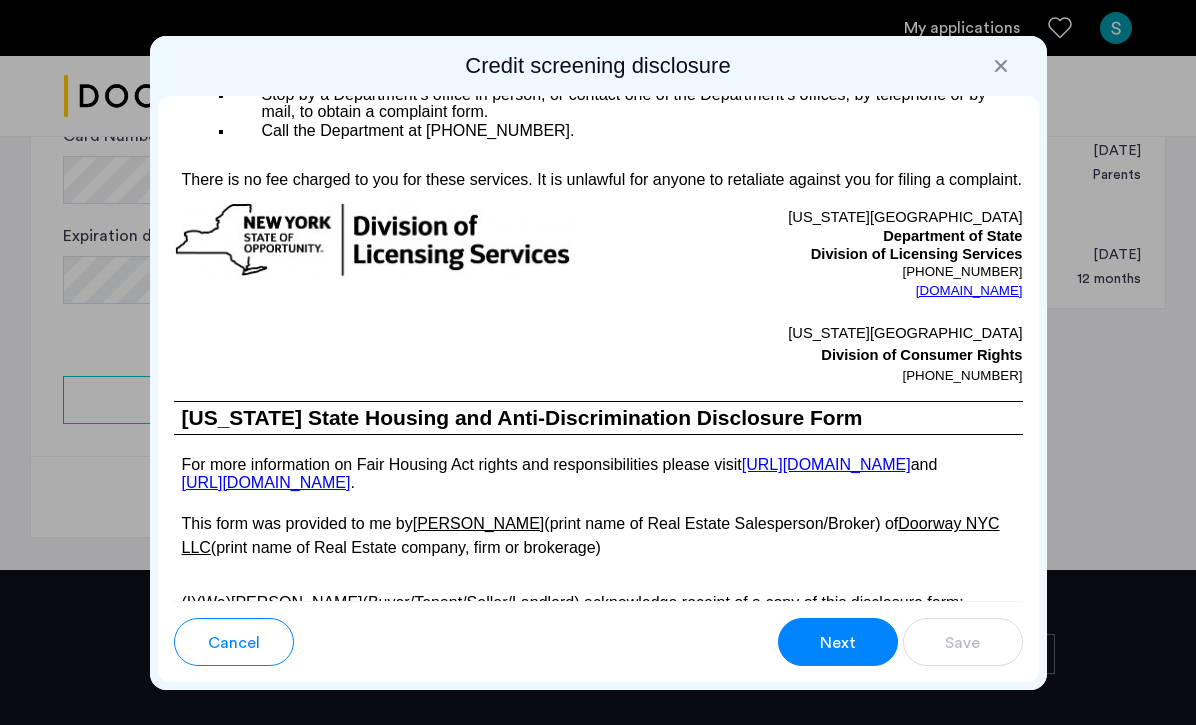 click on "Next" at bounding box center [838, 643] 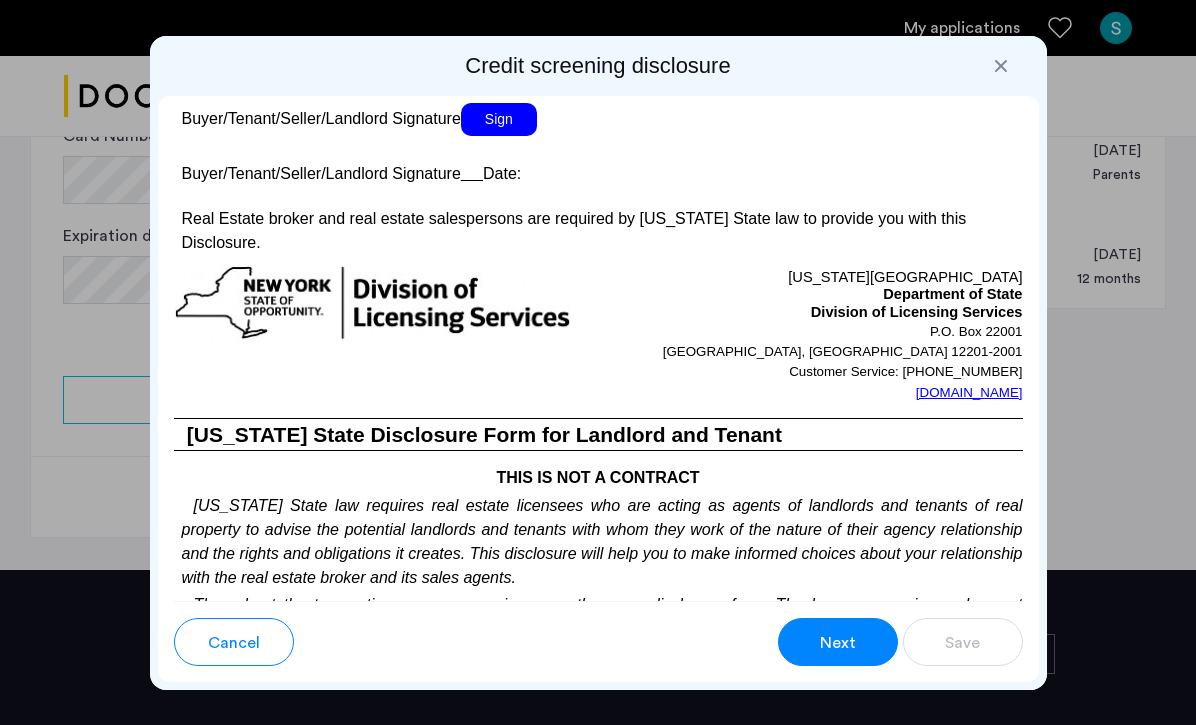 click on "Next" at bounding box center [838, 643] 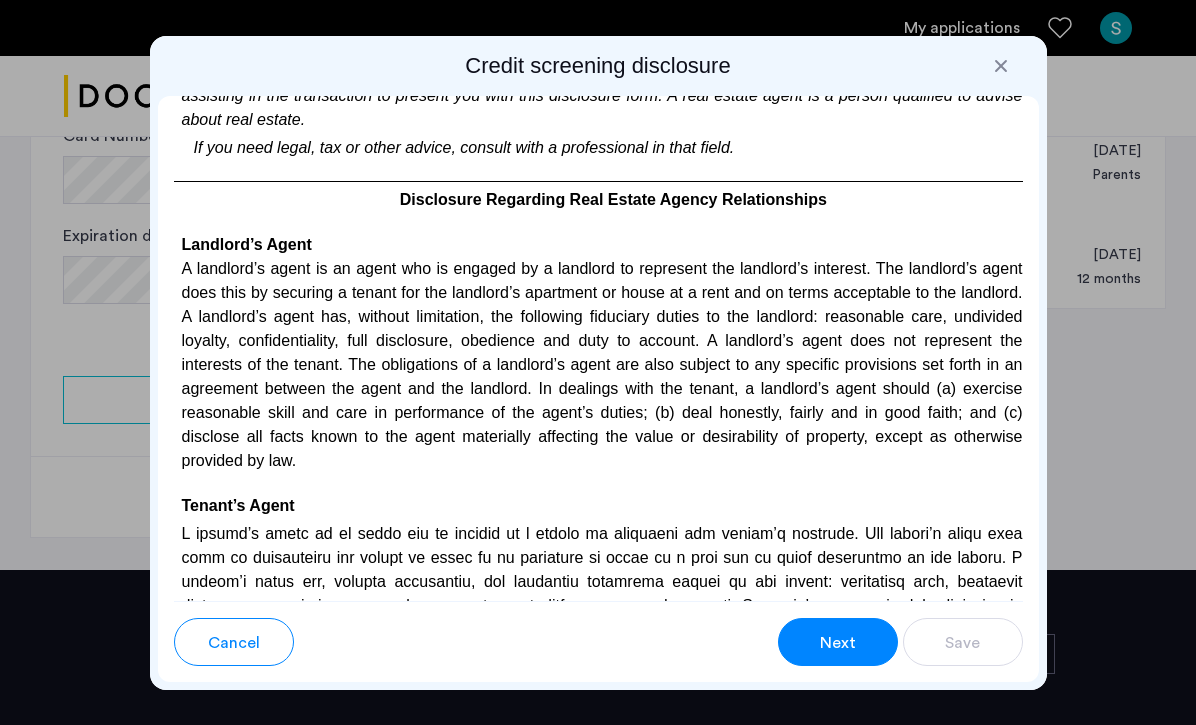click on "Next" at bounding box center (838, 643) 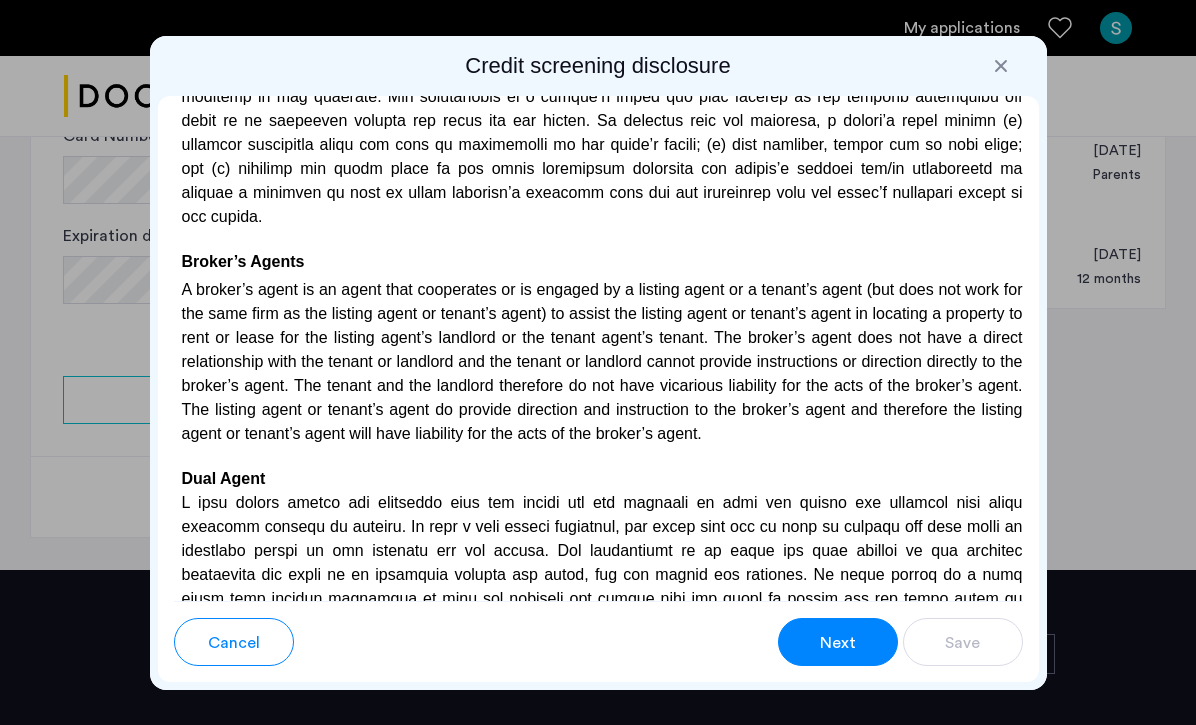 click on "Next" at bounding box center (838, 643) 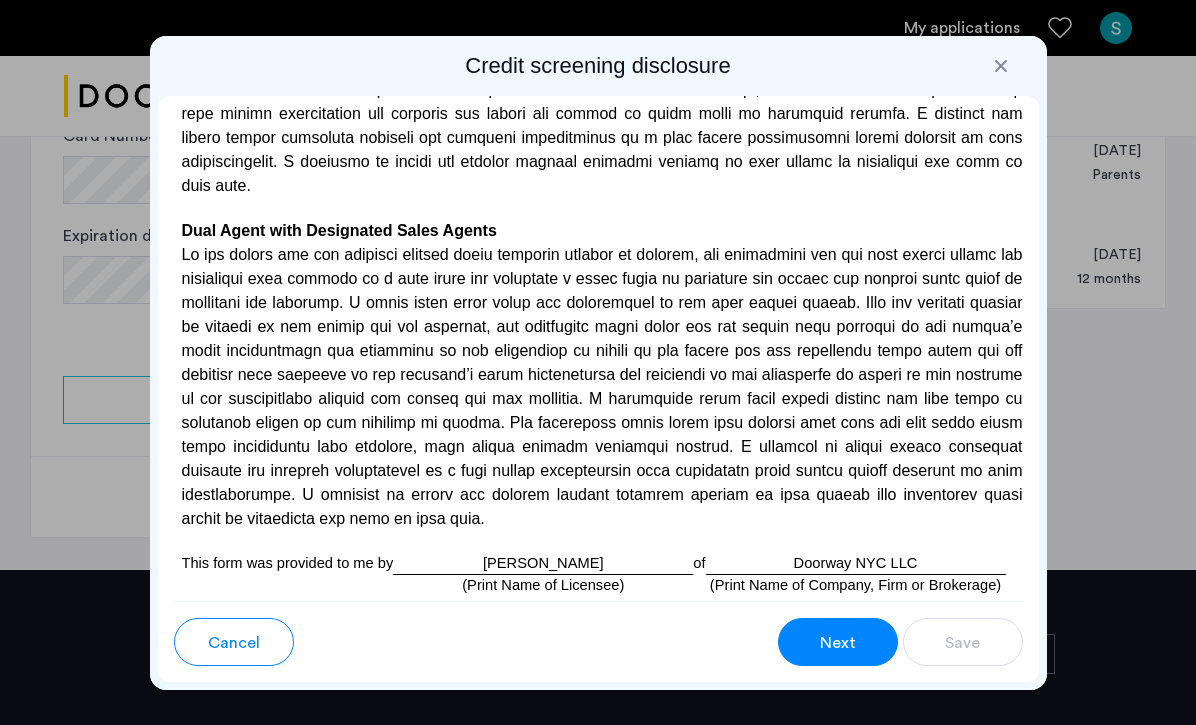click on "Next" at bounding box center (838, 643) 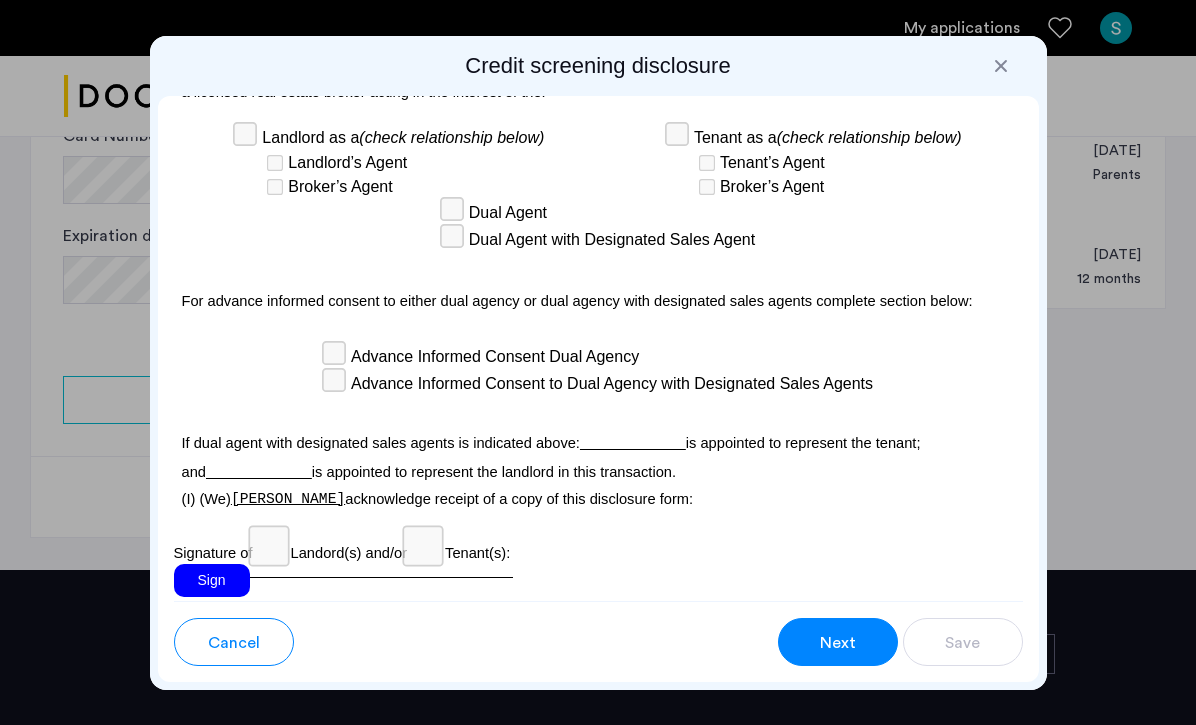 click on "Next" at bounding box center [838, 643] 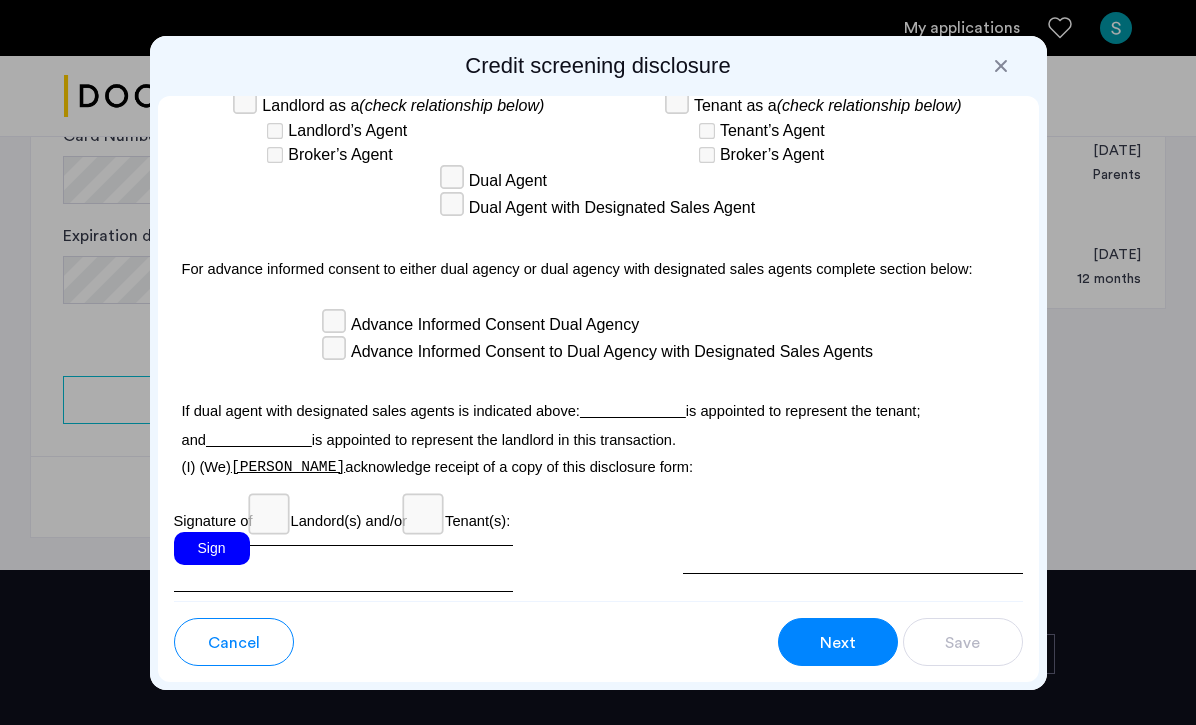 click on "Next" at bounding box center [838, 643] 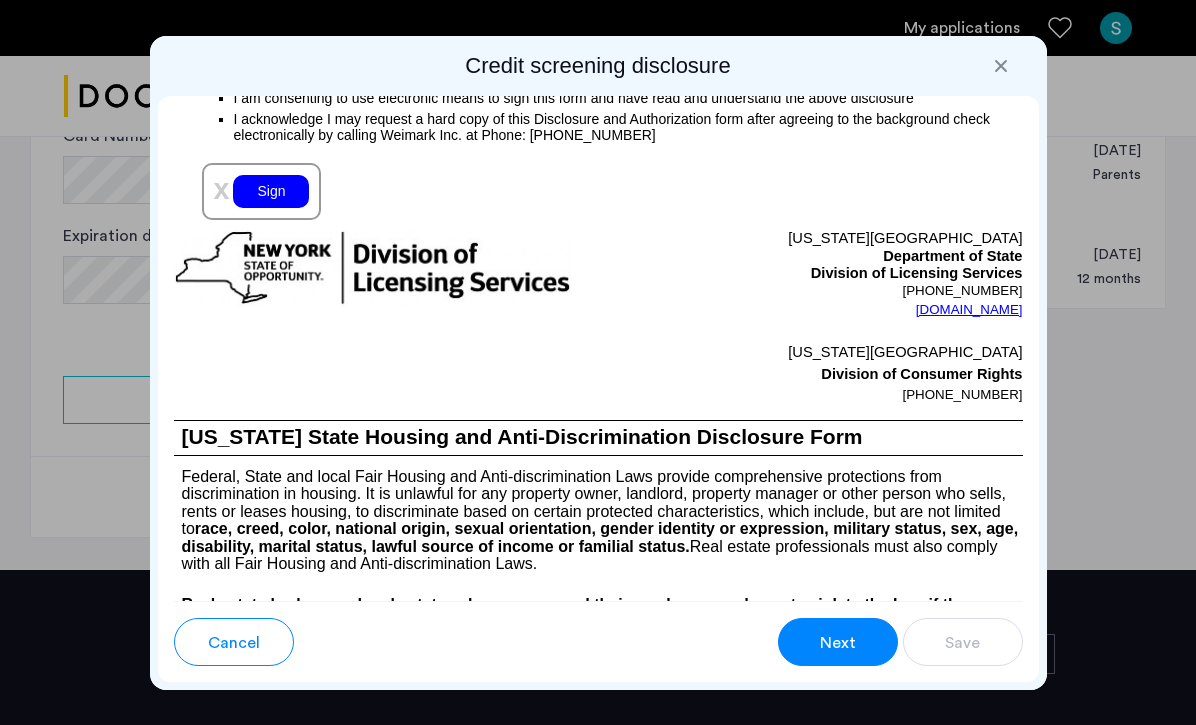 click on "Next" at bounding box center [838, 643] 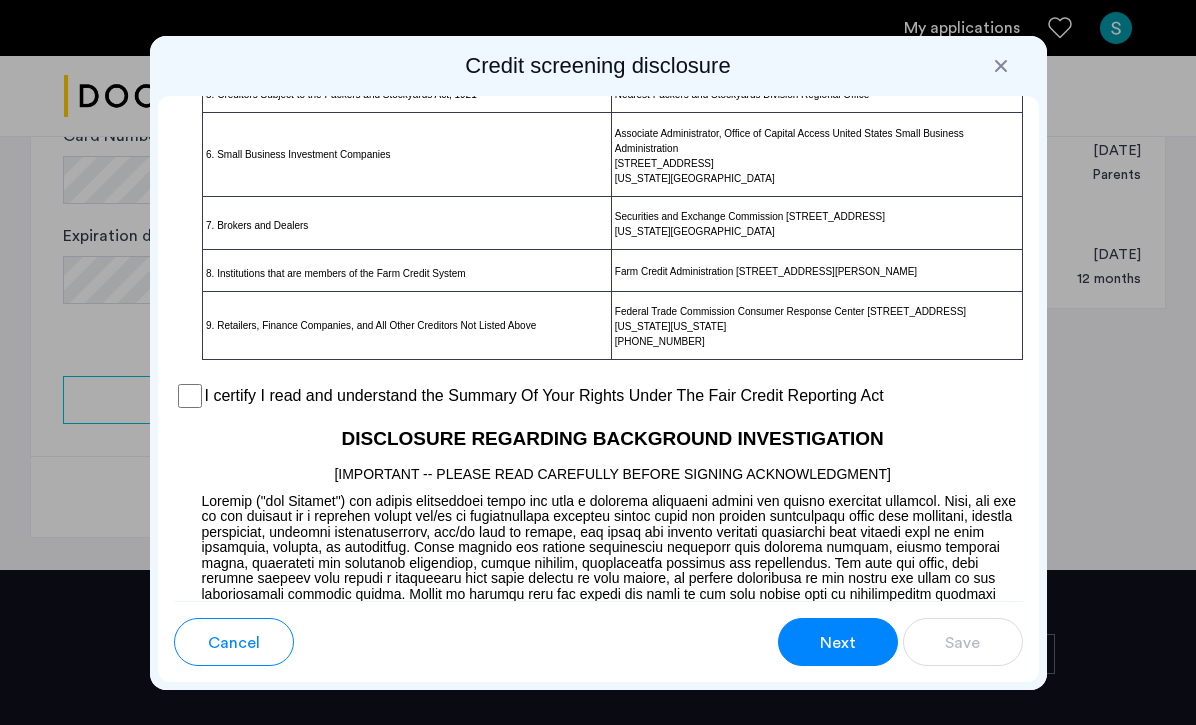scroll, scrollTop: 1669, scrollLeft: 0, axis: vertical 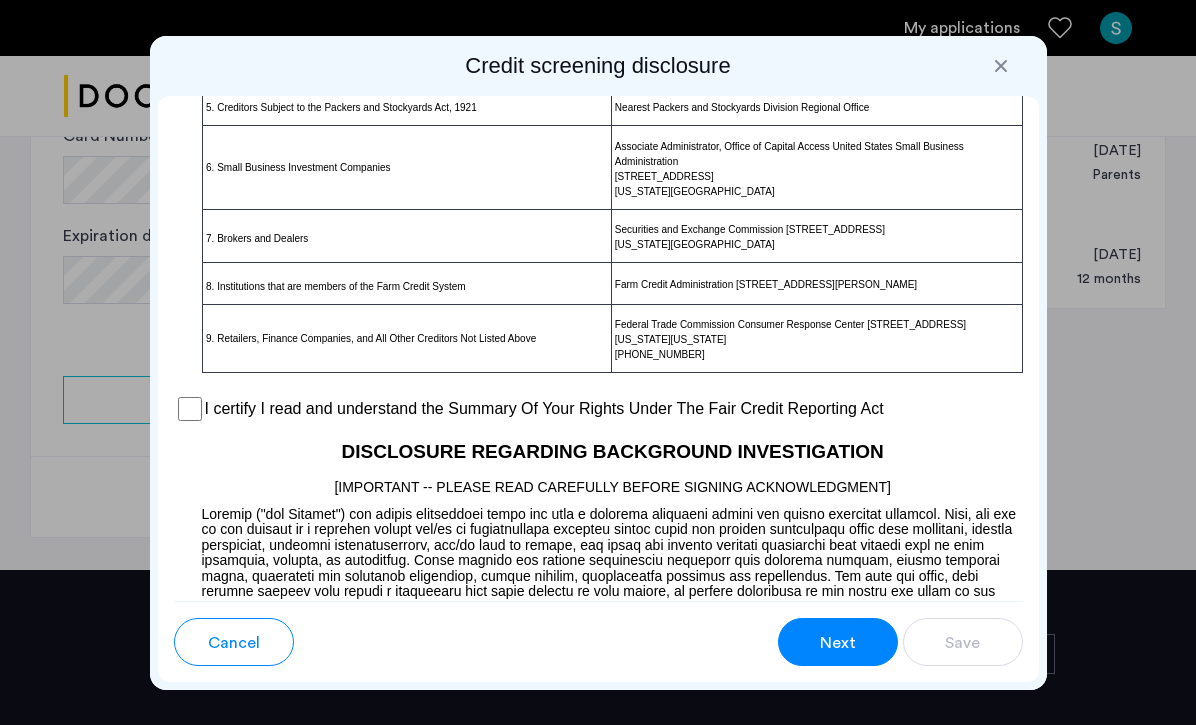 click on "Next" at bounding box center (838, 643) 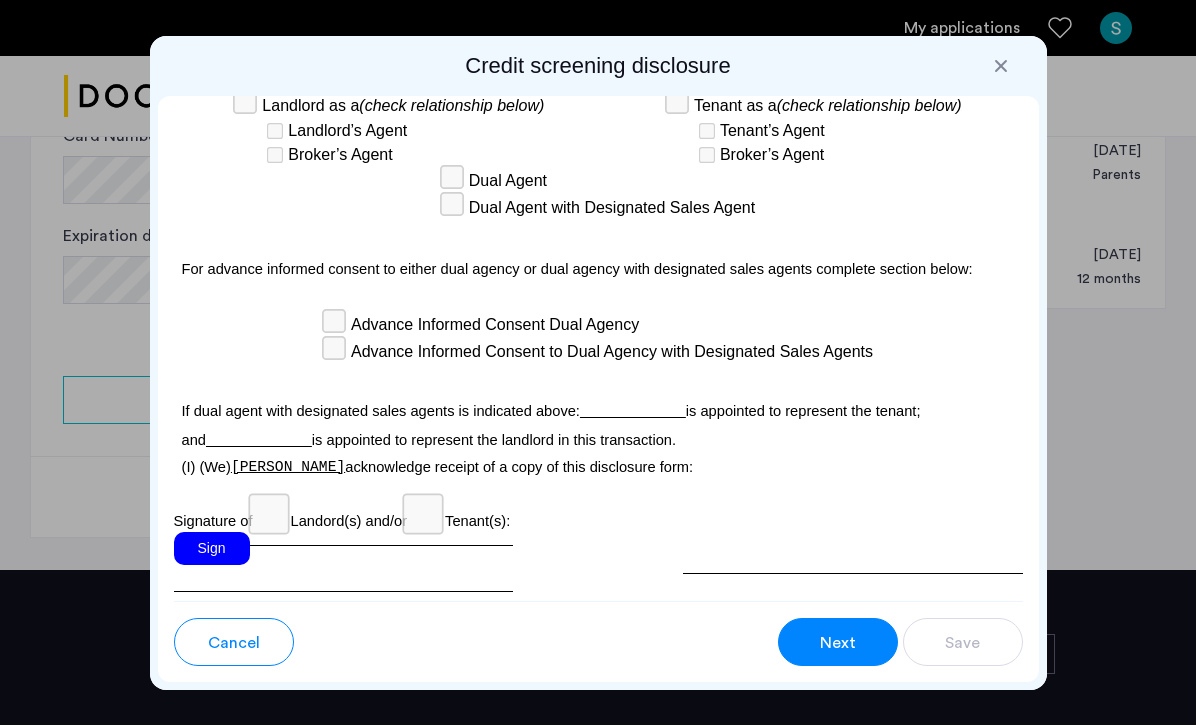 click on "Sign" at bounding box center (212, 548) 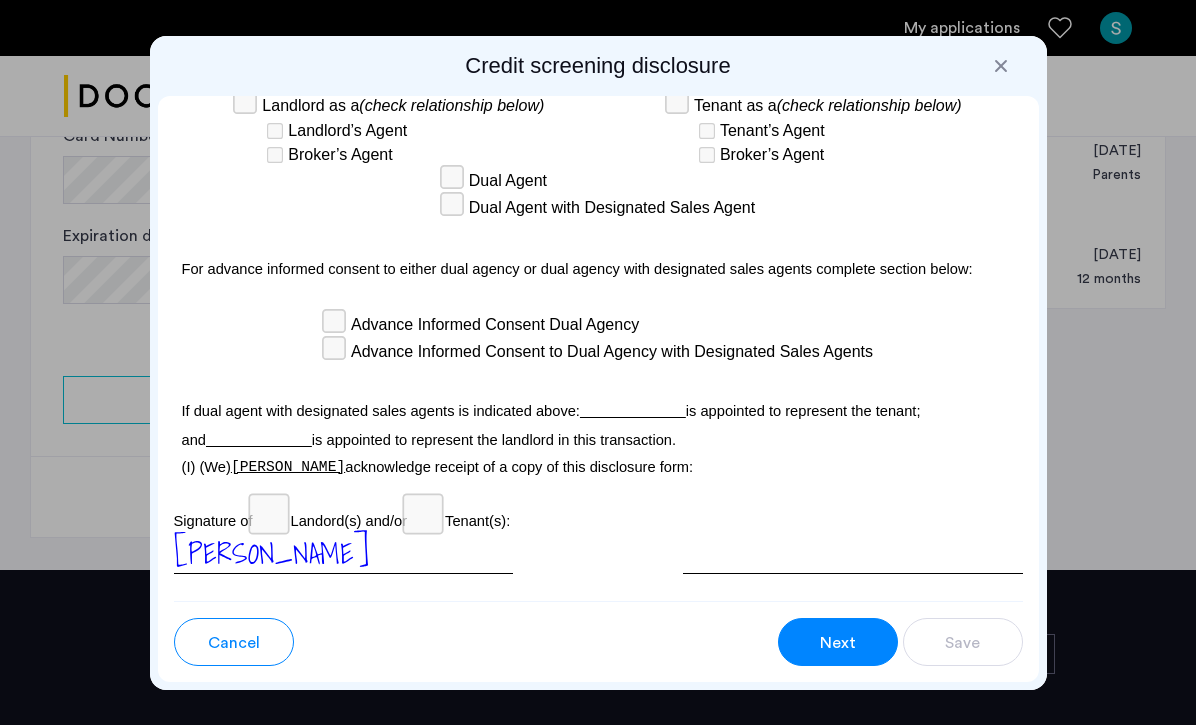 scroll, scrollTop: 6427, scrollLeft: 0, axis: vertical 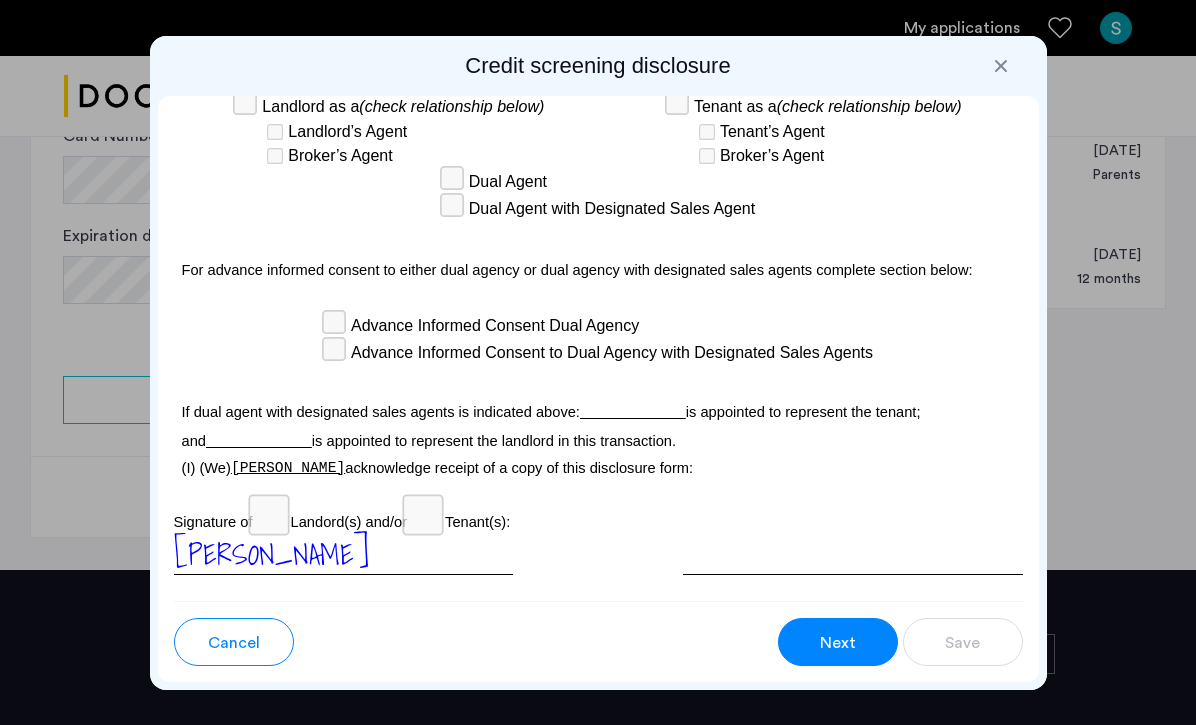 click at bounding box center (853, 577) 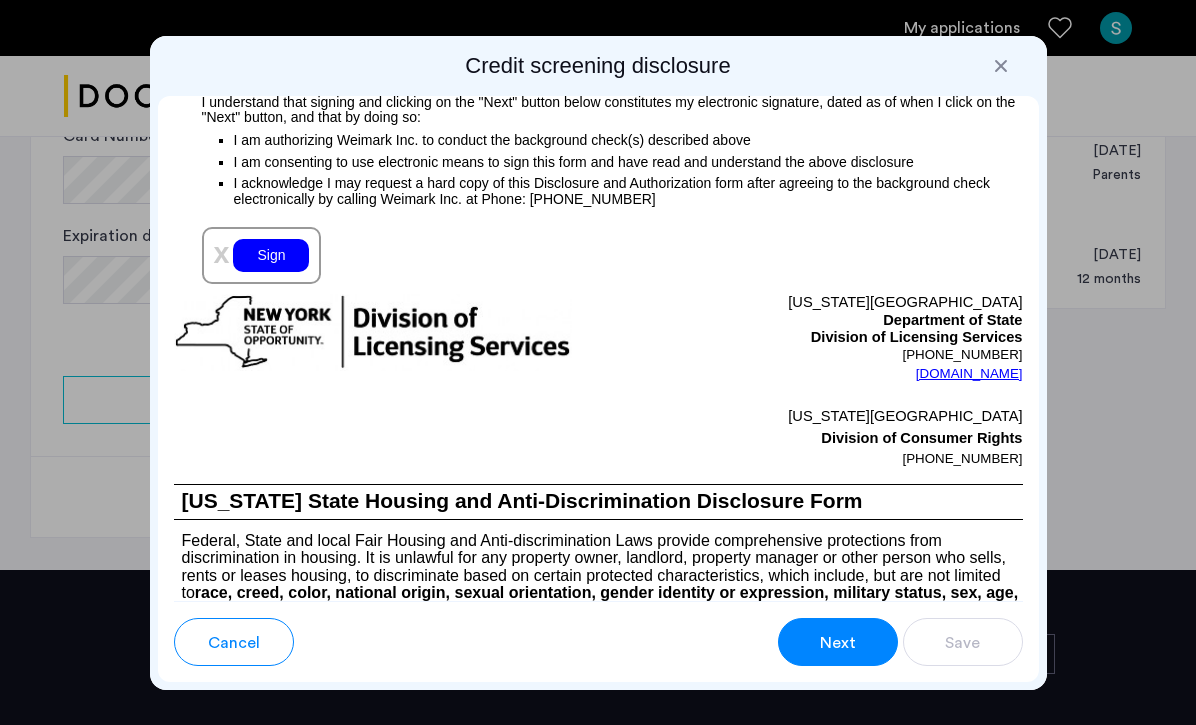 scroll, scrollTop: 1669, scrollLeft: 0, axis: vertical 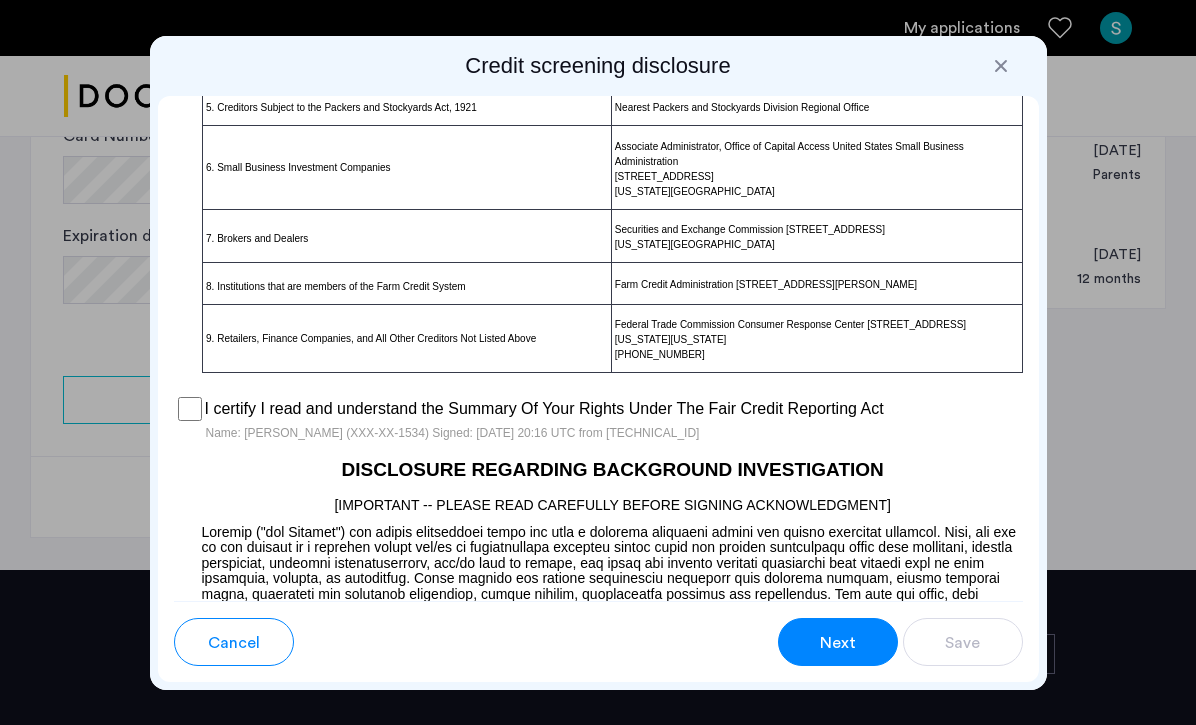 click on "Next" at bounding box center (838, 643) 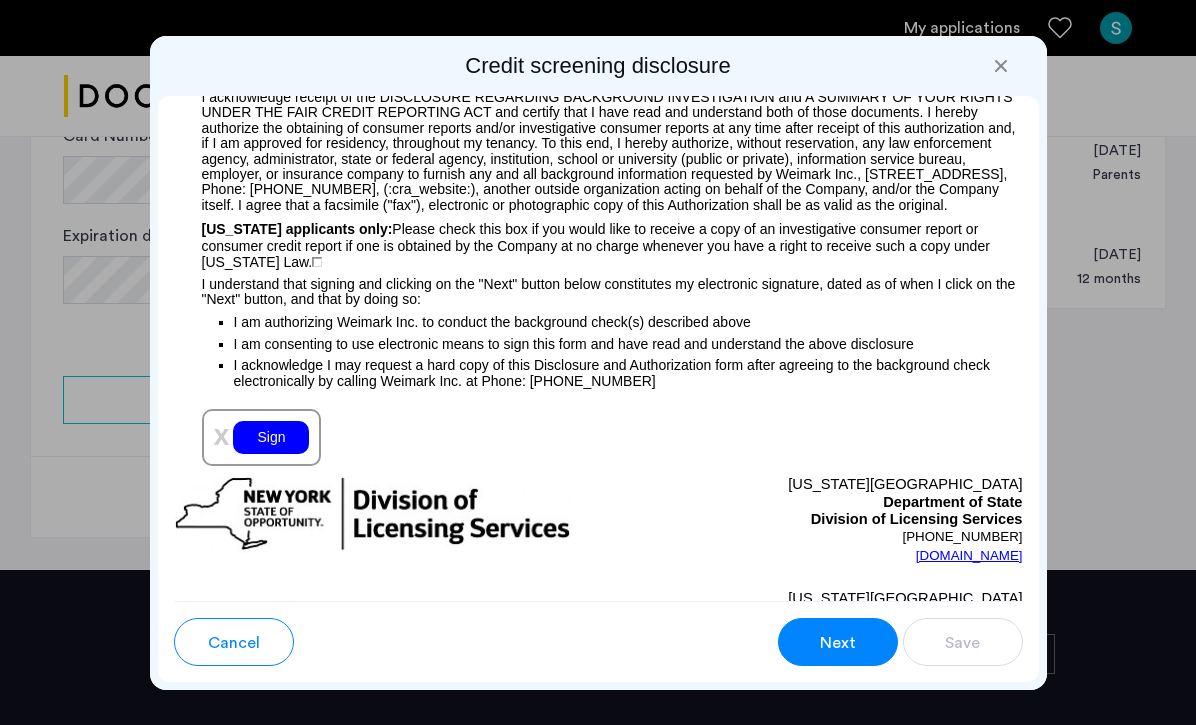 scroll, scrollTop: 2464, scrollLeft: 0, axis: vertical 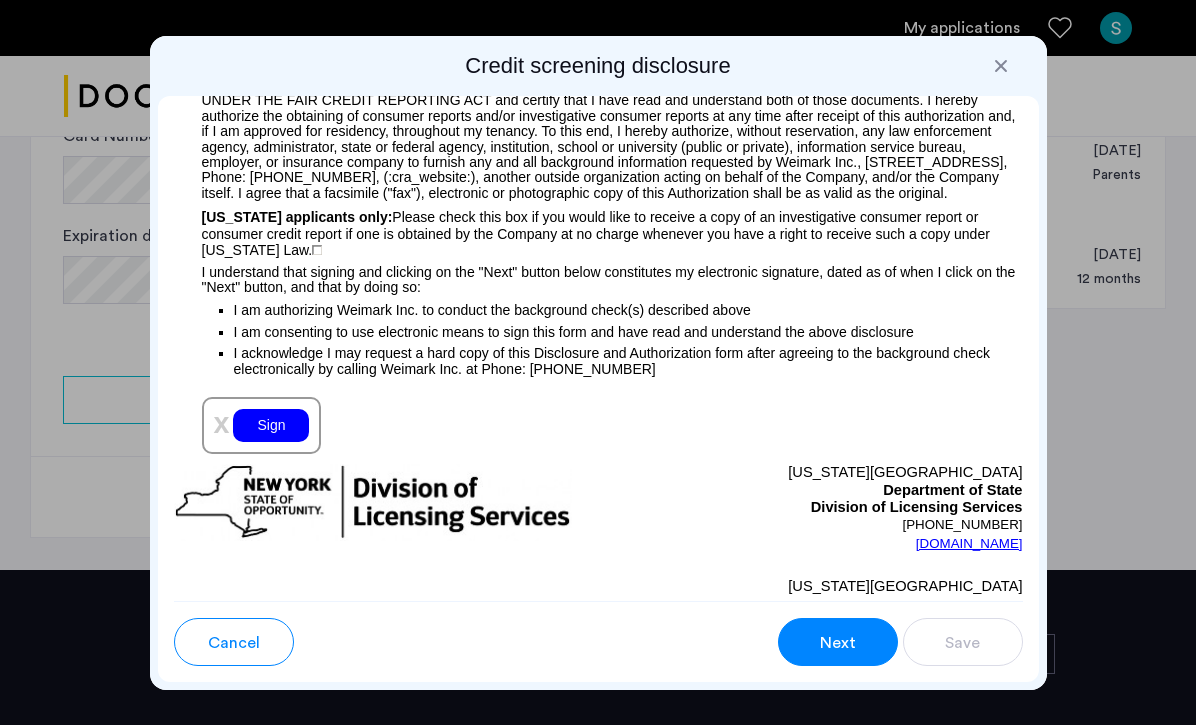 click on "Sign" at bounding box center [271, 425] 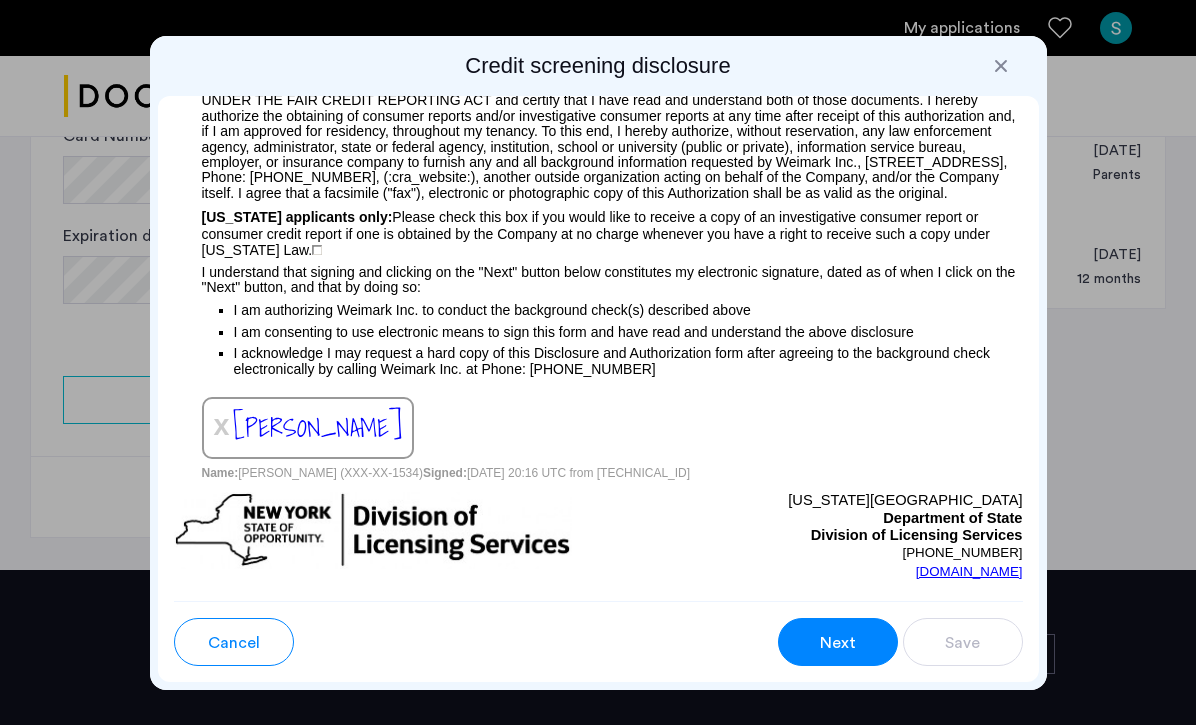 click on "Next" at bounding box center [838, 643] 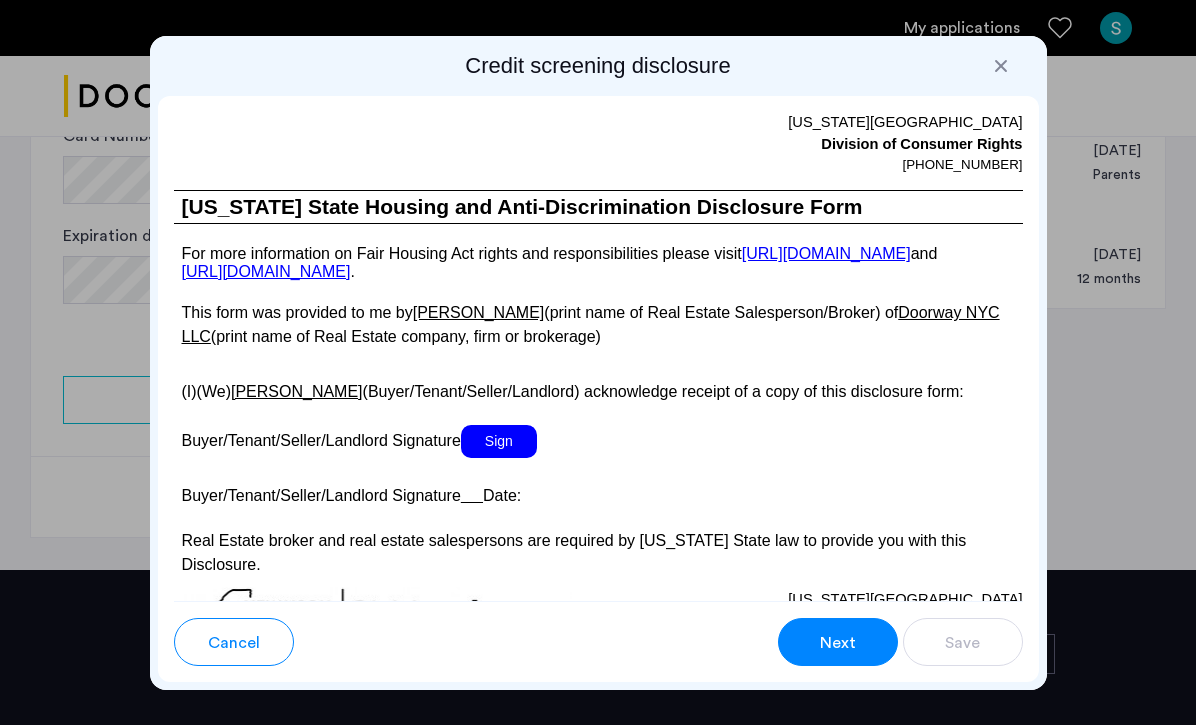 click on "Sign" at bounding box center (499, 441) 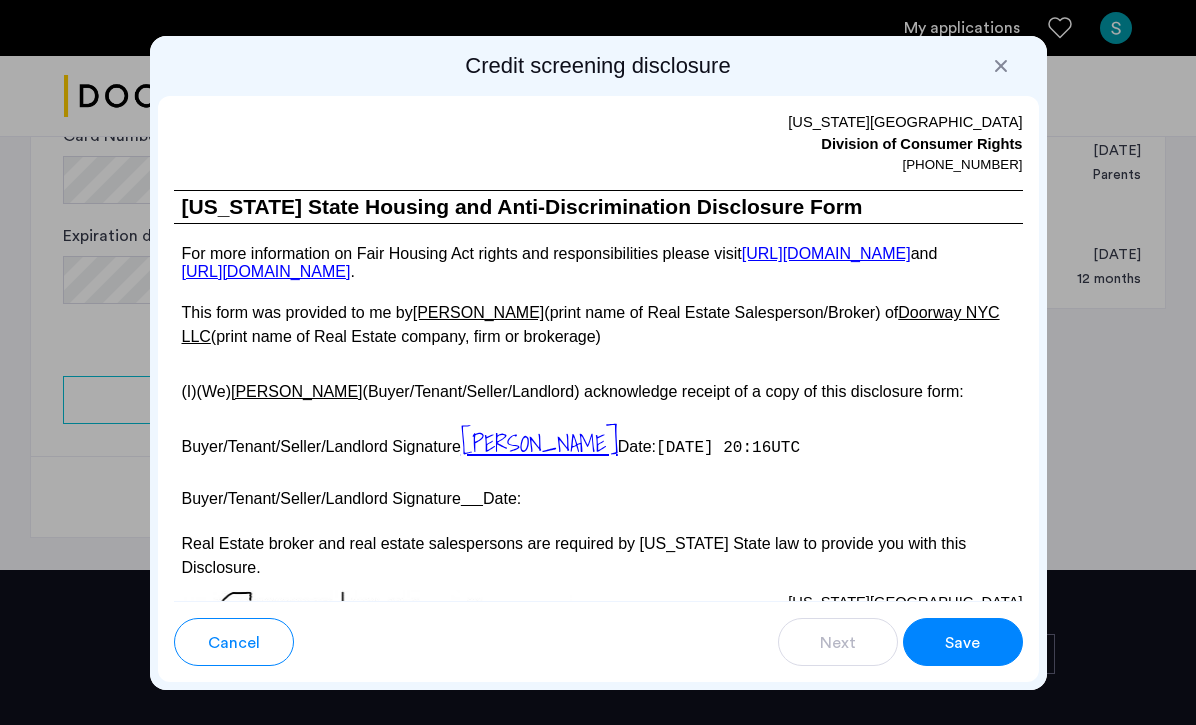 click on "Save" at bounding box center (962, 643) 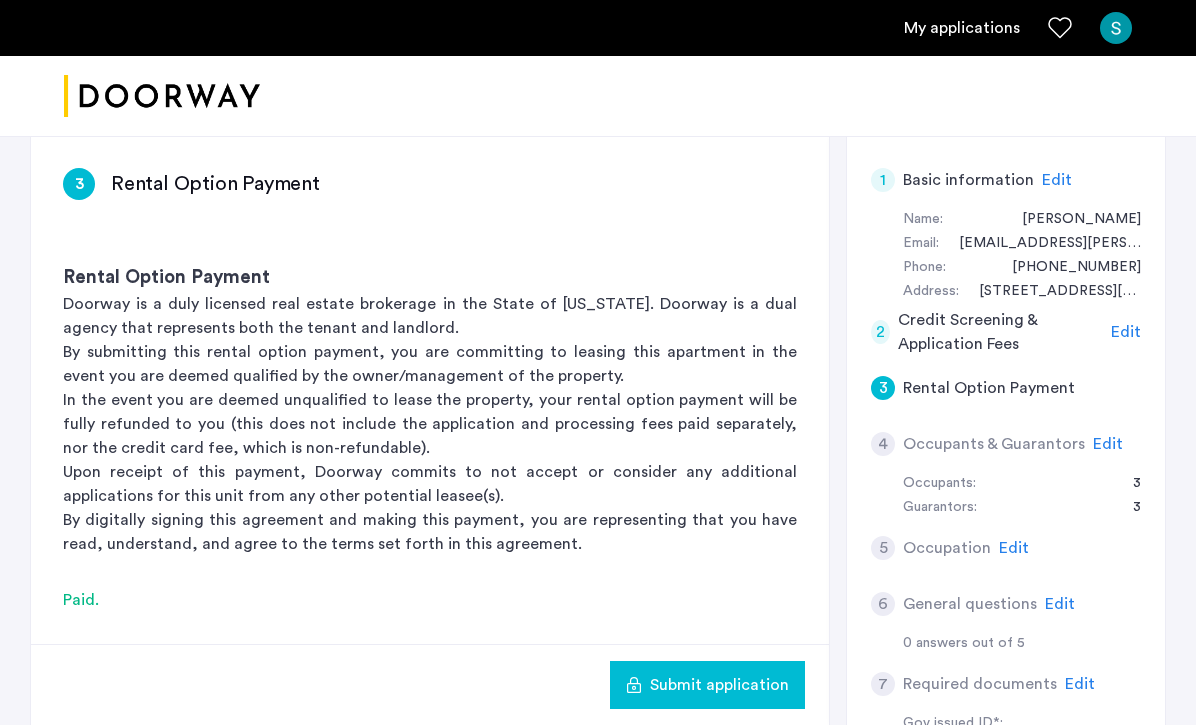 scroll, scrollTop: 369, scrollLeft: 0, axis: vertical 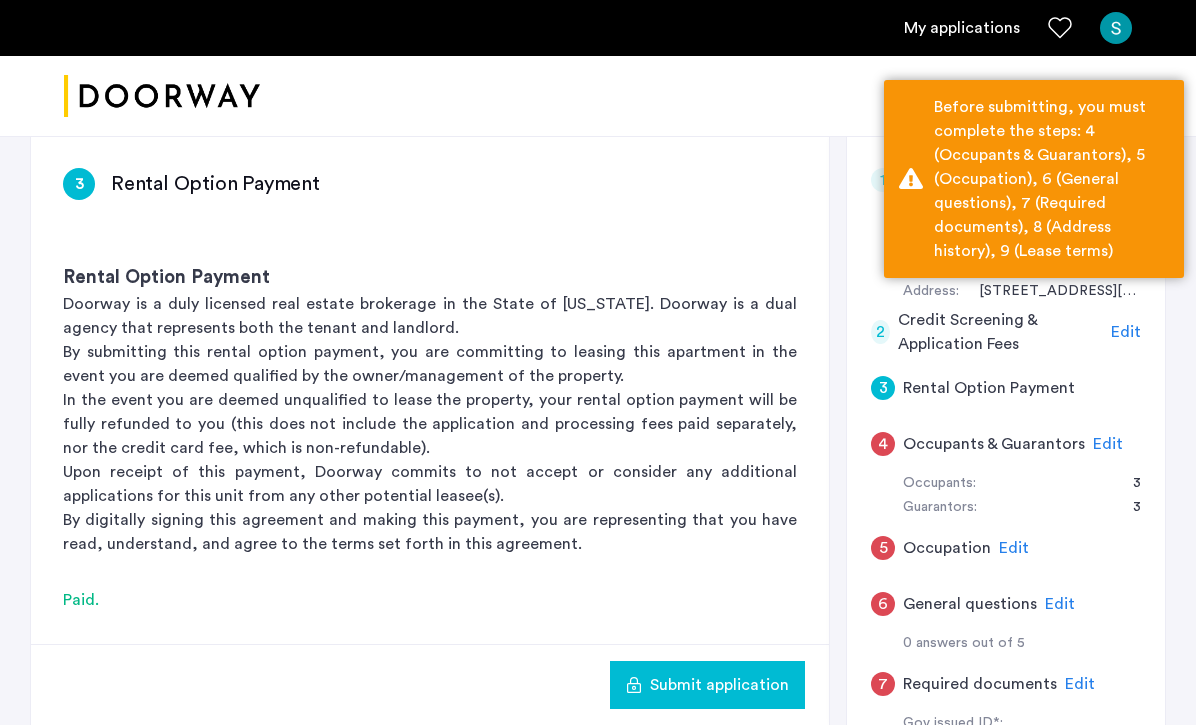 click on "4" 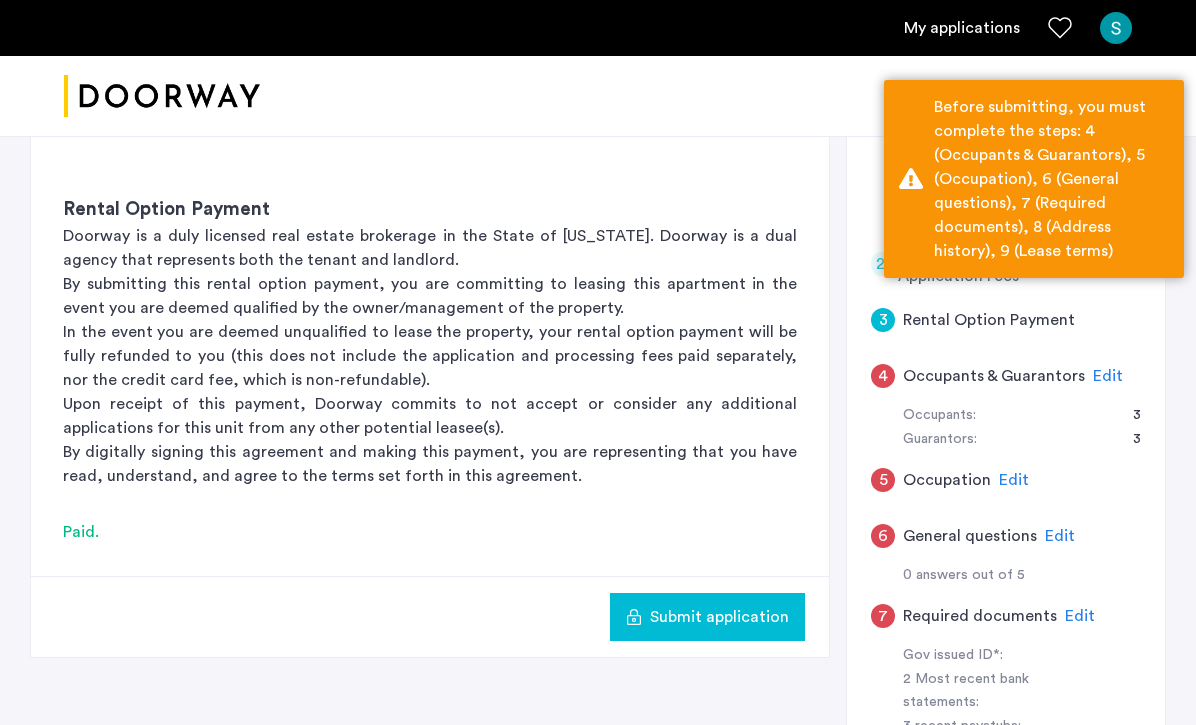 scroll, scrollTop: 917, scrollLeft: 0, axis: vertical 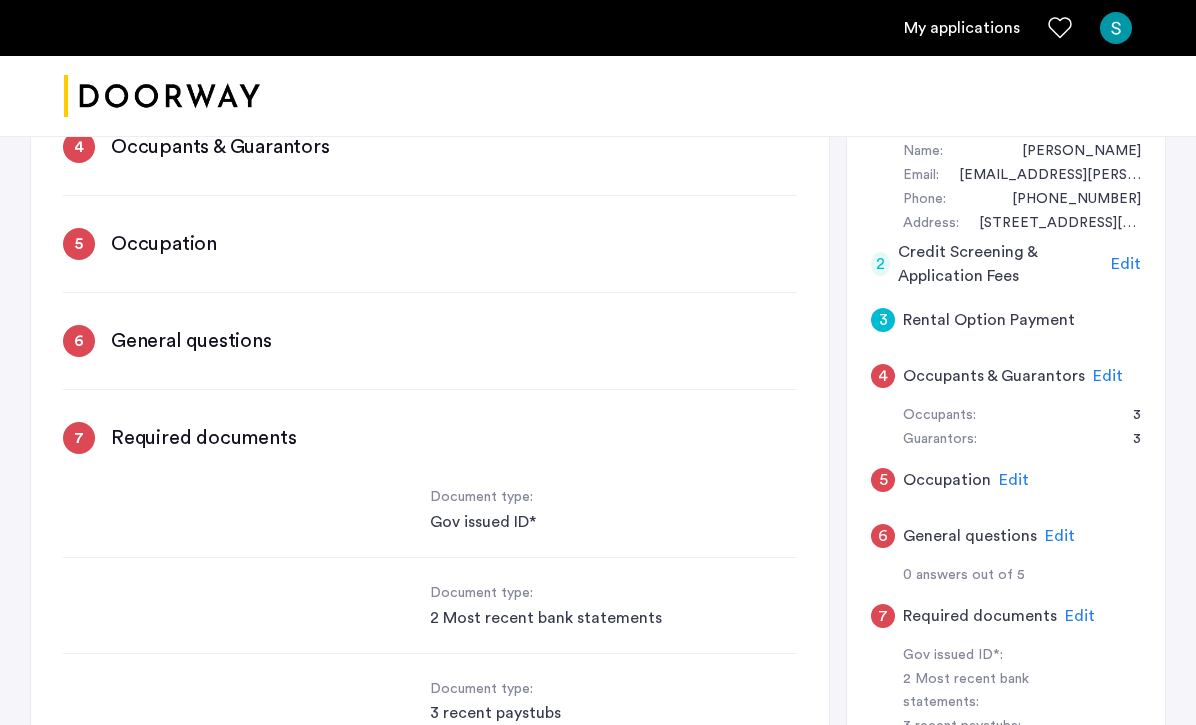 click on "1 Basic information Edit First name [PERSON_NAME] Last name [PERSON_NAME] Email address [EMAIL_ADDRESS][PERSON_NAME][DOMAIN_NAME] Phone number [PHONE_NUMBER] Date of birth [DEMOGRAPHIC_DATA] Your current address Street [STREET_ADDRESS][PERSON_NAME][US_STATE] 2 Credit Screening & Application Fees Edit 3 Rental Option Payment Edit Paid No further actions are necessary. Please continue your applying process. 4 Occupants & Guarantors Edit 5 Occupation Edit 6 General questions Edit 7 Required documents Edit Document type: Gov issued ID* Document type: 2 Most recent bank statements Document type: 3 recent paystubs Document type: First two pages of 1040 (self-employed) or offer letter (new to the job) 8 Address history Edit 9 Lease terms Edit" 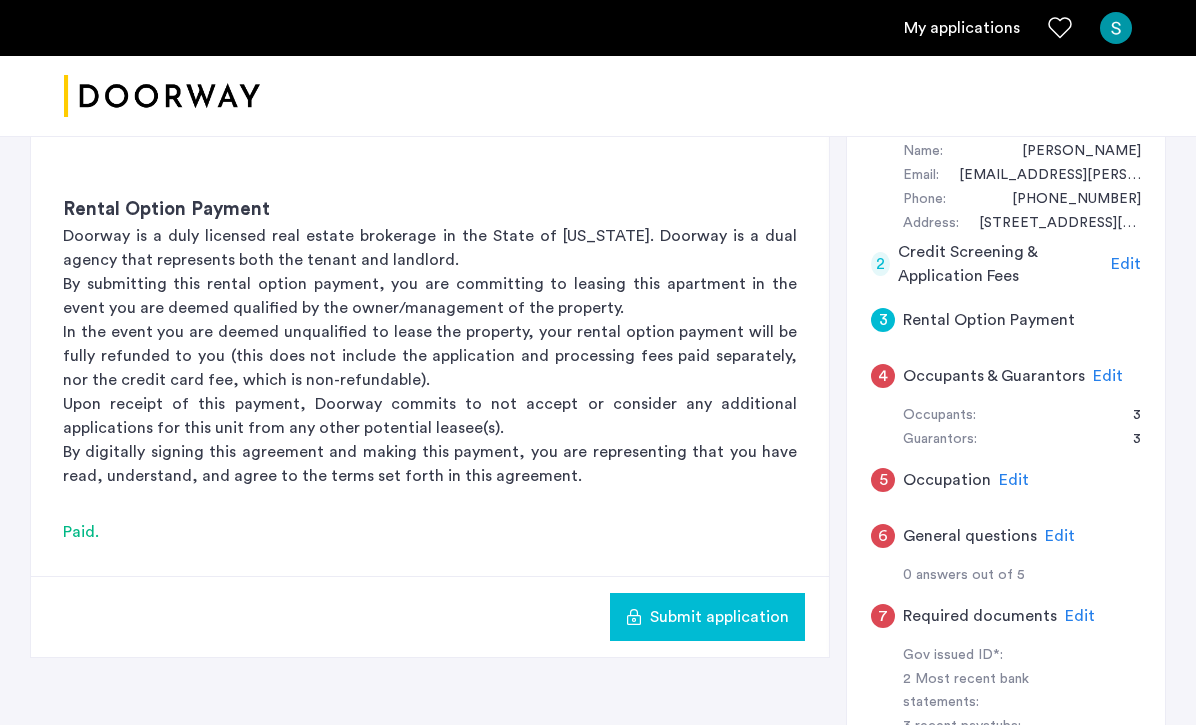 click on "4" 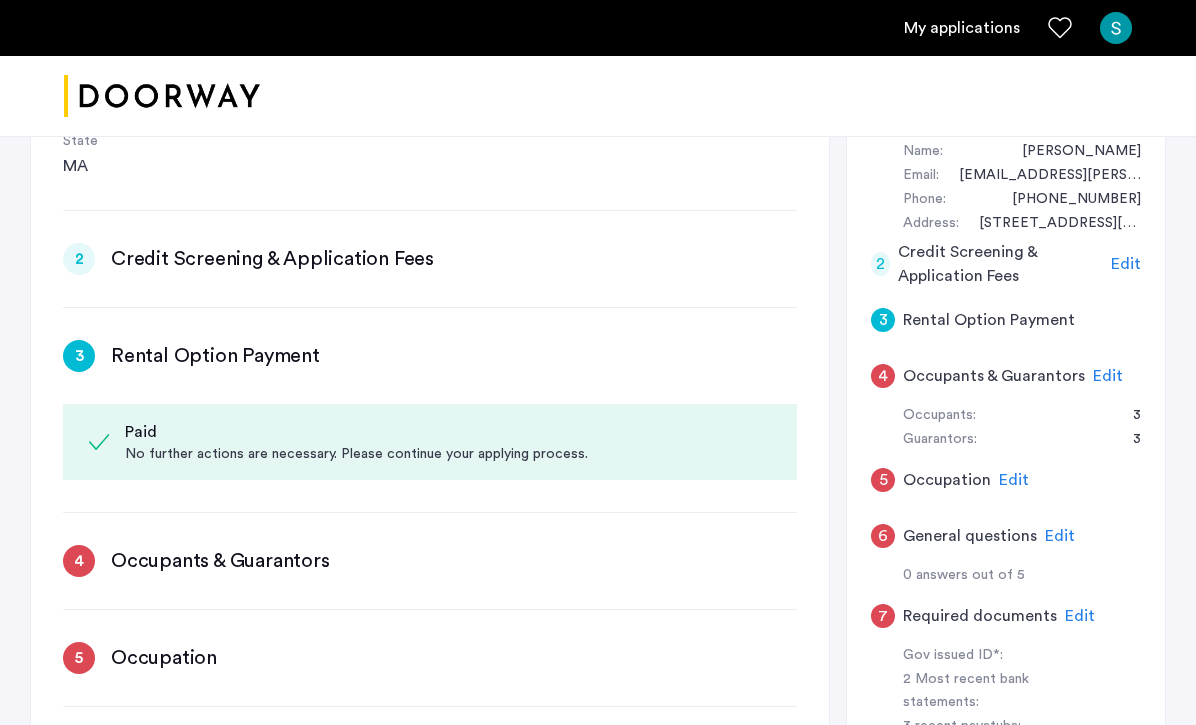 scroll, scrollTop: 520, scrollLeft: 0, axis: vertical 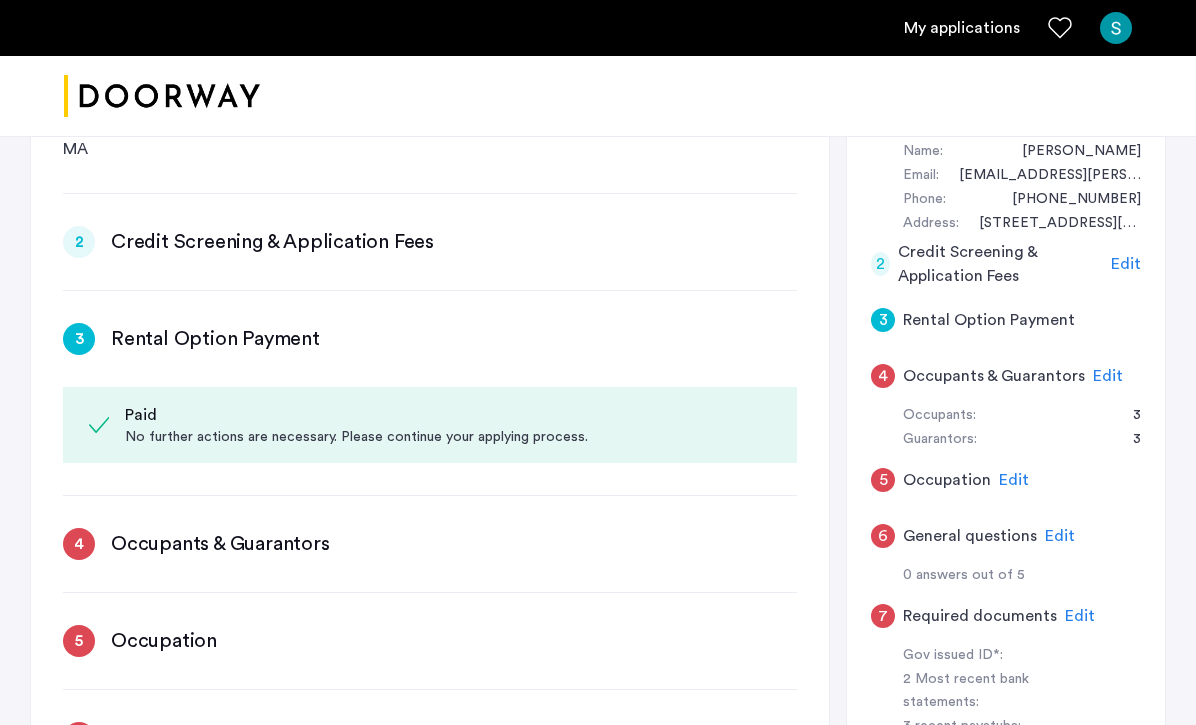 click on "4 Occupants & Guarantors Edit 5 Occupation Edit 6 General questions Edit 7 Required documents Edit Document type: Gov issued ID* Document type: 2 Most recent bank statements Document type: 3 recent paystubs Document type: First two pages of 1040 (self-employed) or offer letter (new to the job) 8 Address history Edit 9 Lease terms Edit" at bounding box center (430, 982) 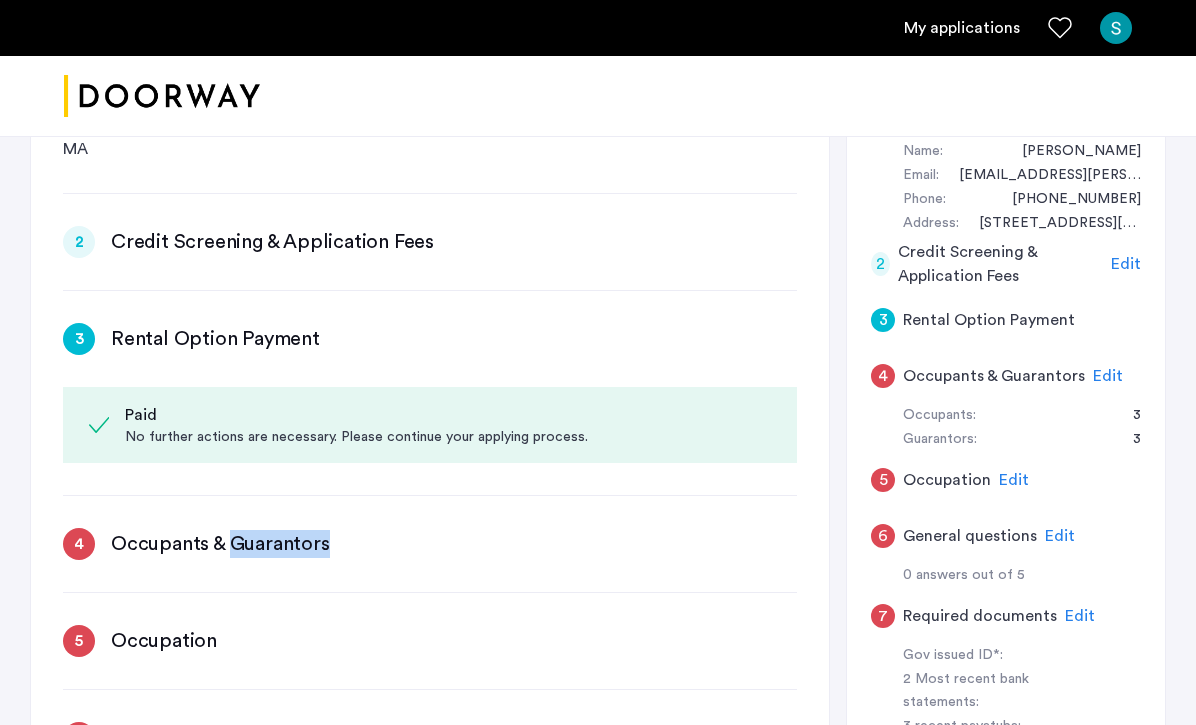 click on "Occupants & Guarantors" at bounding box center [220, 544] 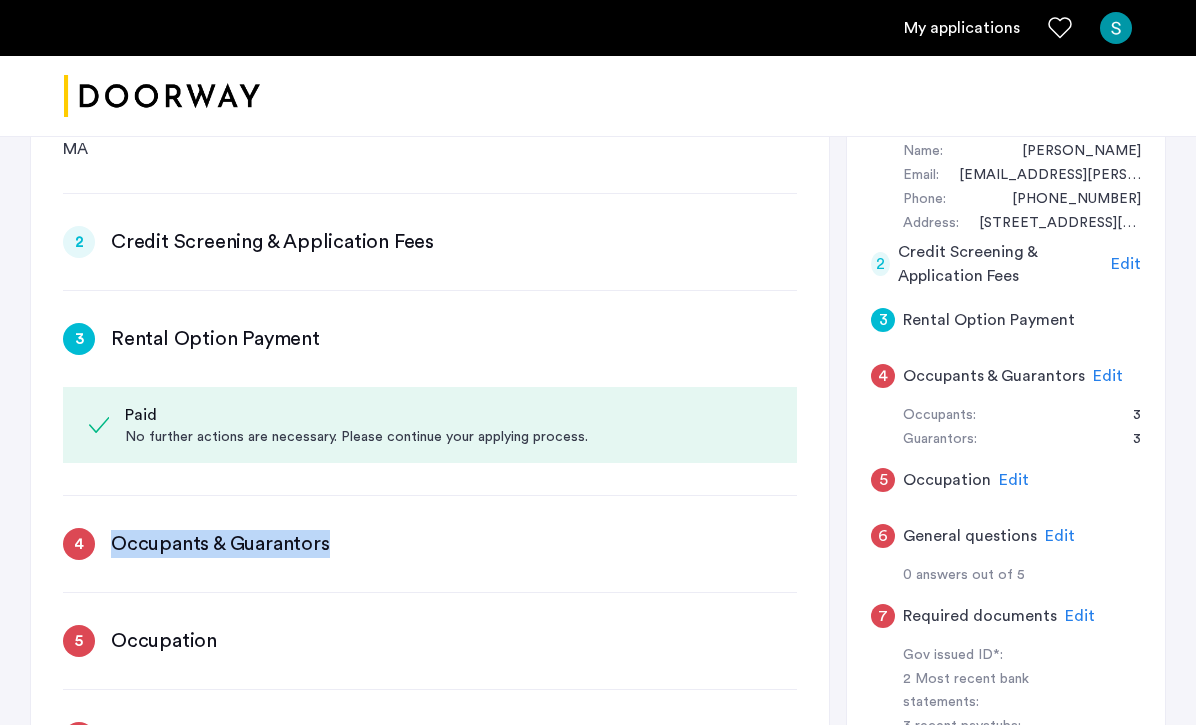 click on "Occupants & Guarantors" at bounding box center [220, 544] 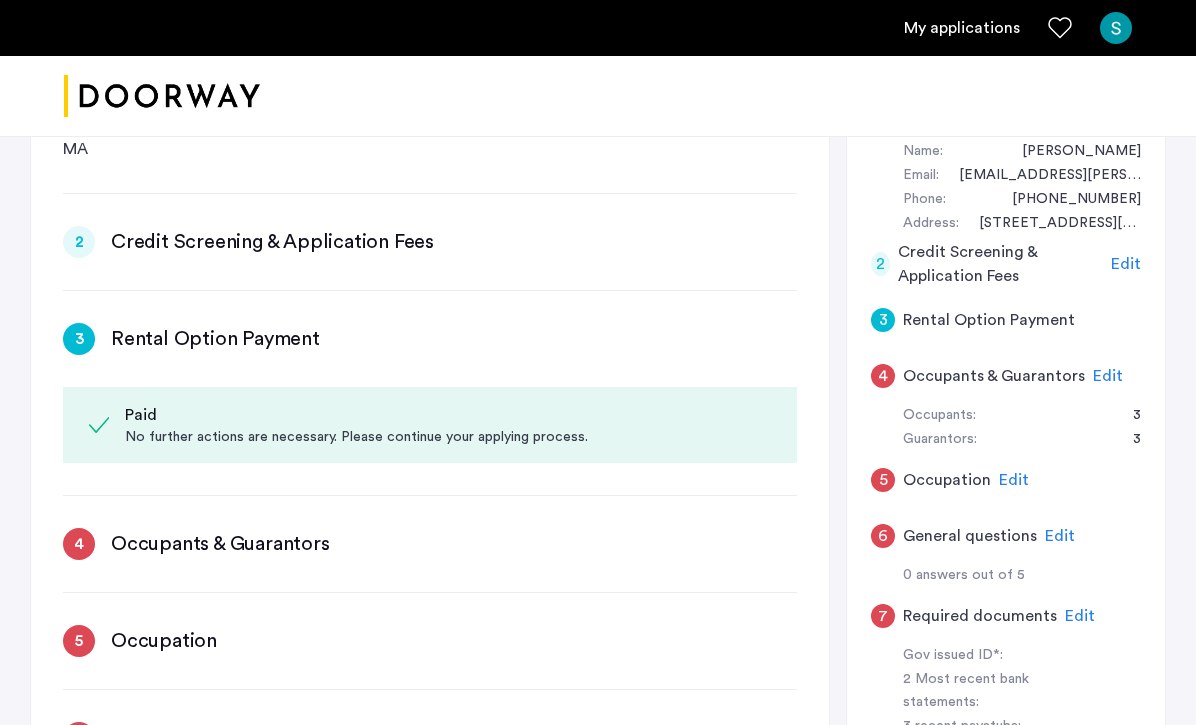 click on "Edit" 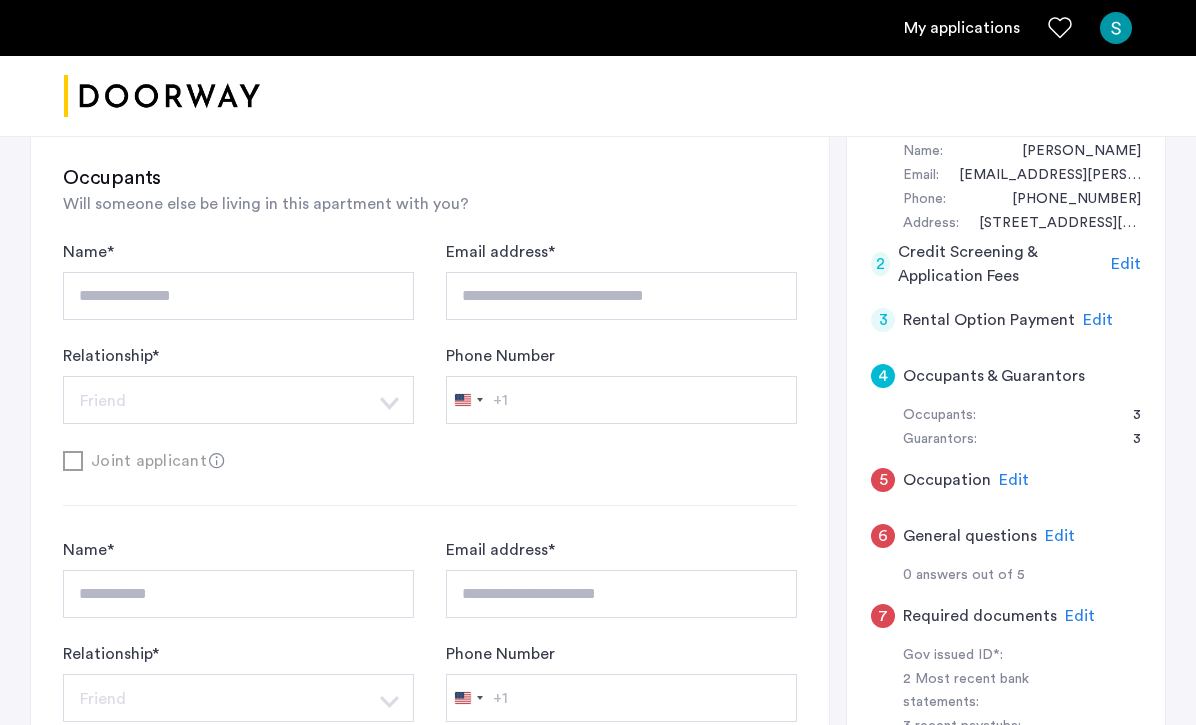 type on "**********" 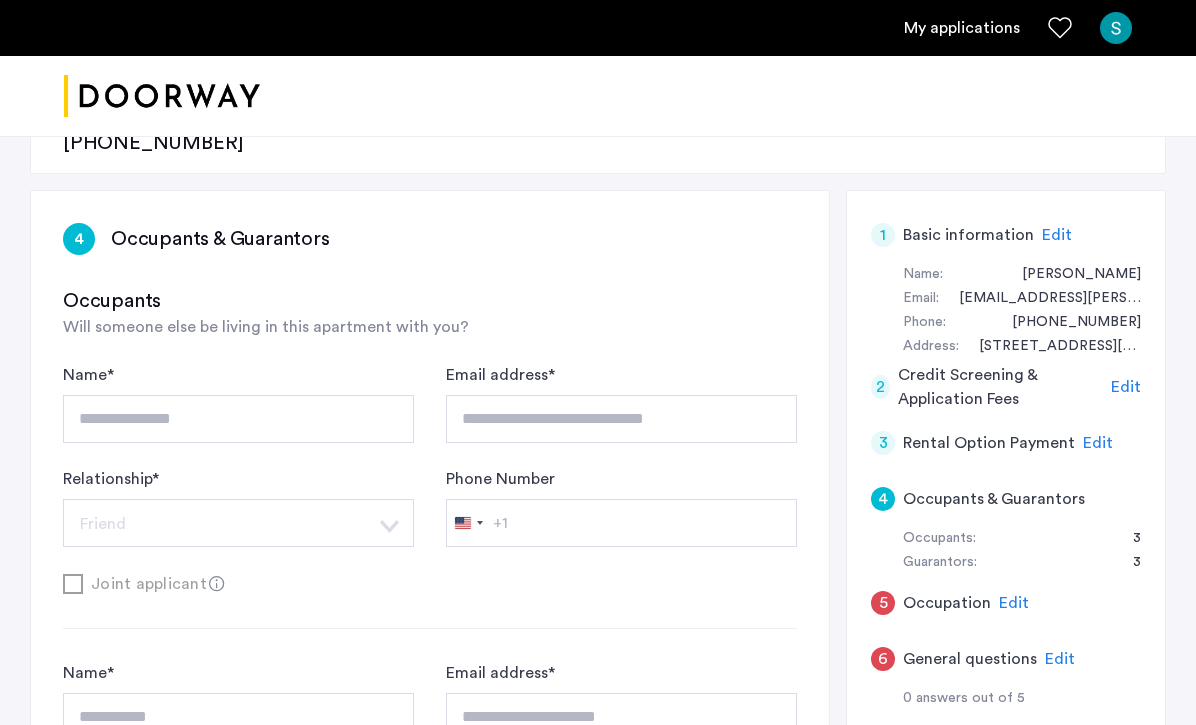 scroll, scrollTop: 314, scrollLeft: 0, axis: vertical 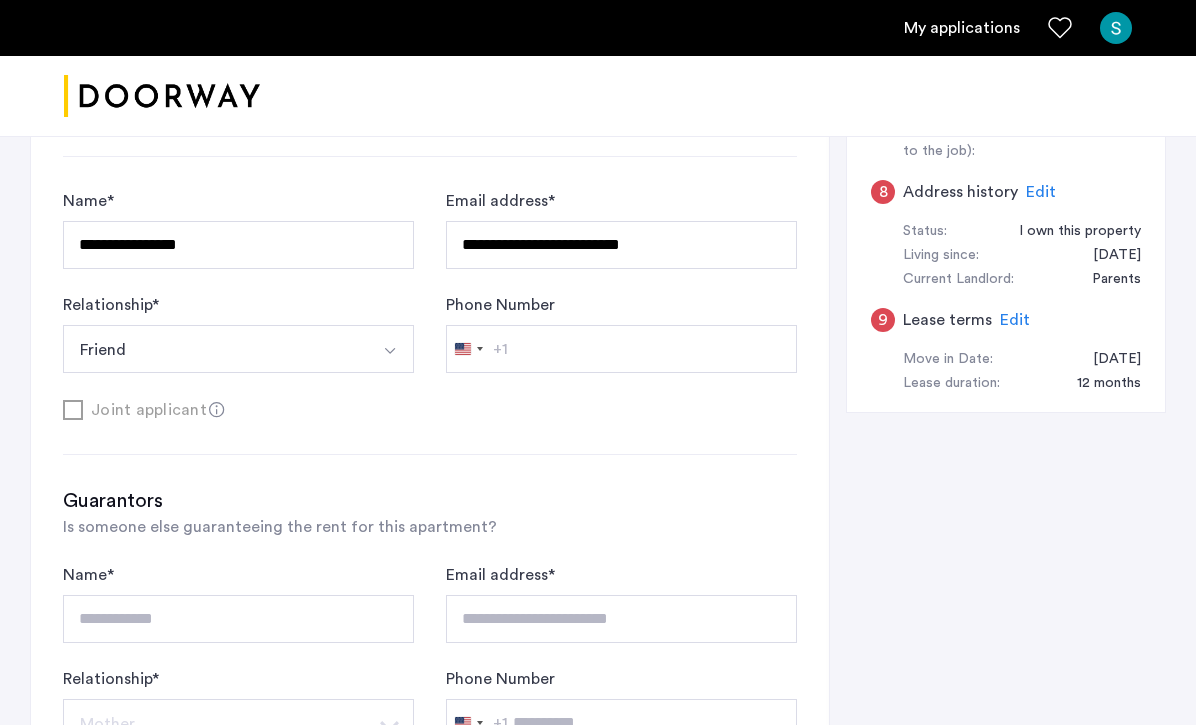 click on "Phone Number" at bounding box center [621, 349] 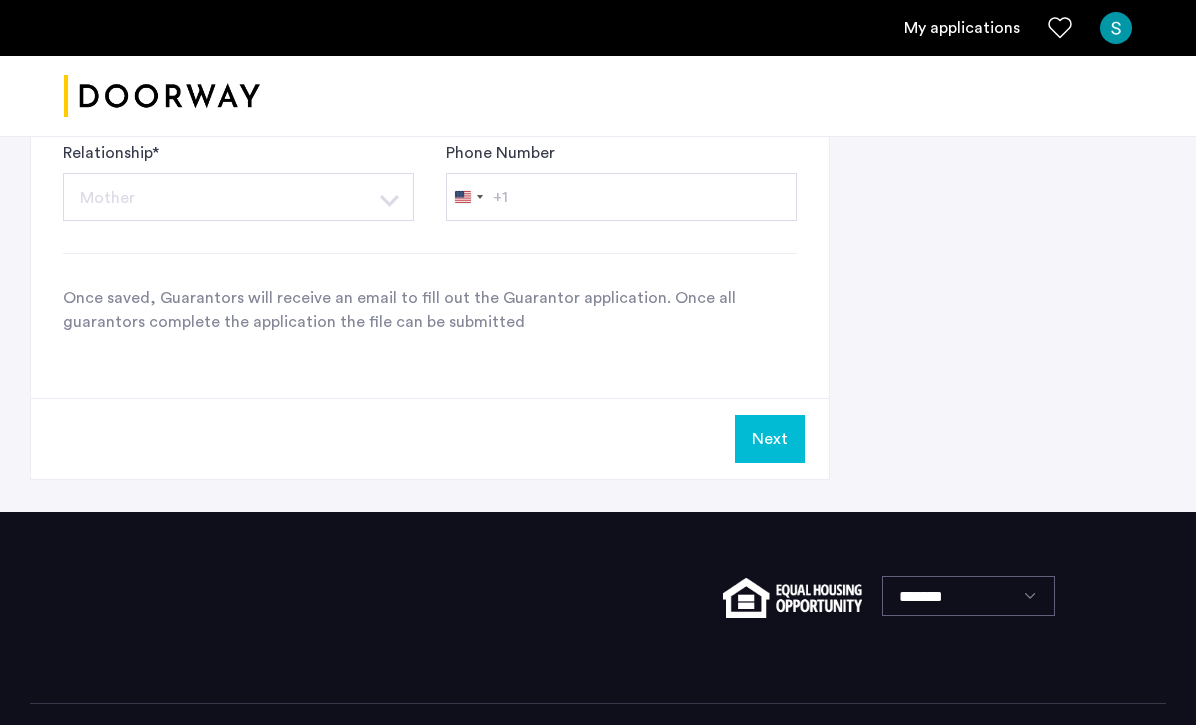 scroll, scrollTop: 2110, scrollLeft: 0, axis: vertical 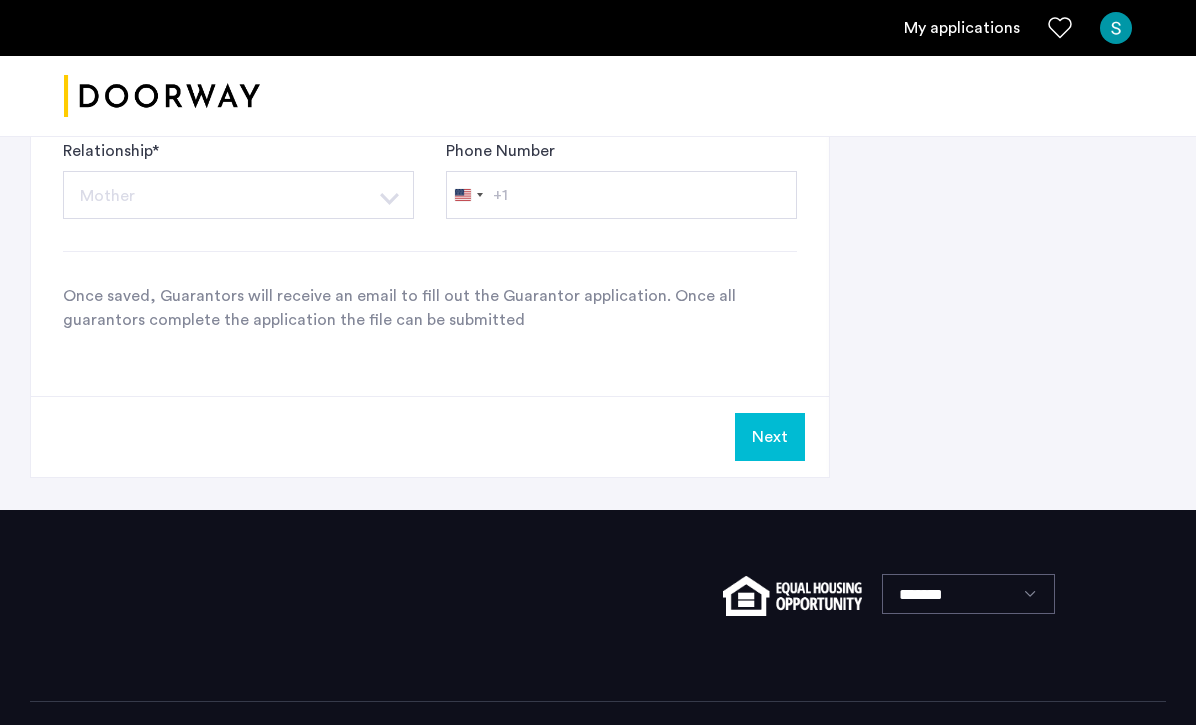 click on "Next" 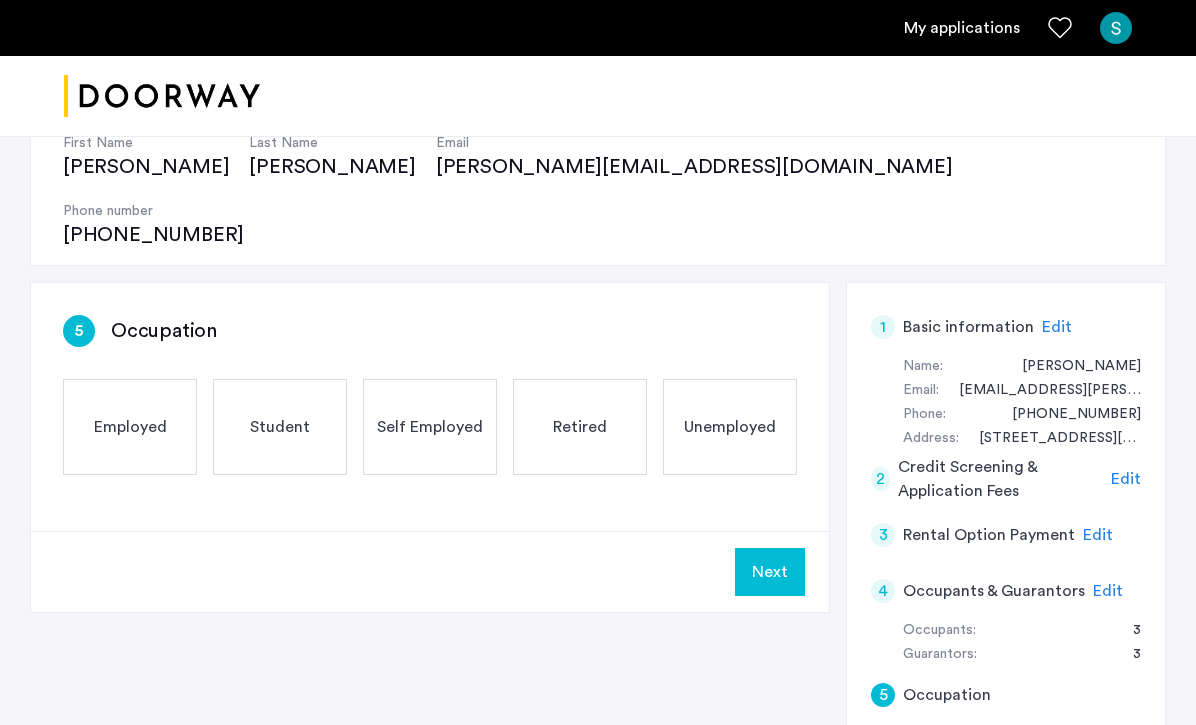 scroll, scrollTop: 226, scrollLeft: 0, axis: vertical 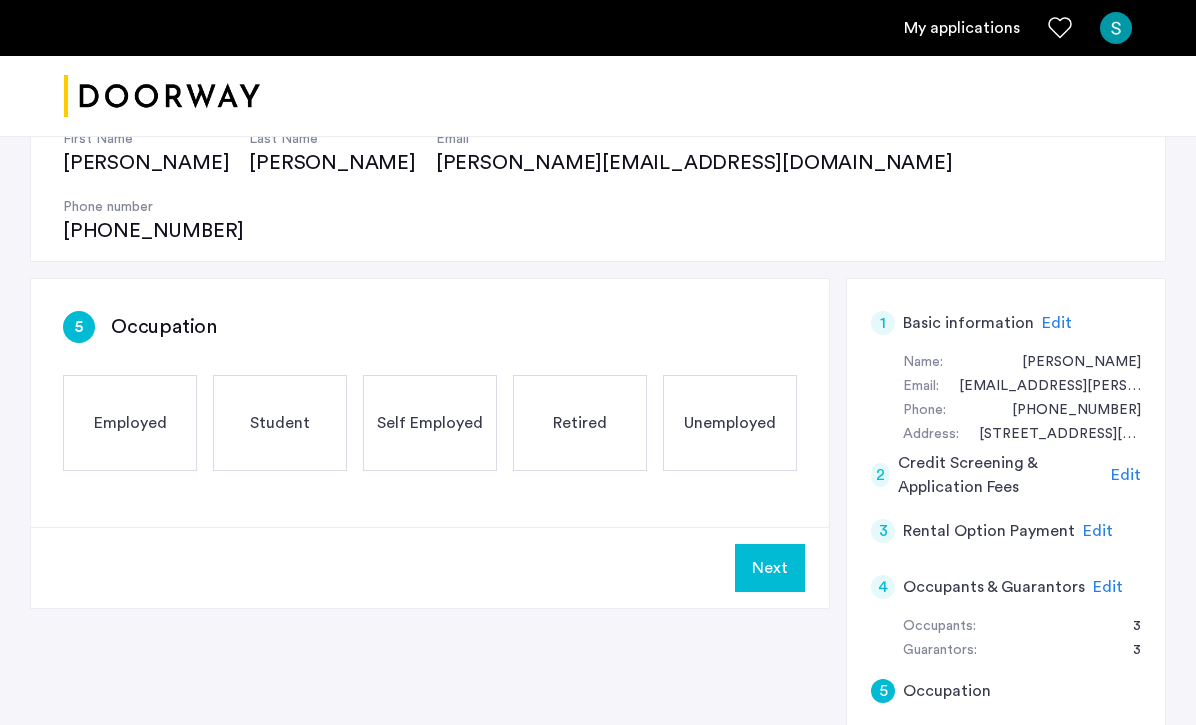 click on "Employed" 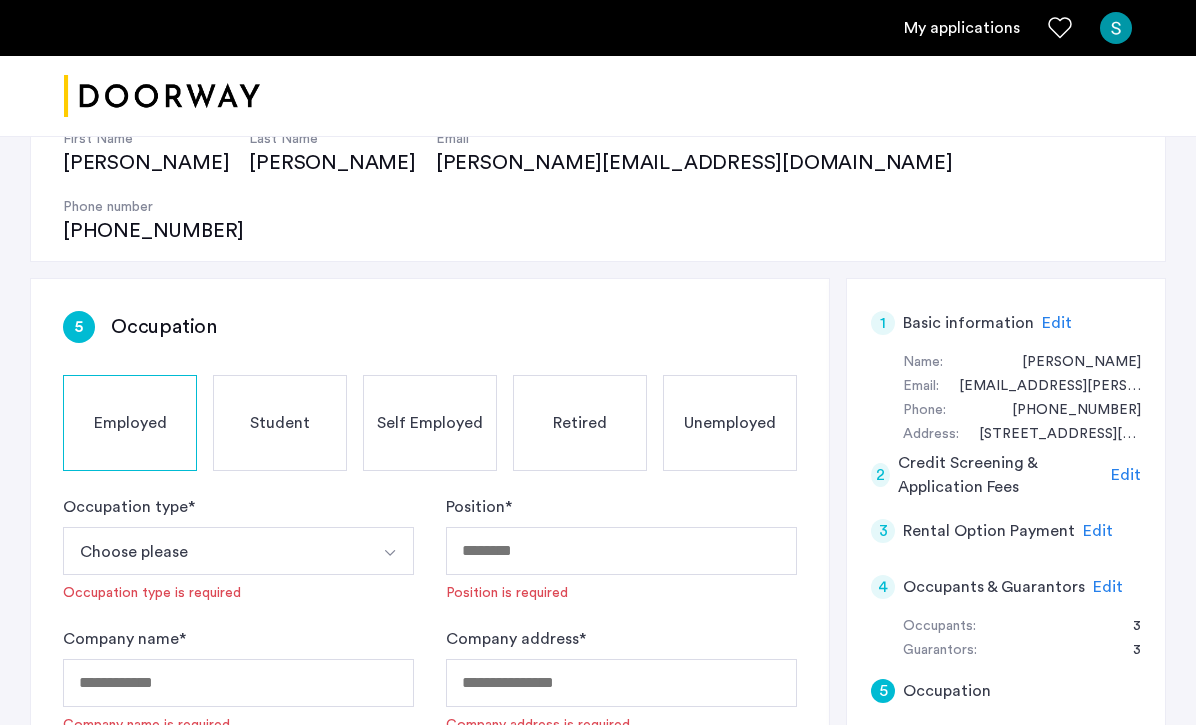 click on "Choose please" at bounding box center (215, 551) 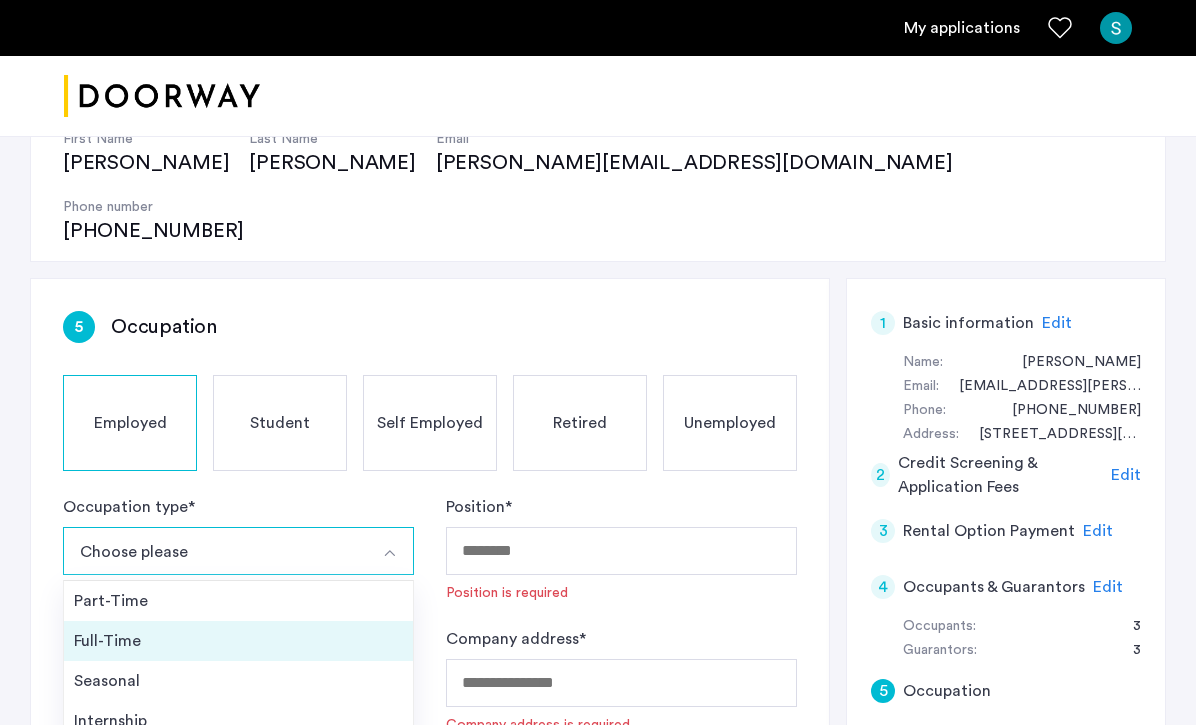 click on "Full-Time" at bounding box center (238, 641) 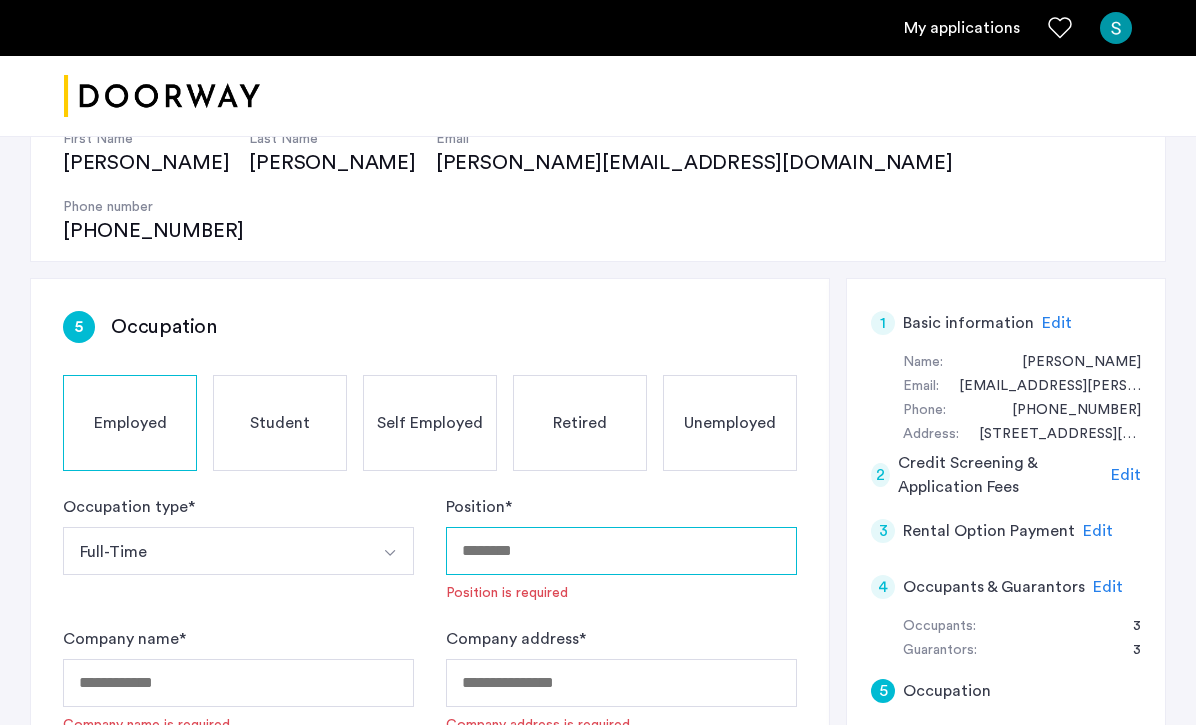 click on "Position  *" at bounding box center (621, 551) 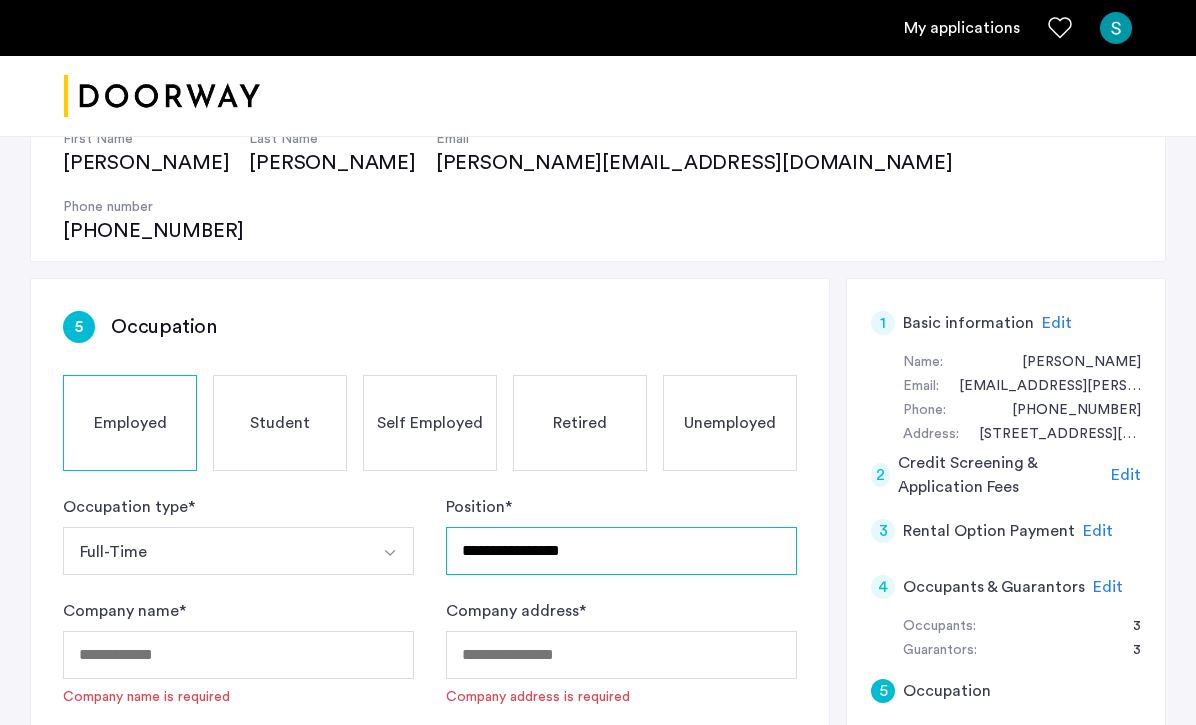 type on "**********" 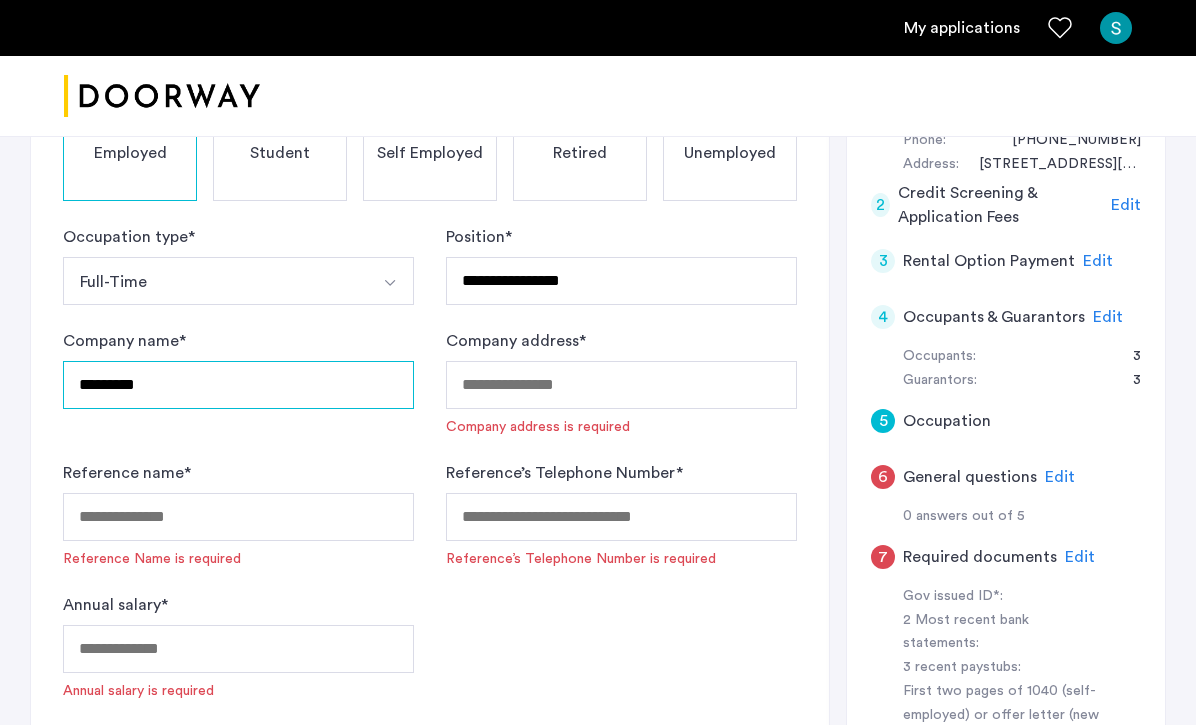 scroll, scrollTop: 494, scrollLeft: 0, axis: vertical 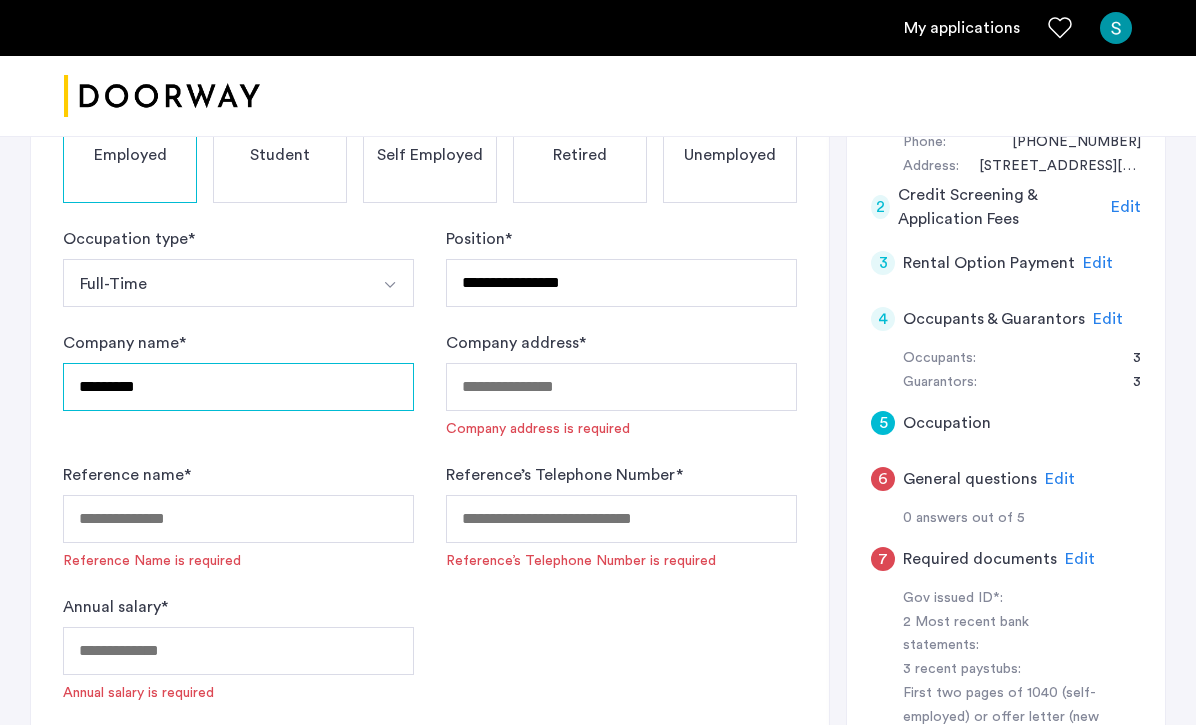 type on "*********" 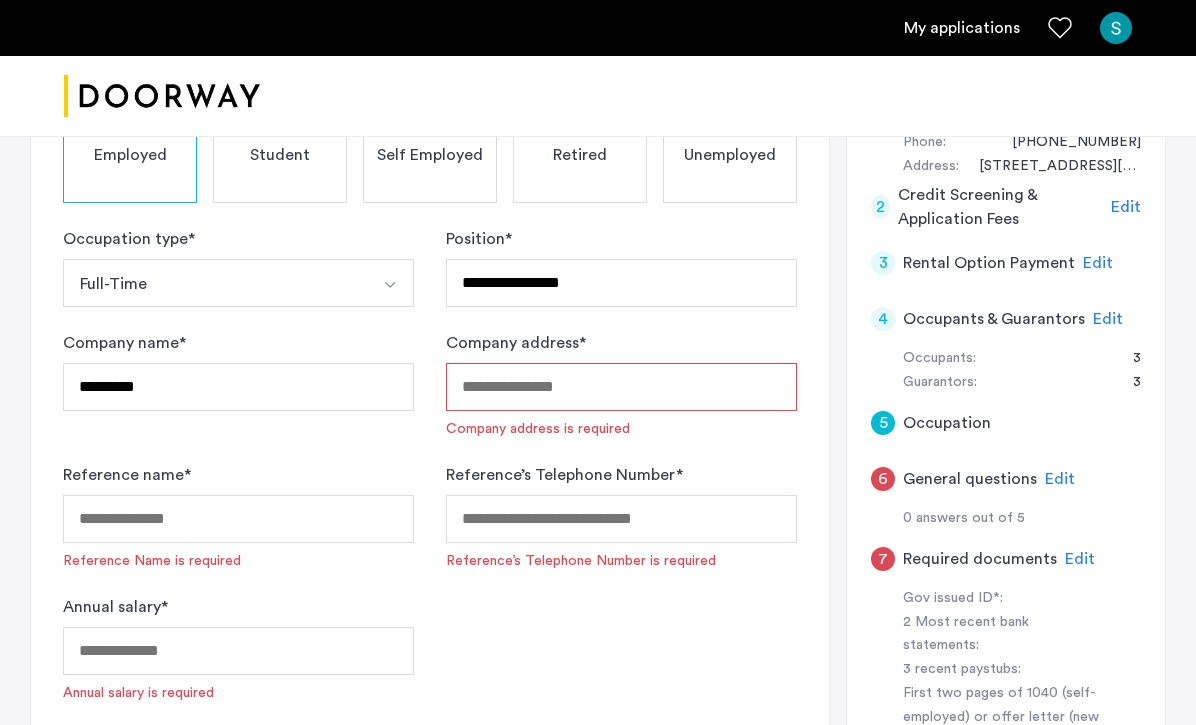 paste on "**********" 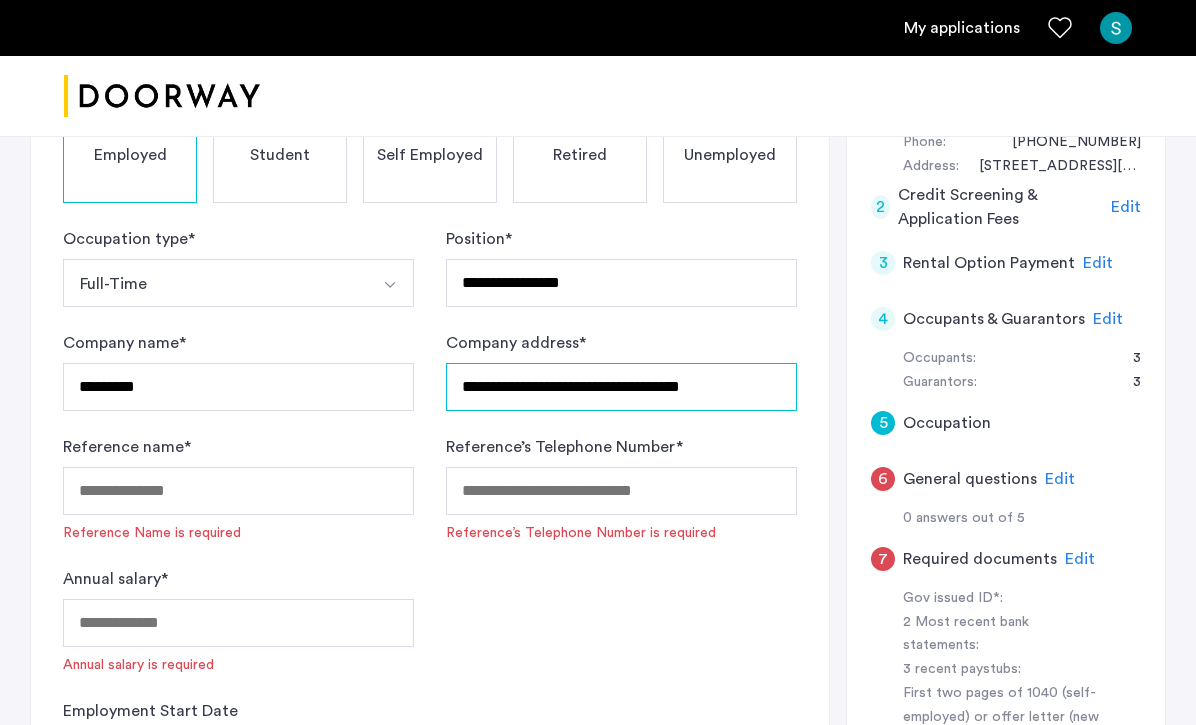 type on "**********" 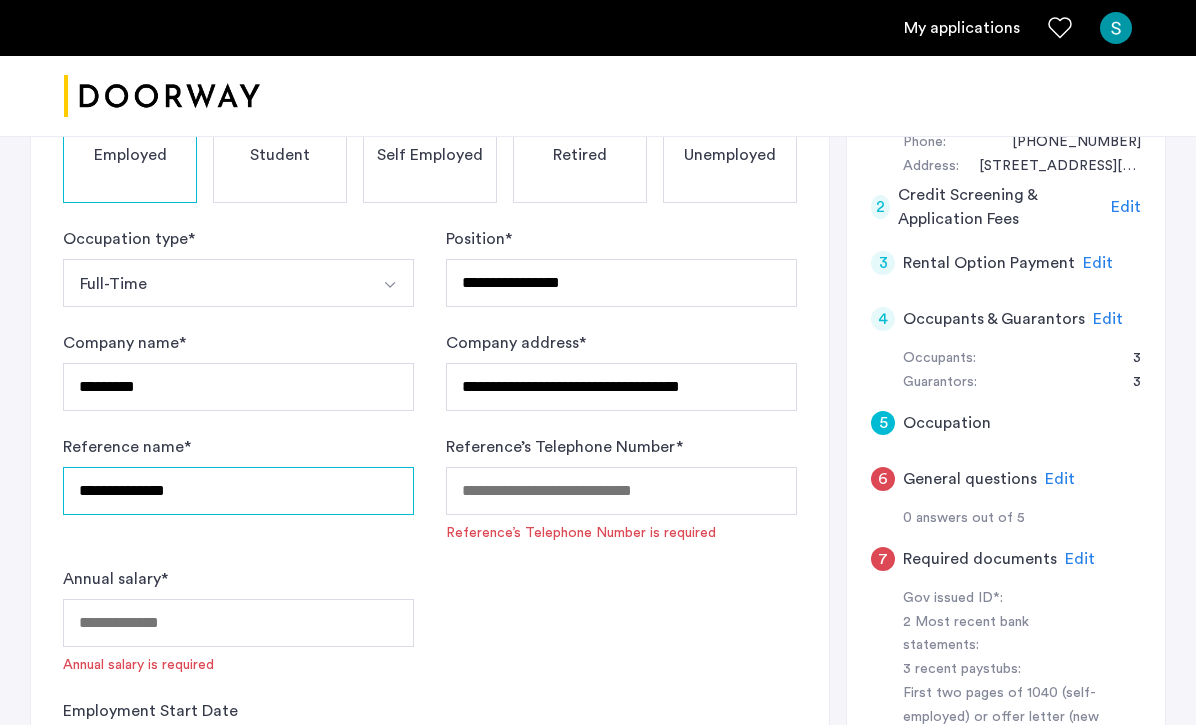 type on "**********" 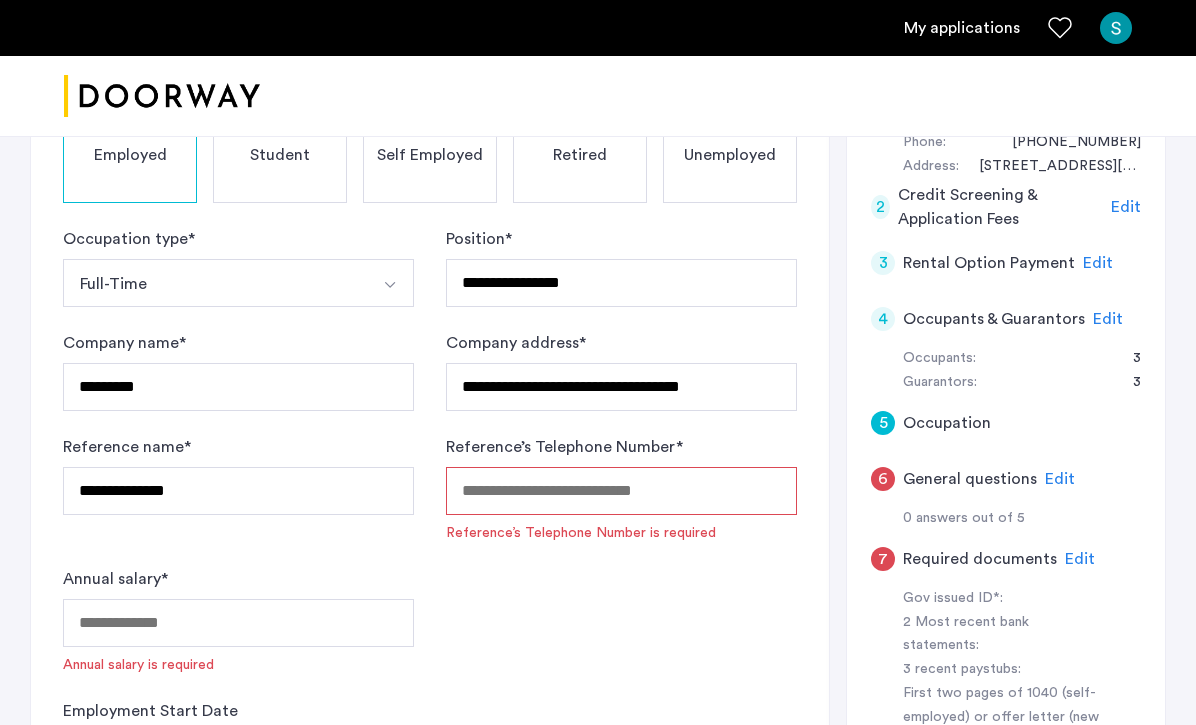paste on "**********" 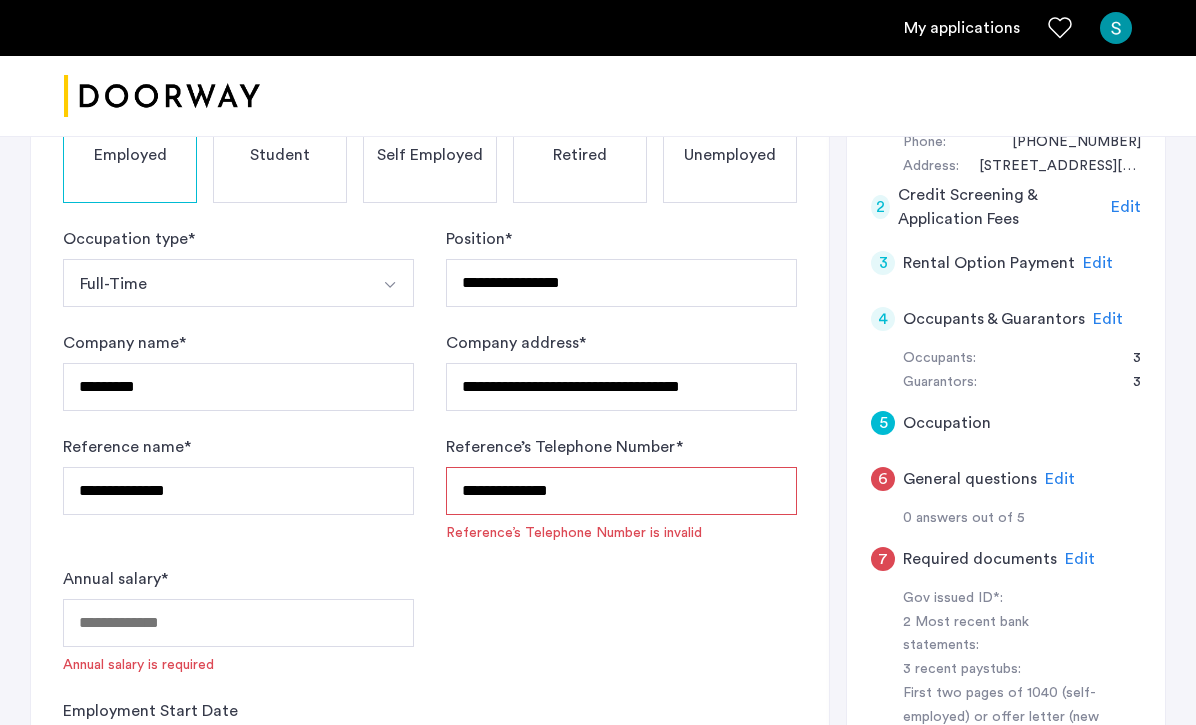 type on "**********" 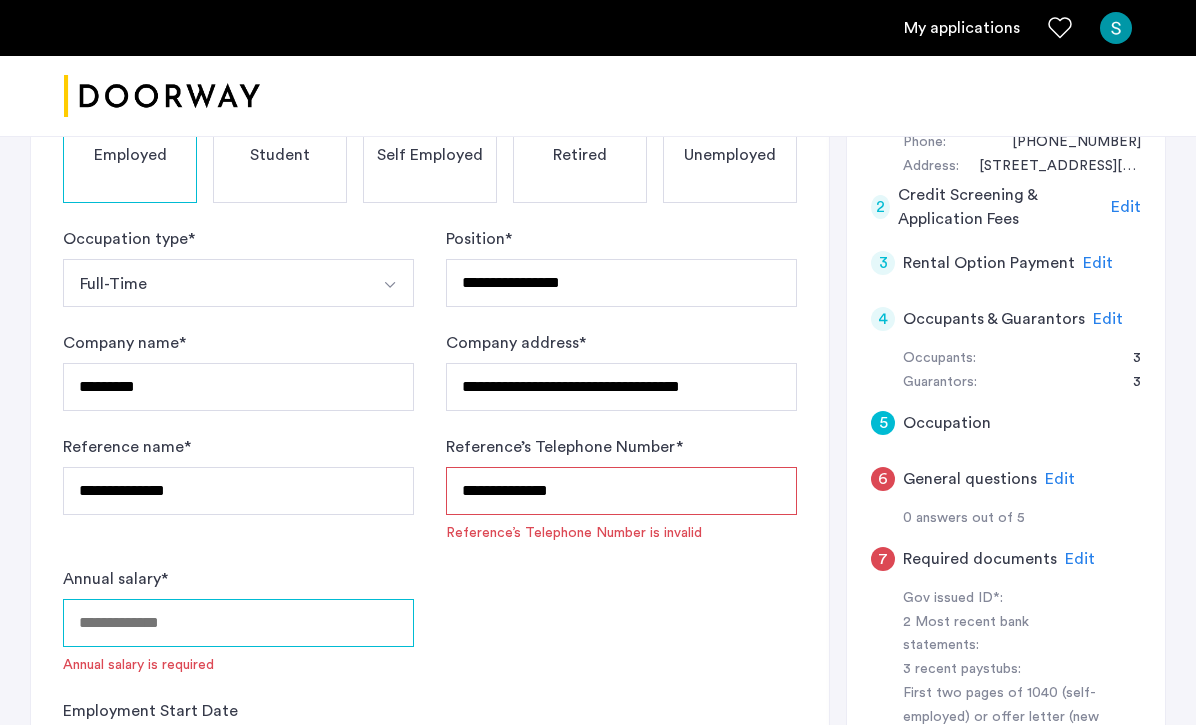 click on "Annual salary  *" at bounding box center [238, 623] 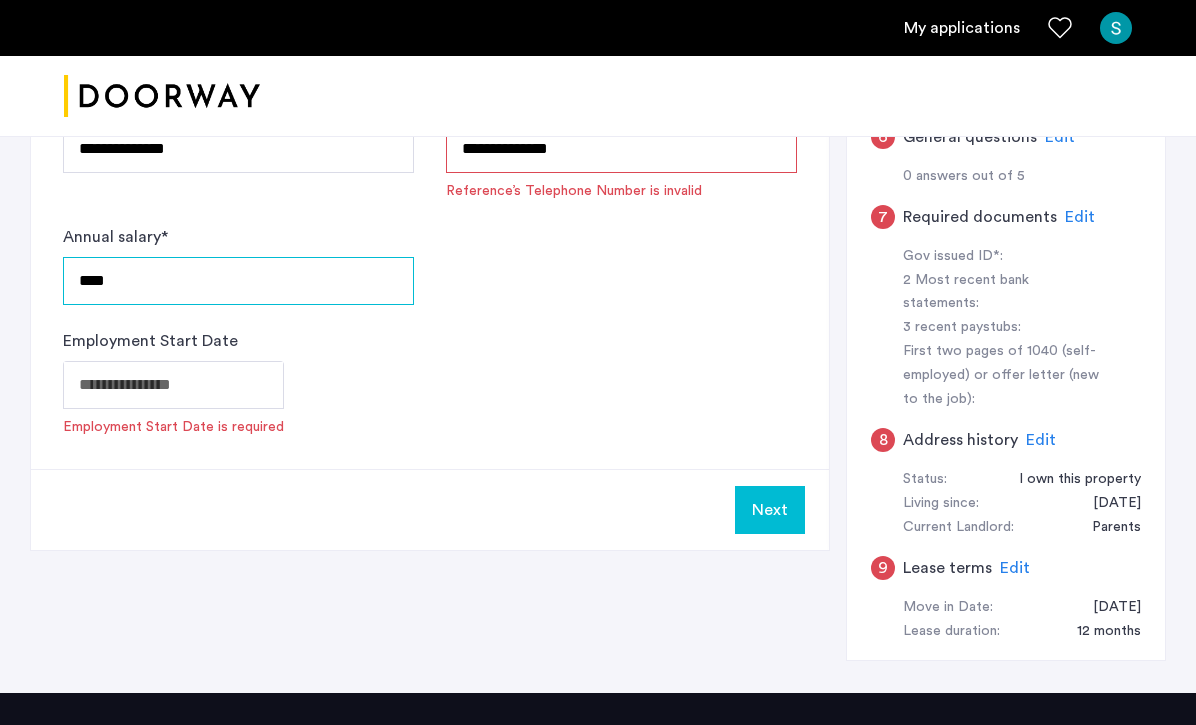 scroll, scrollTop: 850, scrollLeft: 0, axis: vertical 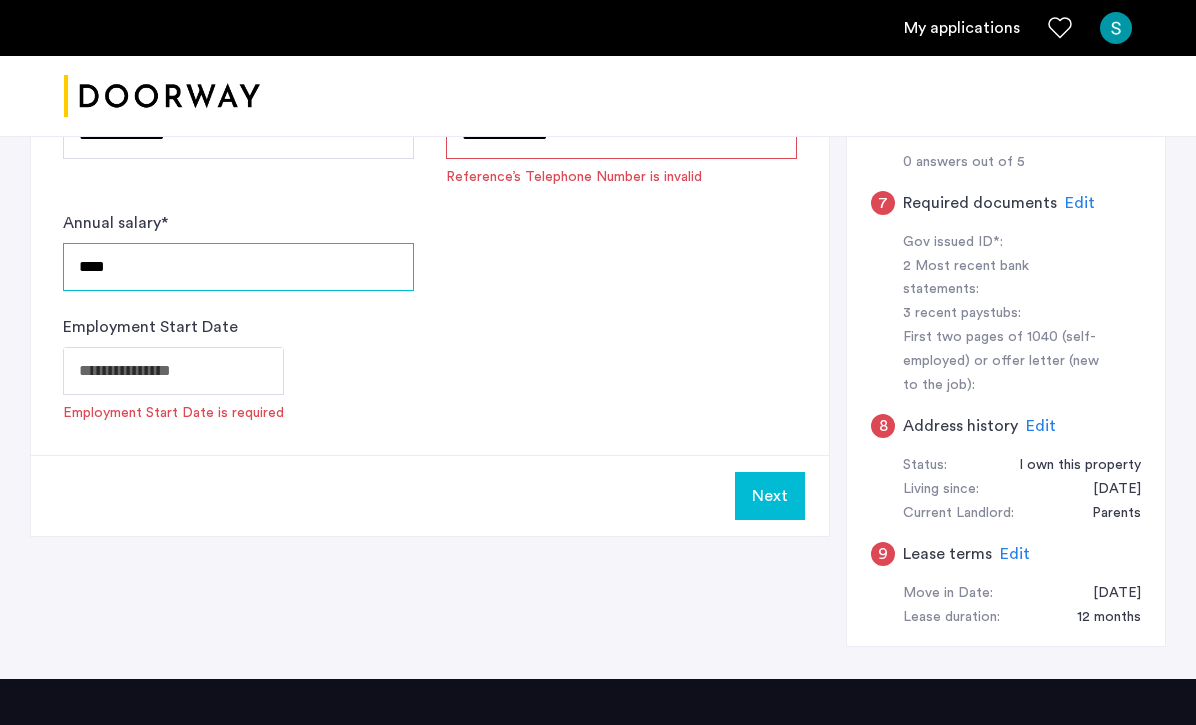 type on "****" 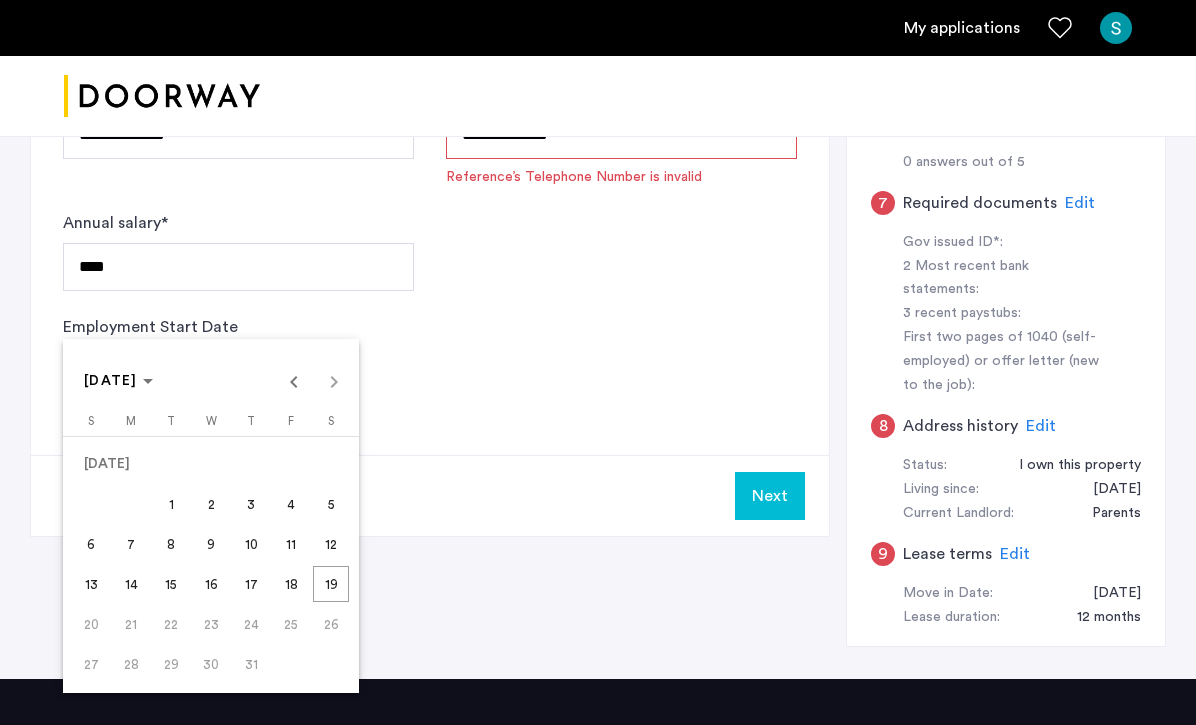 click on "**********" at bounding box center (598, -488) 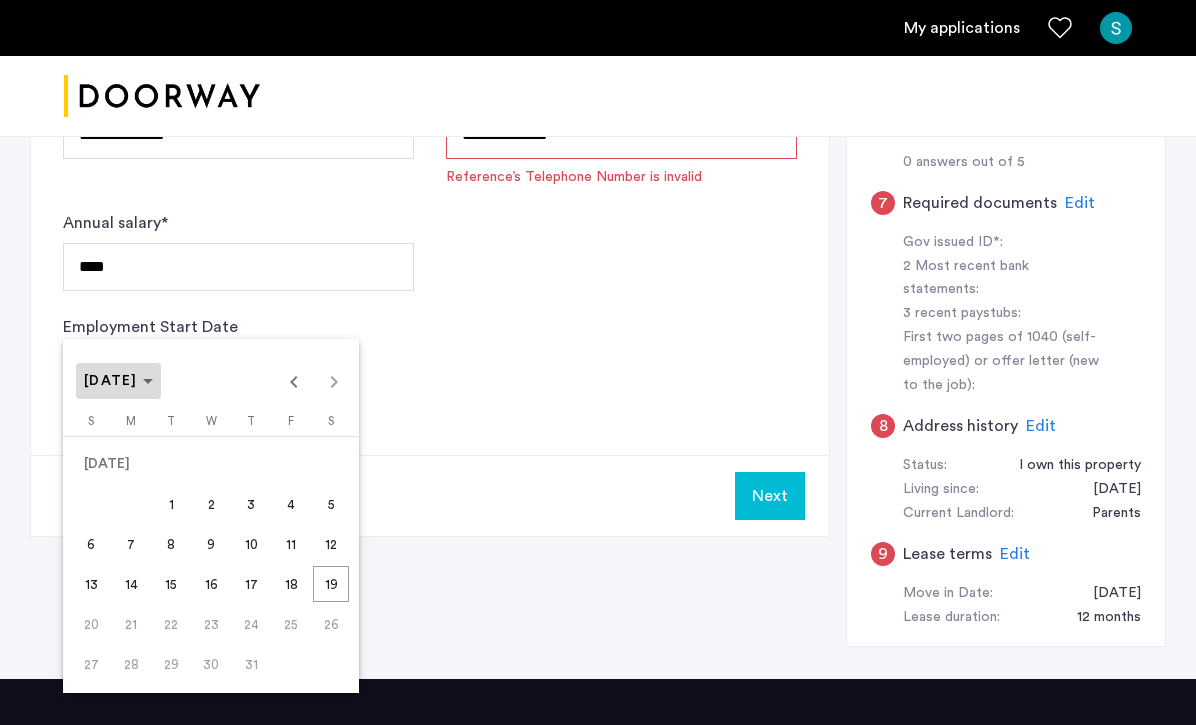 click 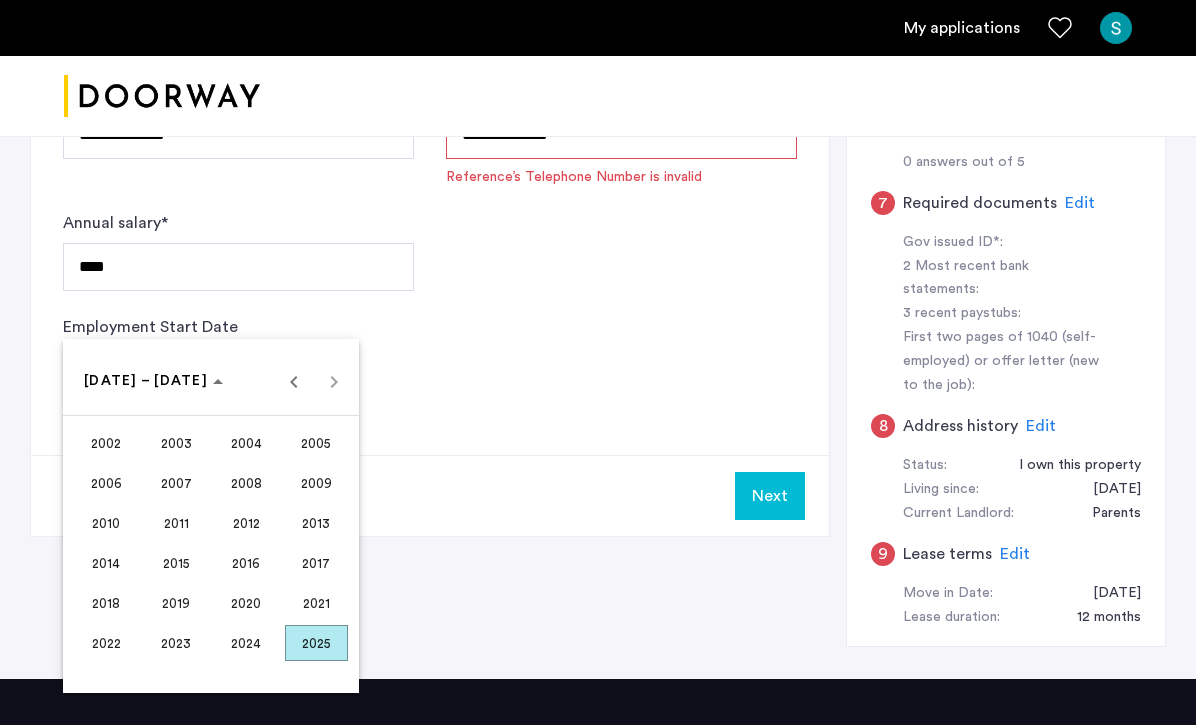 click on "2025" at bounding box center (316, 643) 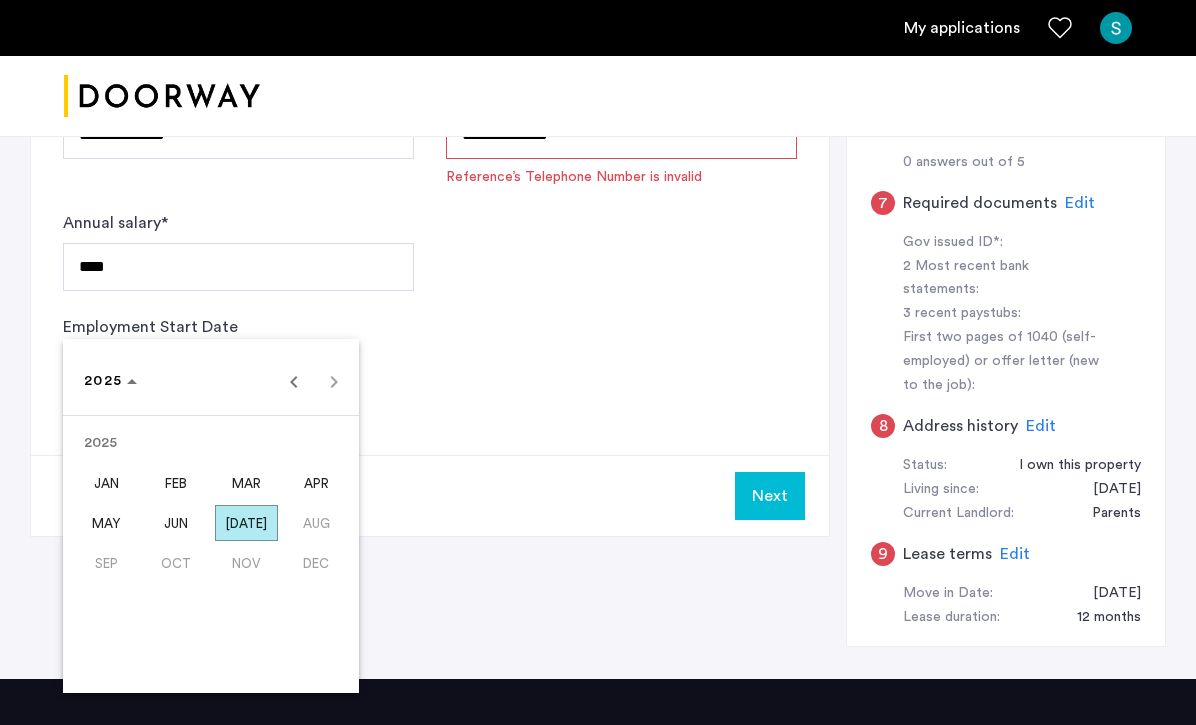 click on "AUG" at bounding box center [316, 523] 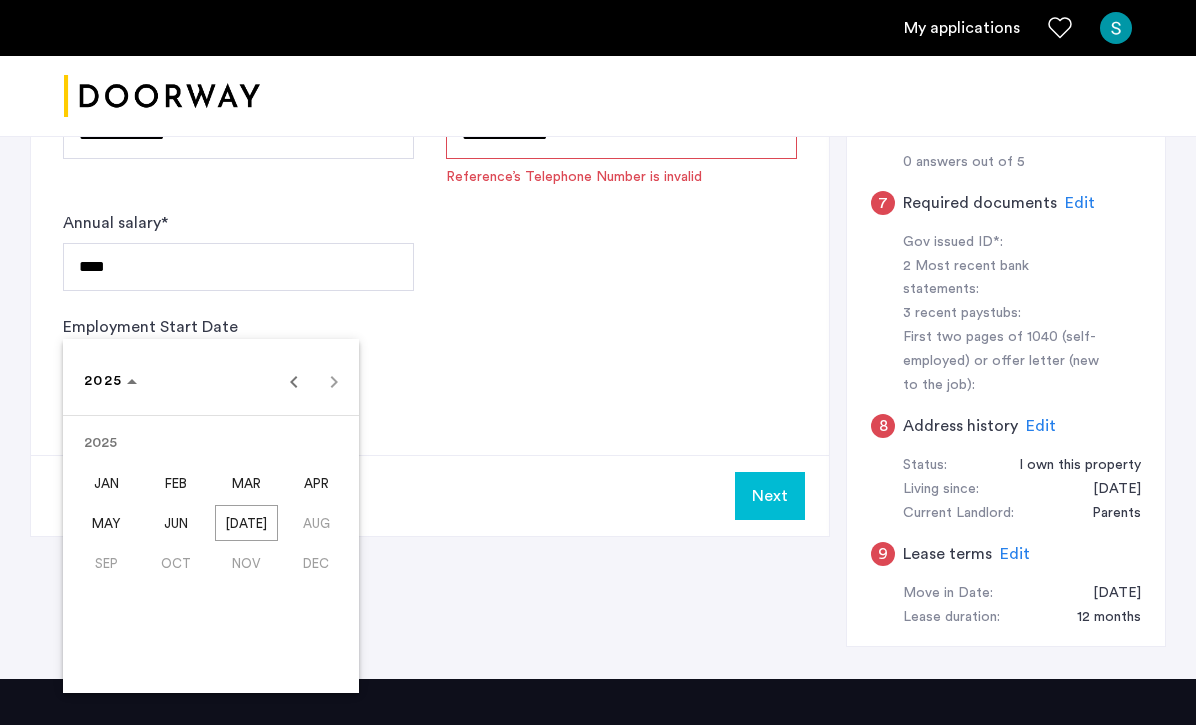 click on "AUG" at bounding box center (316, 523) 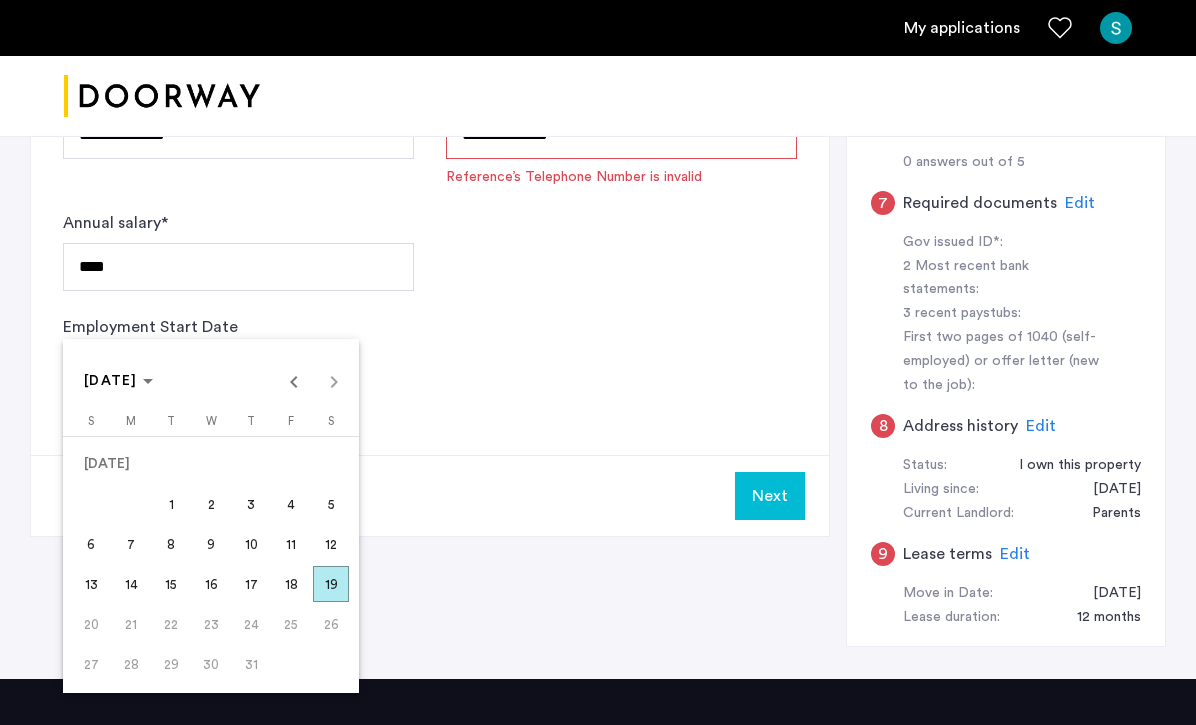 click on "19" at bounding box center (331, 584) 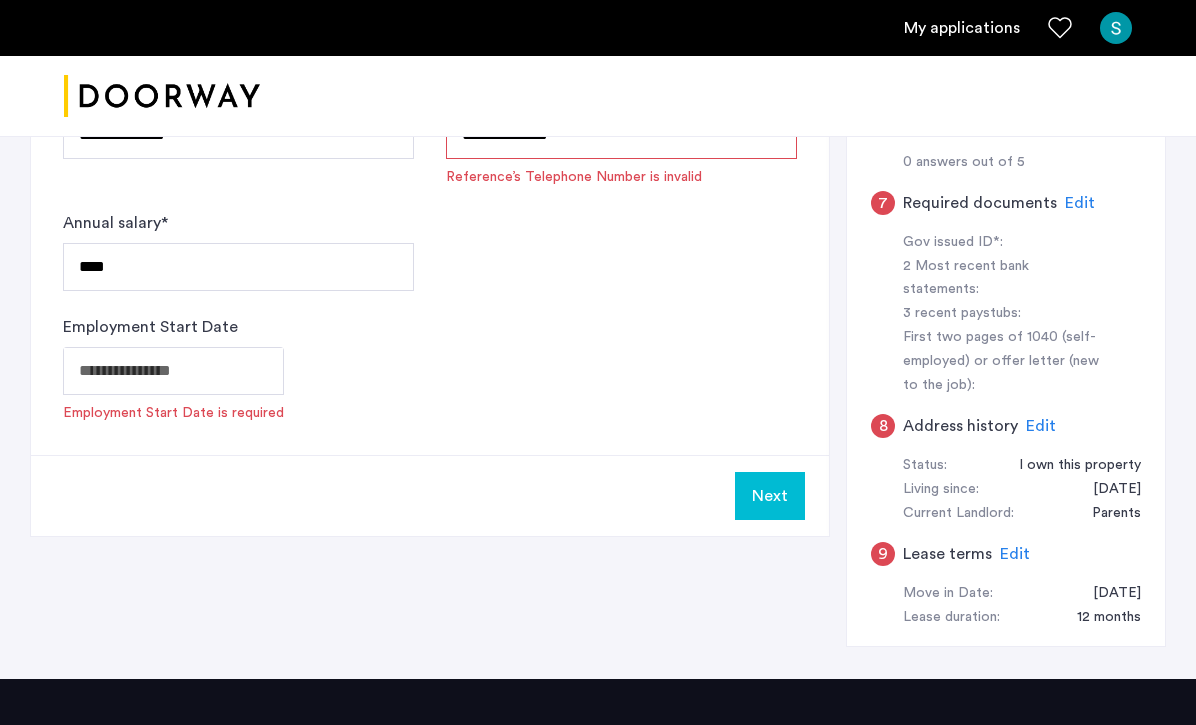 type on "**********" 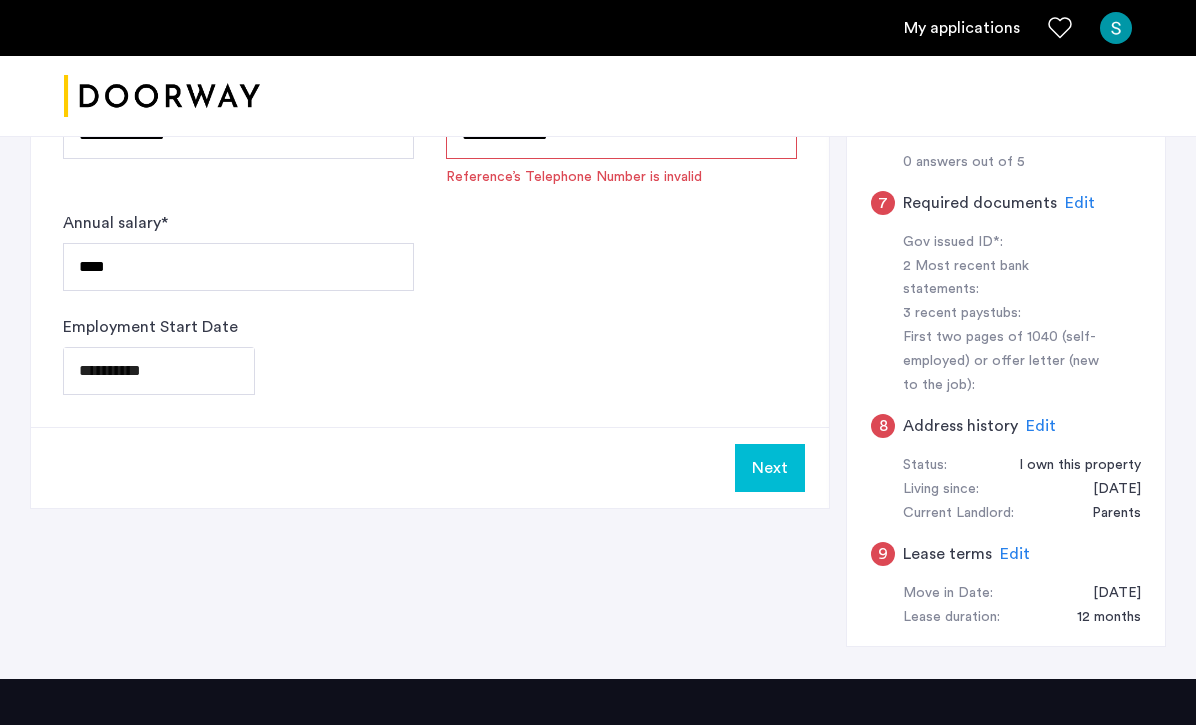 click on "**********" at bounding box center (598, -488) 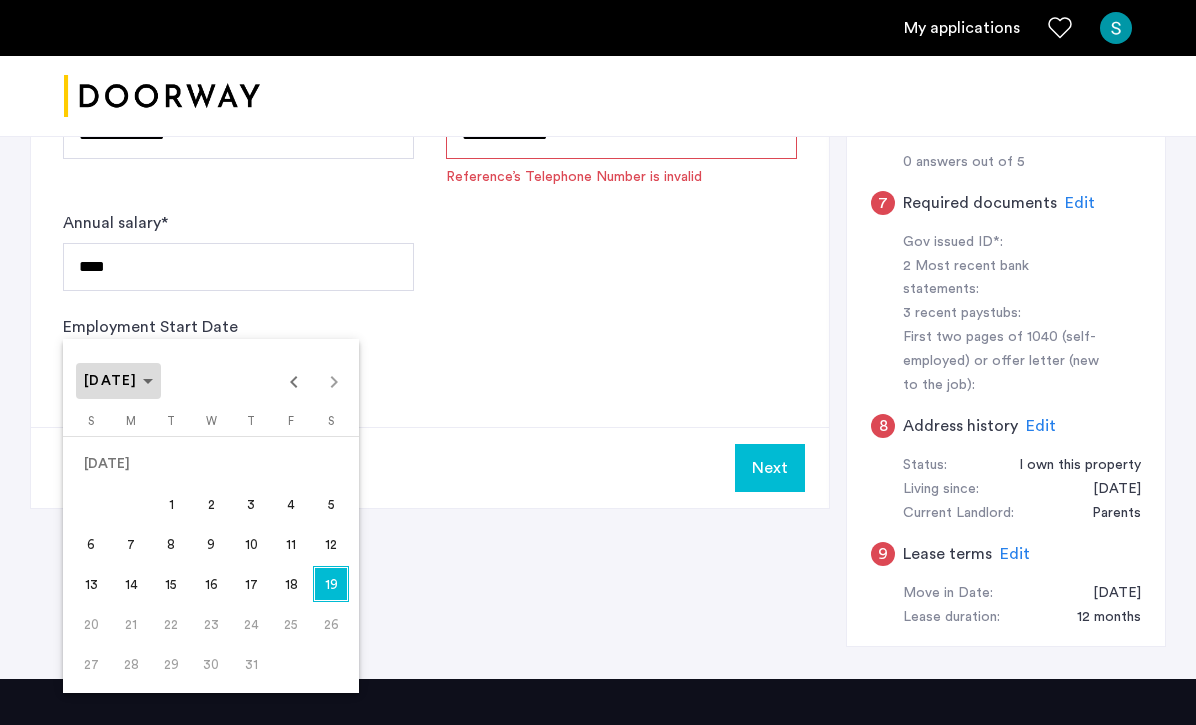 click on "[DATE]" at bounding box center [111, 381] 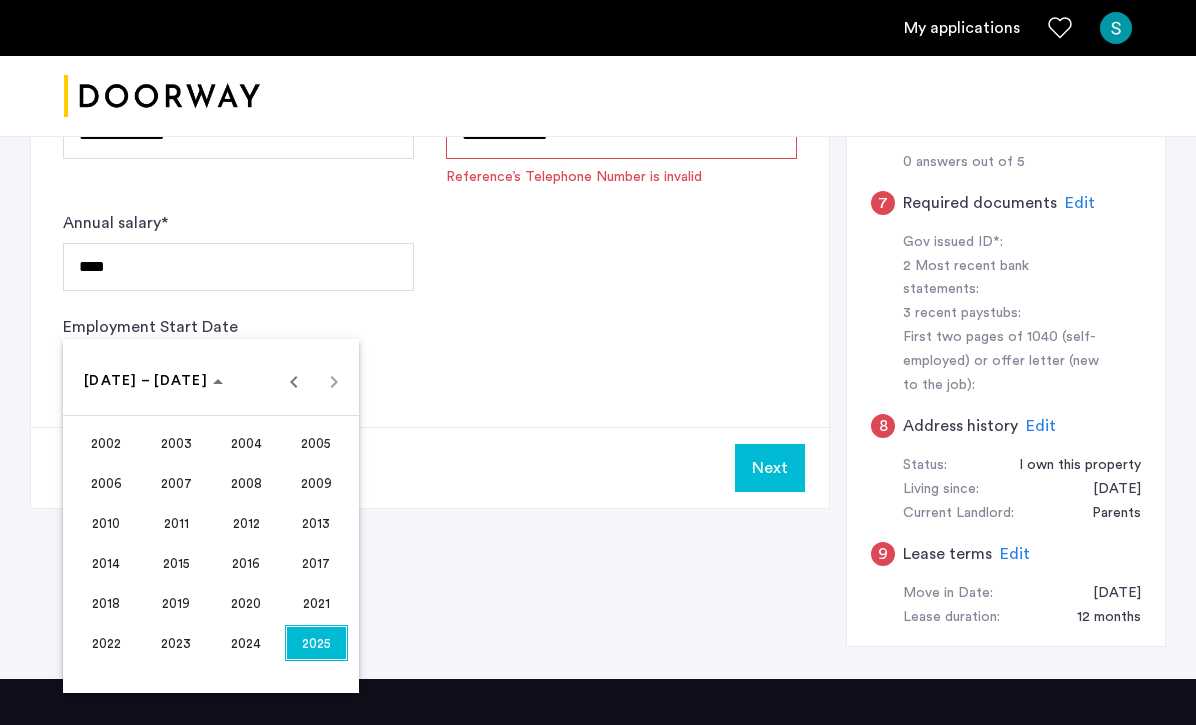click on "2025" at bounding box center (316, 643) 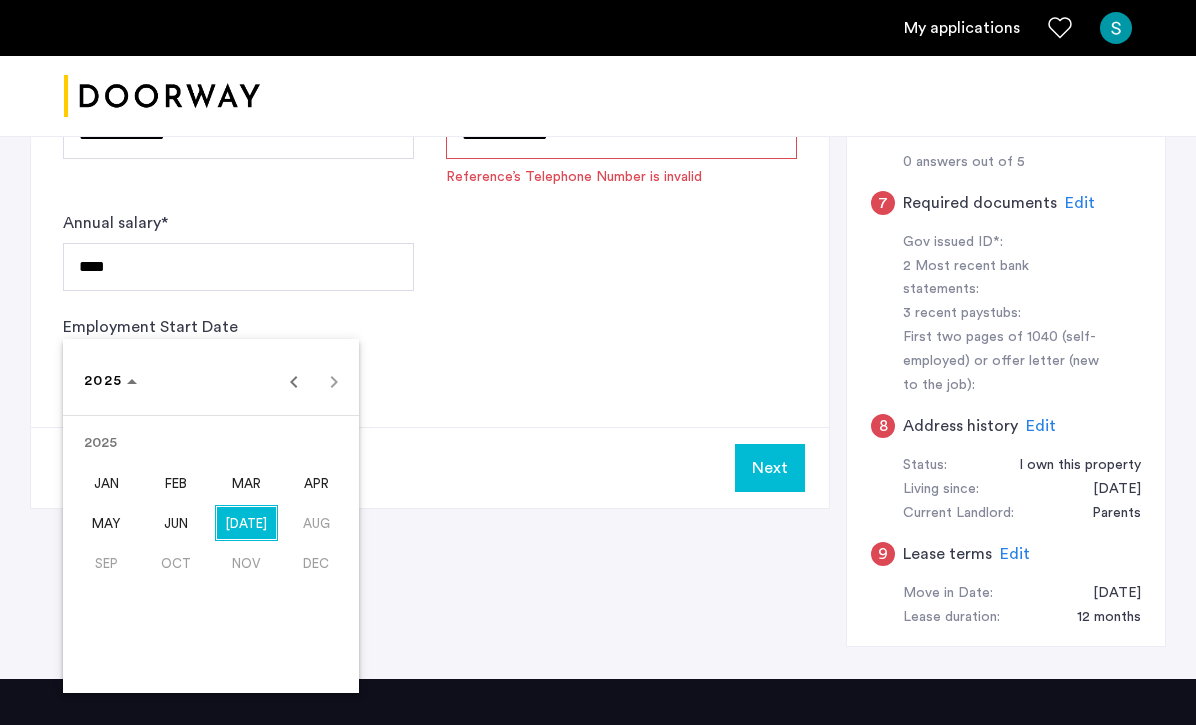 click on "AUG" at bounding box center (316, 523) 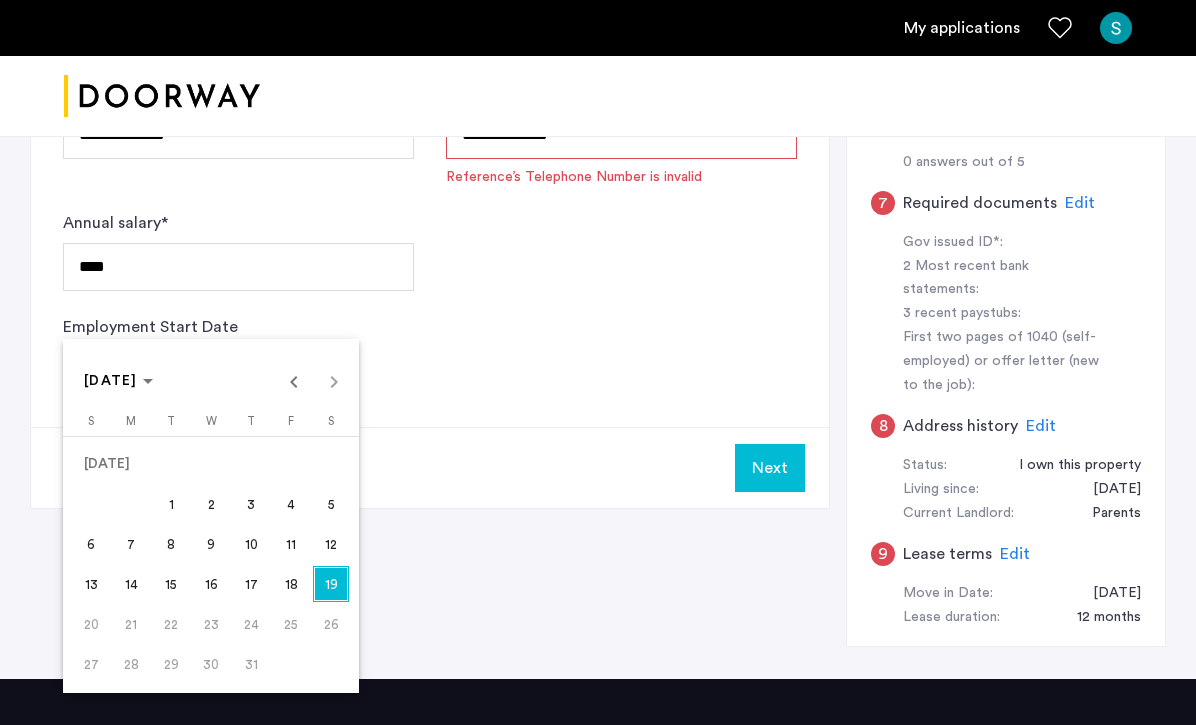 click on "19" at bounding box center (331, 584) 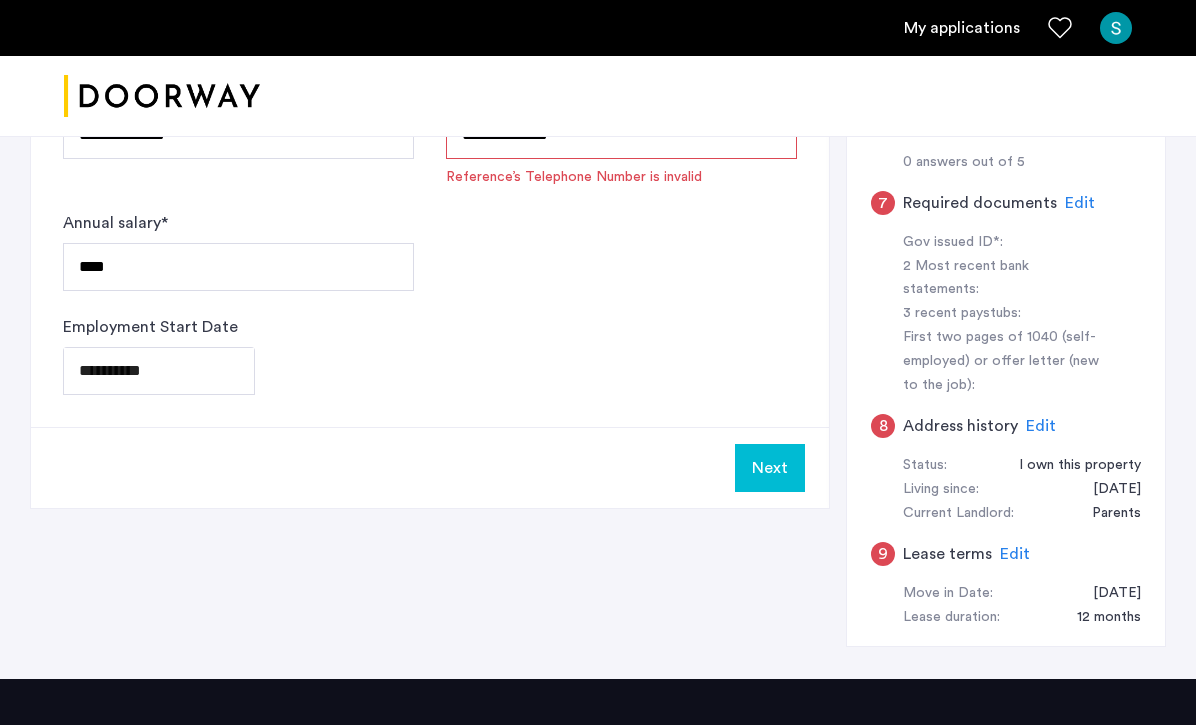 click on "Next" 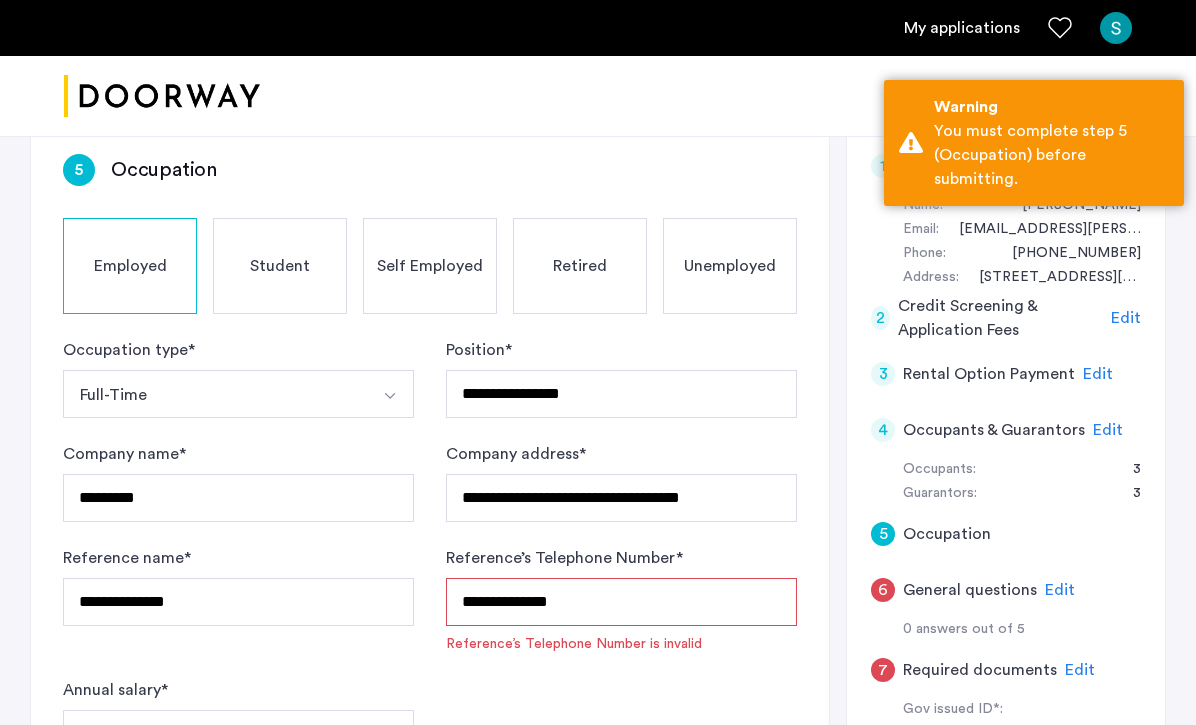 scroll, scrollTop: 391, scrollLeft: 0, axis: vertical 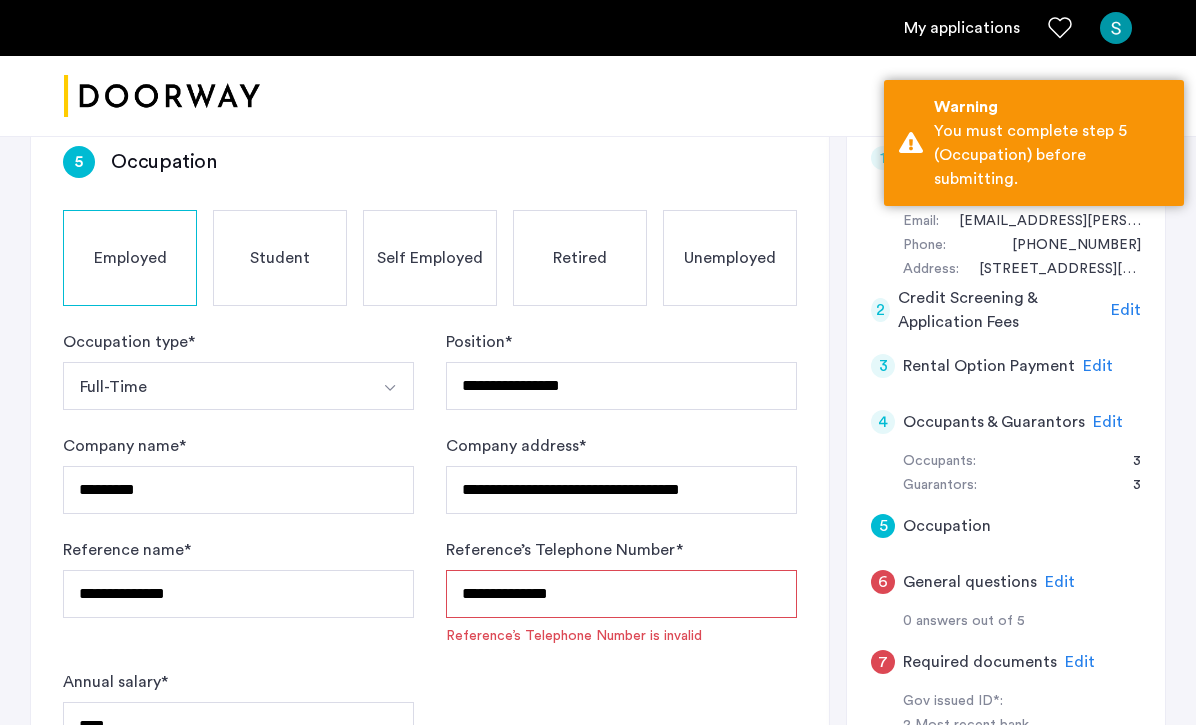 click on "**********" at bounding box center [621, 594] 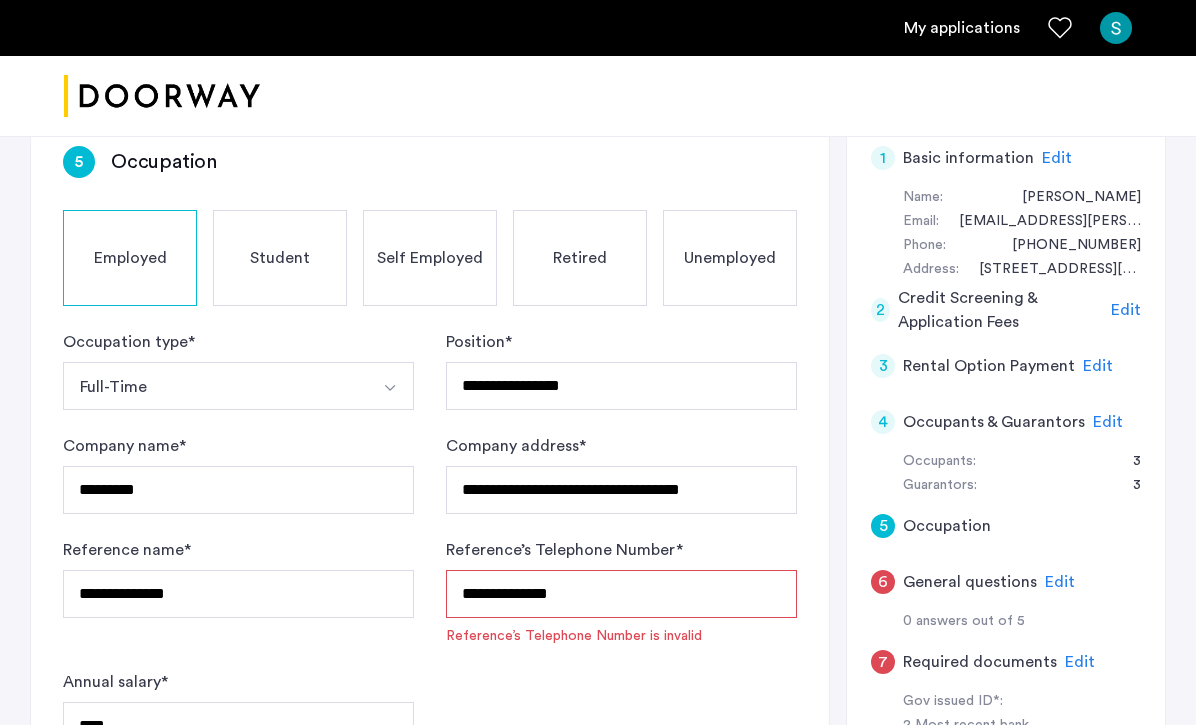 drag, startPoint x: 607, startPoint y: 534, endPoint x: 321, endPoint y: 526, distance: 286.11188 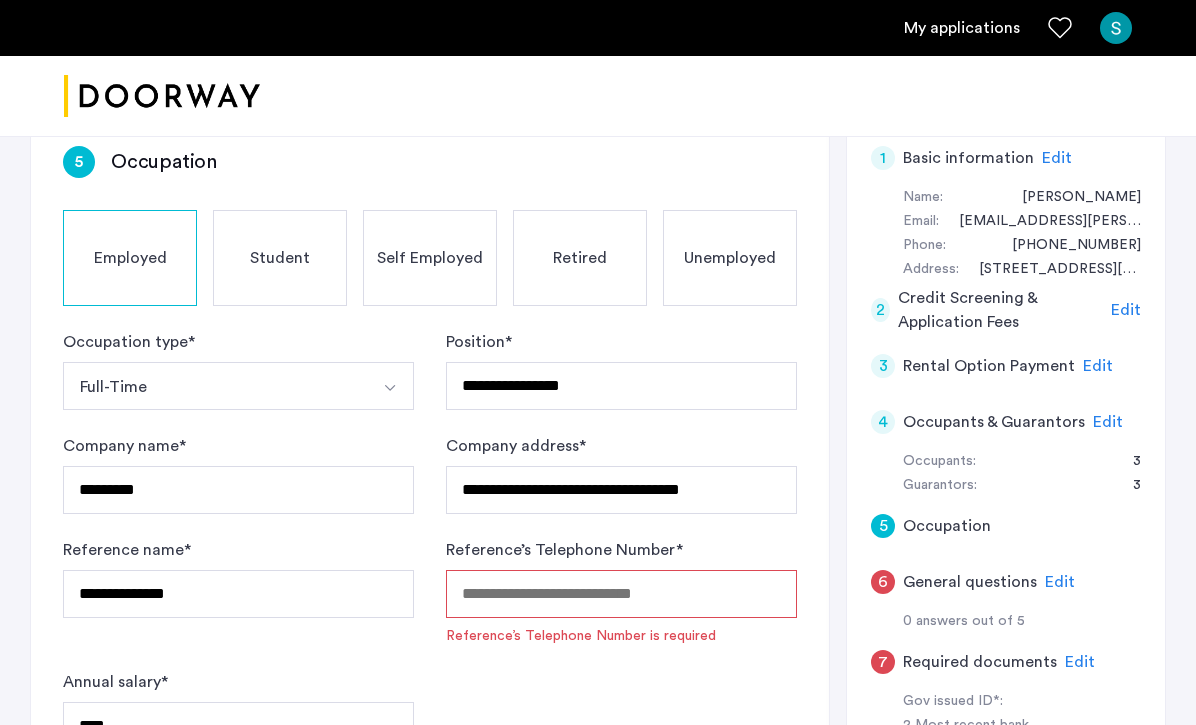 paste on "**********" 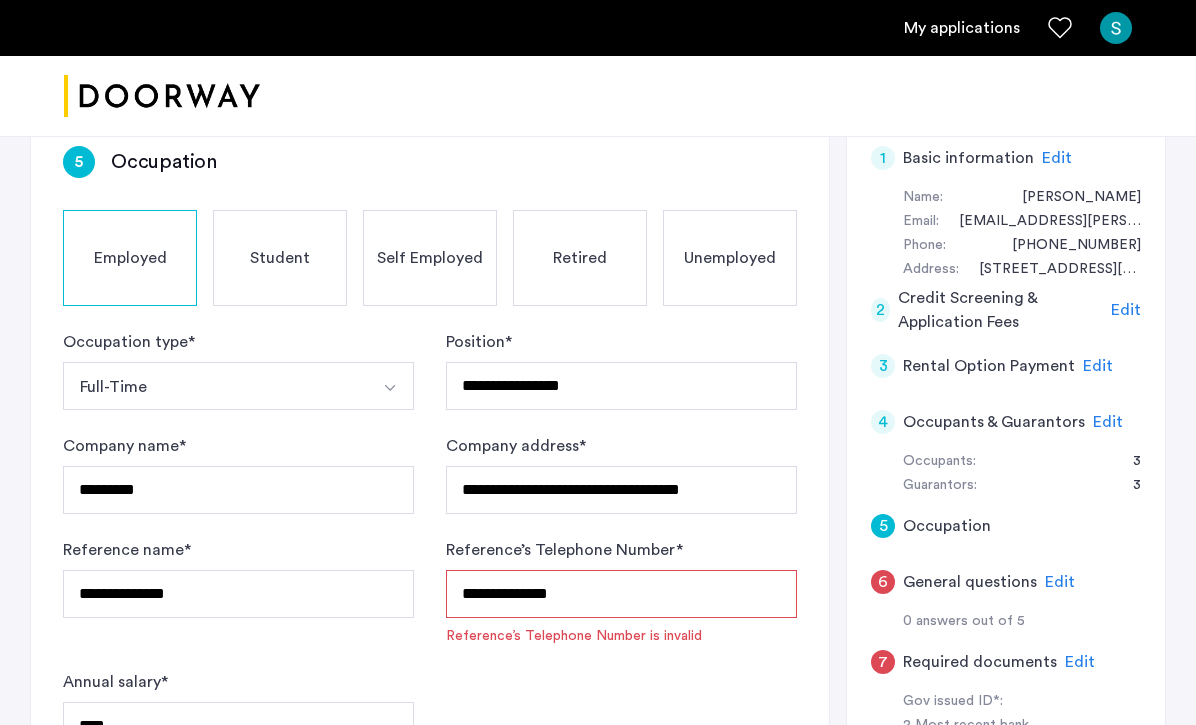 click on "**********" at bounding box center [621, 594] 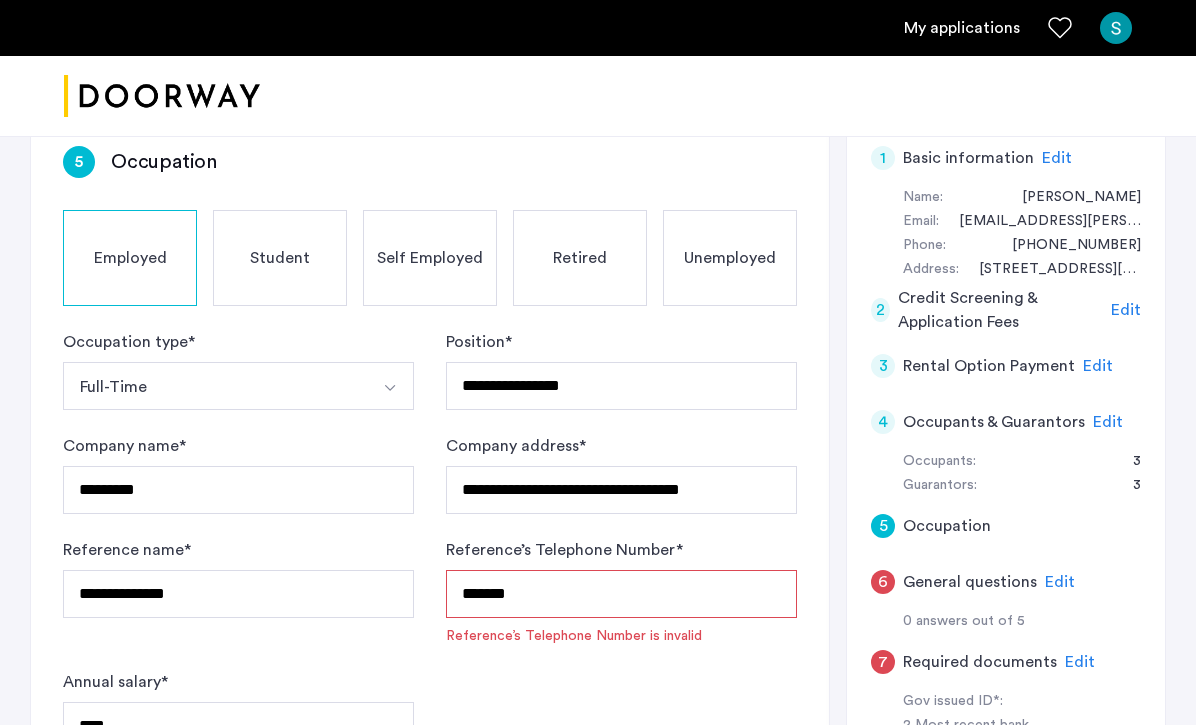 click on "*******" at bounding box center (621, 594) 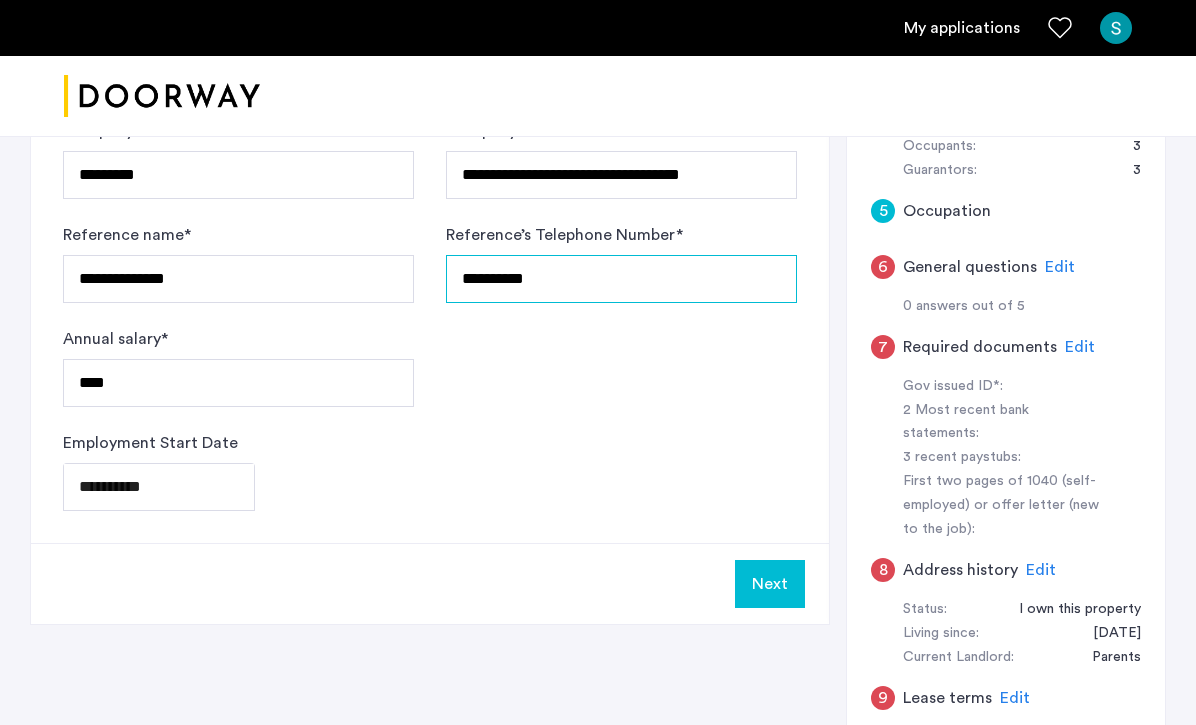 scroll, scrollTop: 713, scrollLeft: 0, axis: vertical 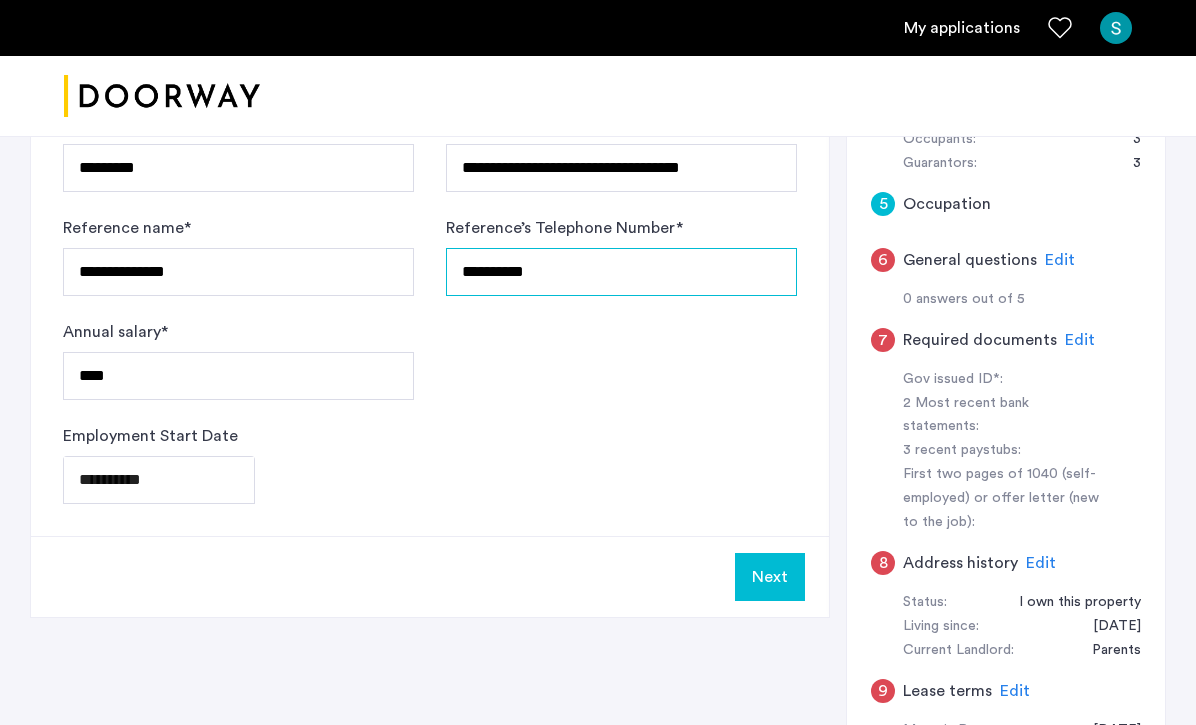 type on "**********" 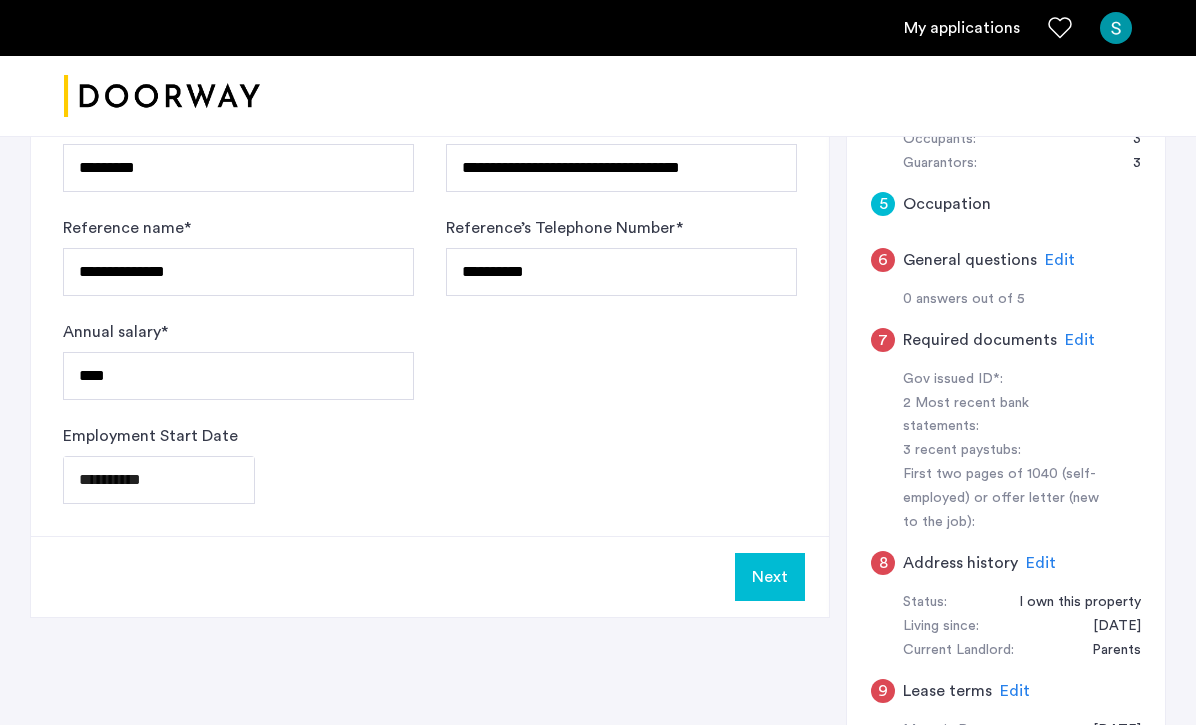 click on "Next" 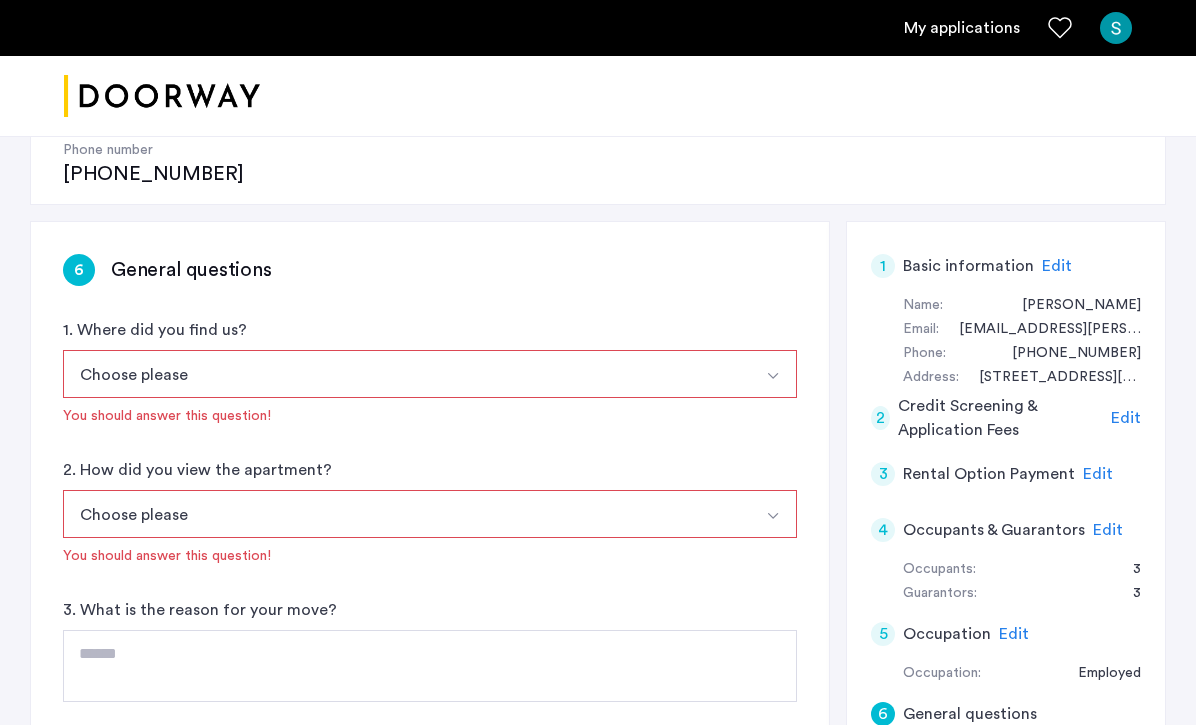 scroll, scrollTop: 294, scrollLeft: 0, axis: vertical 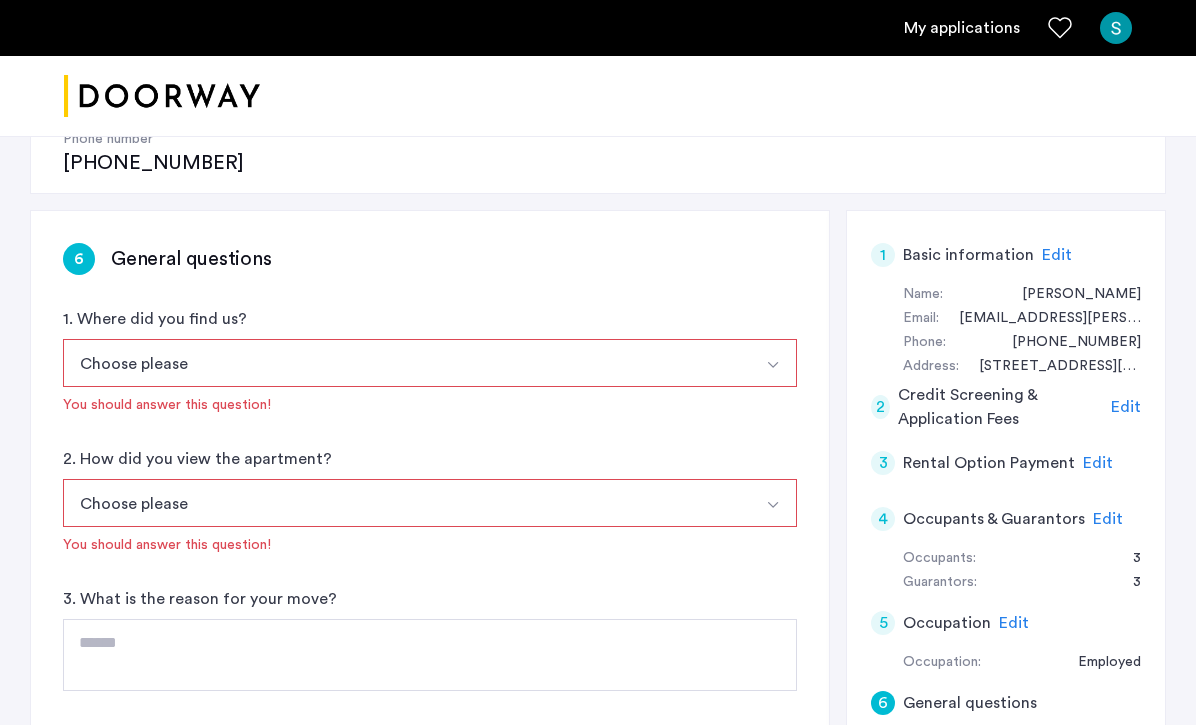 click on "Choose please" at bounding box center (406, 363) 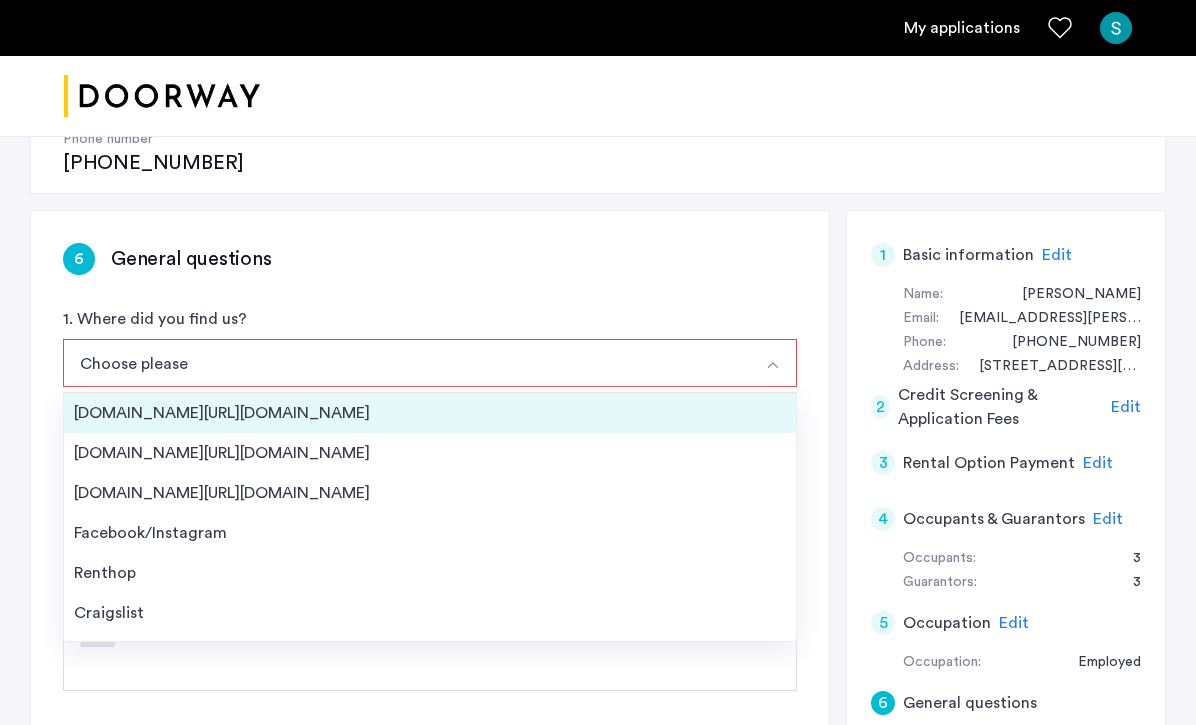 click on "[DOMAIN_NAME][URL][DOMAIN_NAME]" at bounding box center [430, 413] 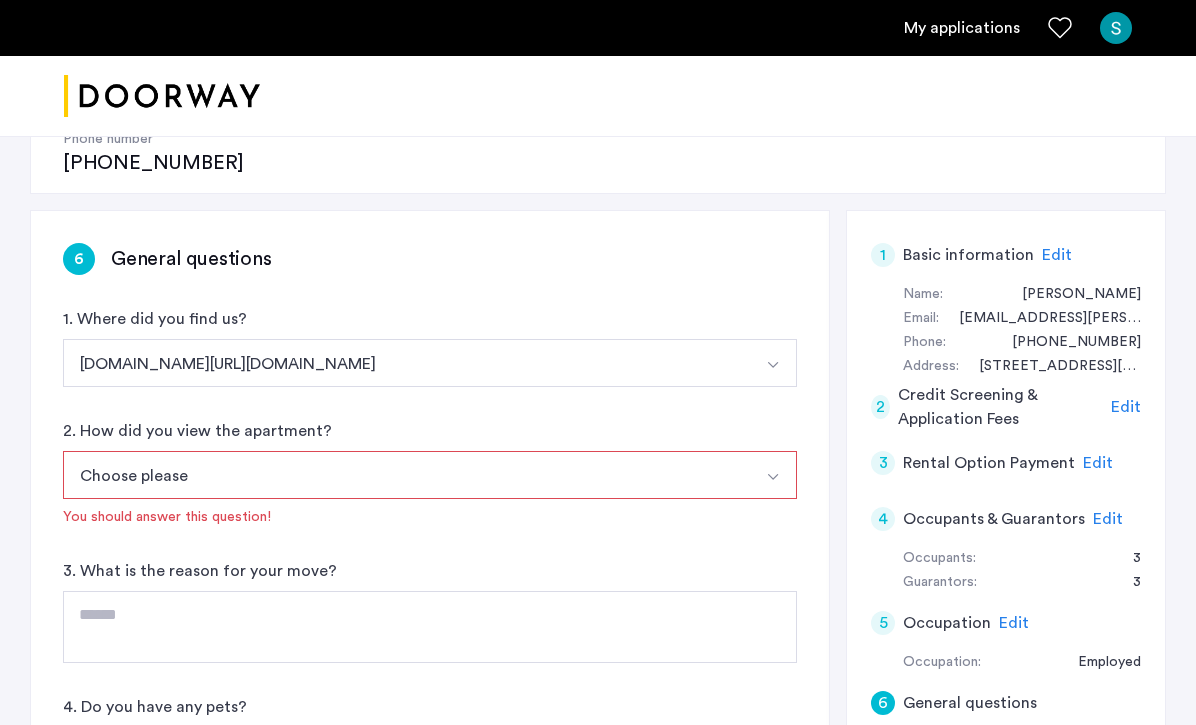 click on "Choose please" at bounding box center (406, 475) 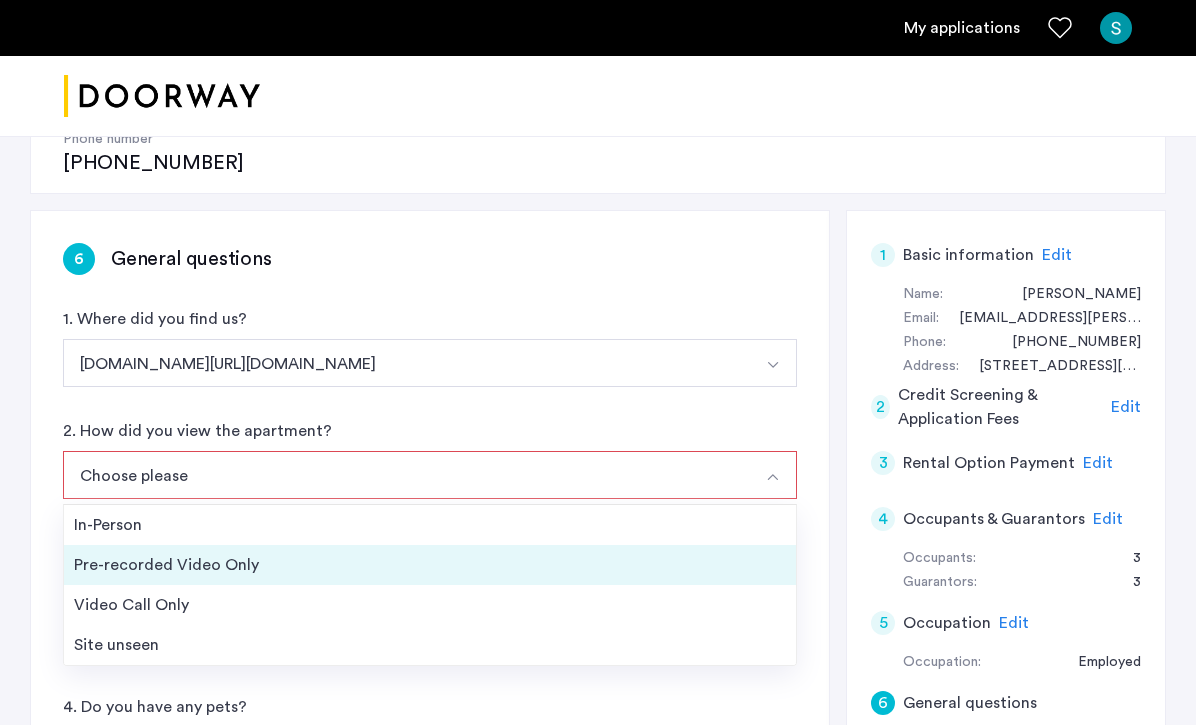 click on "Pre-recorded Video Only" at bounding box center (430, 565) 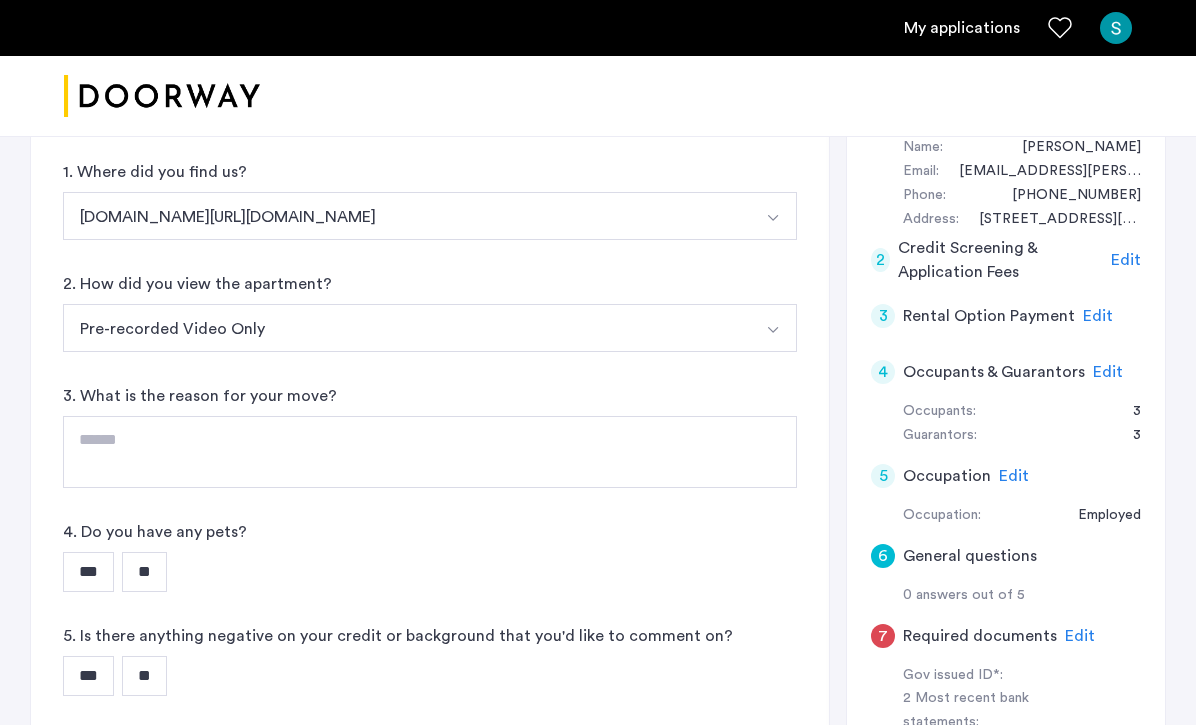 scroll, scrollTop: 444, scrollLeft: 0, axis: vertical 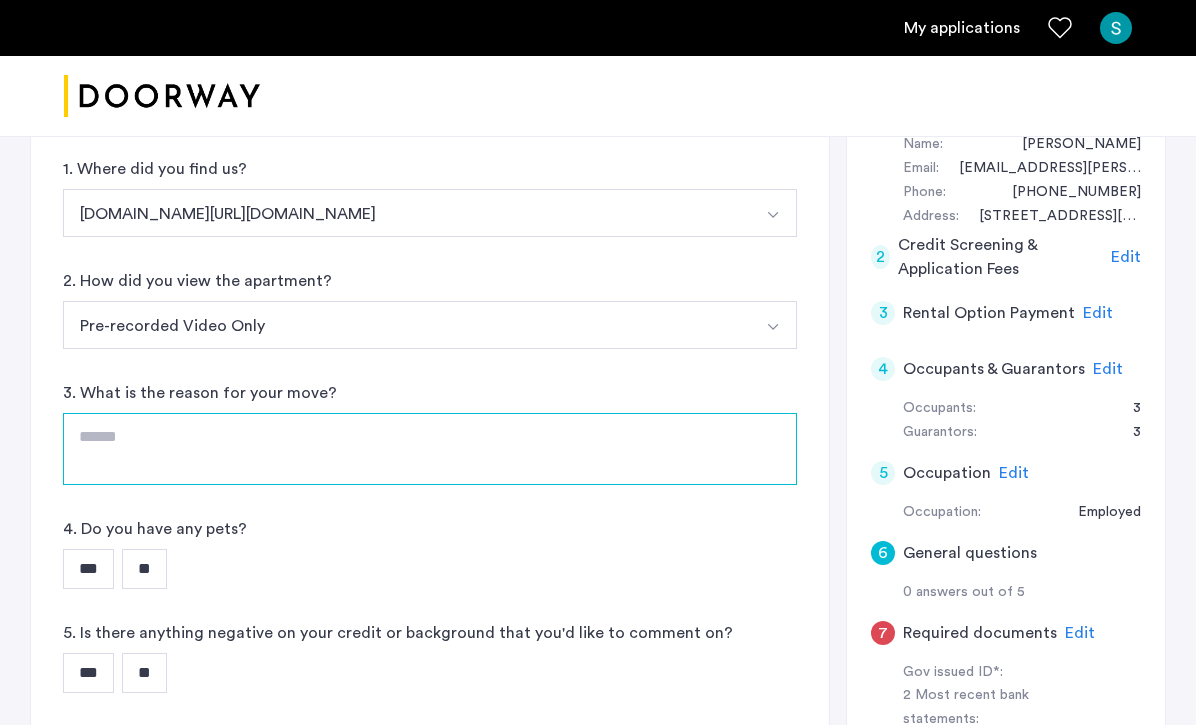 click 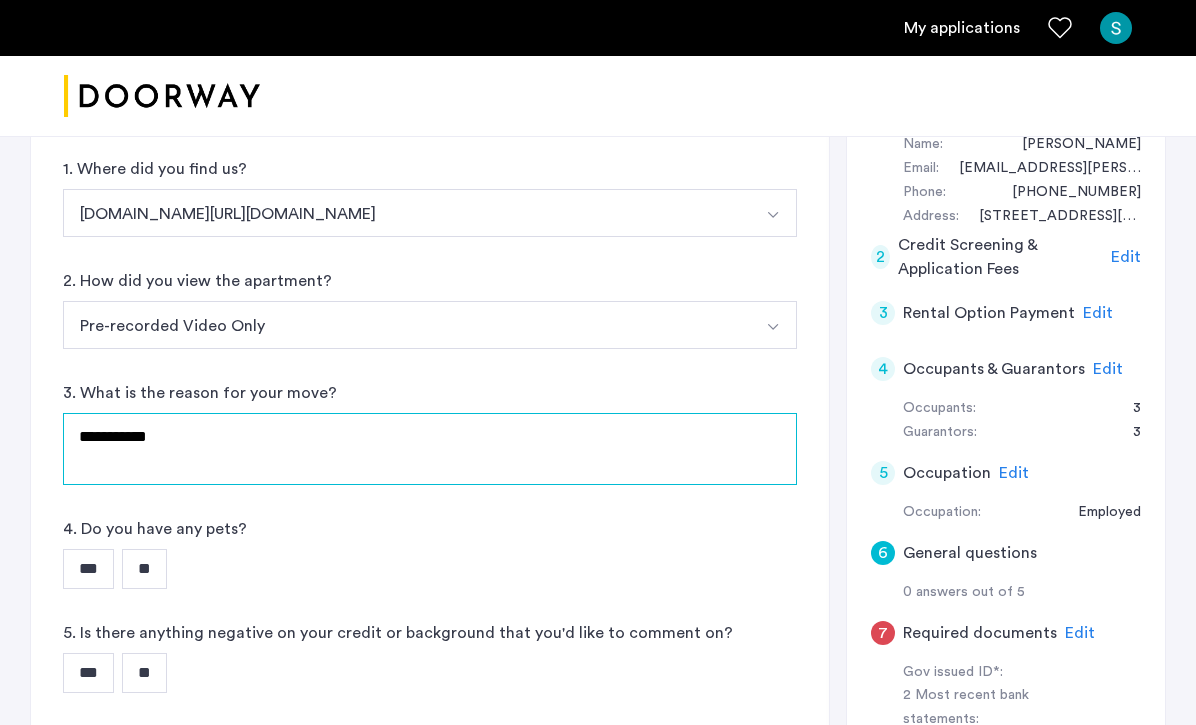 scroll, scrollTop: 688, scrollLeft: 0, axis: vertical 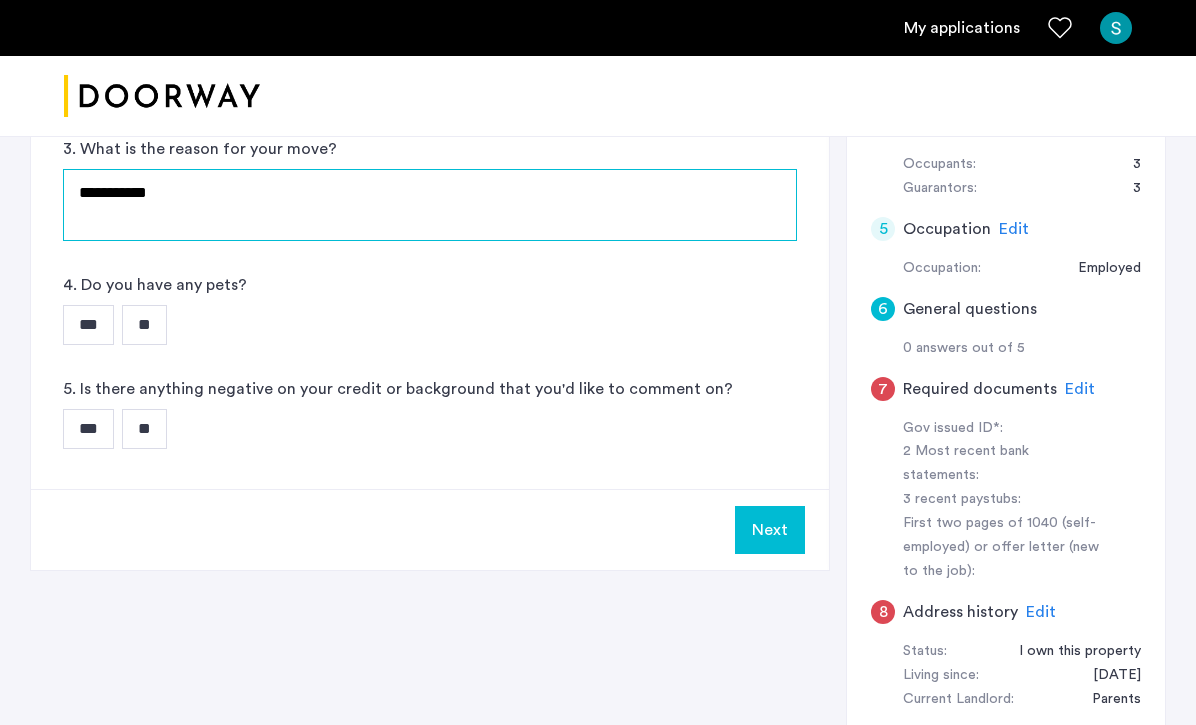 type on "**********" 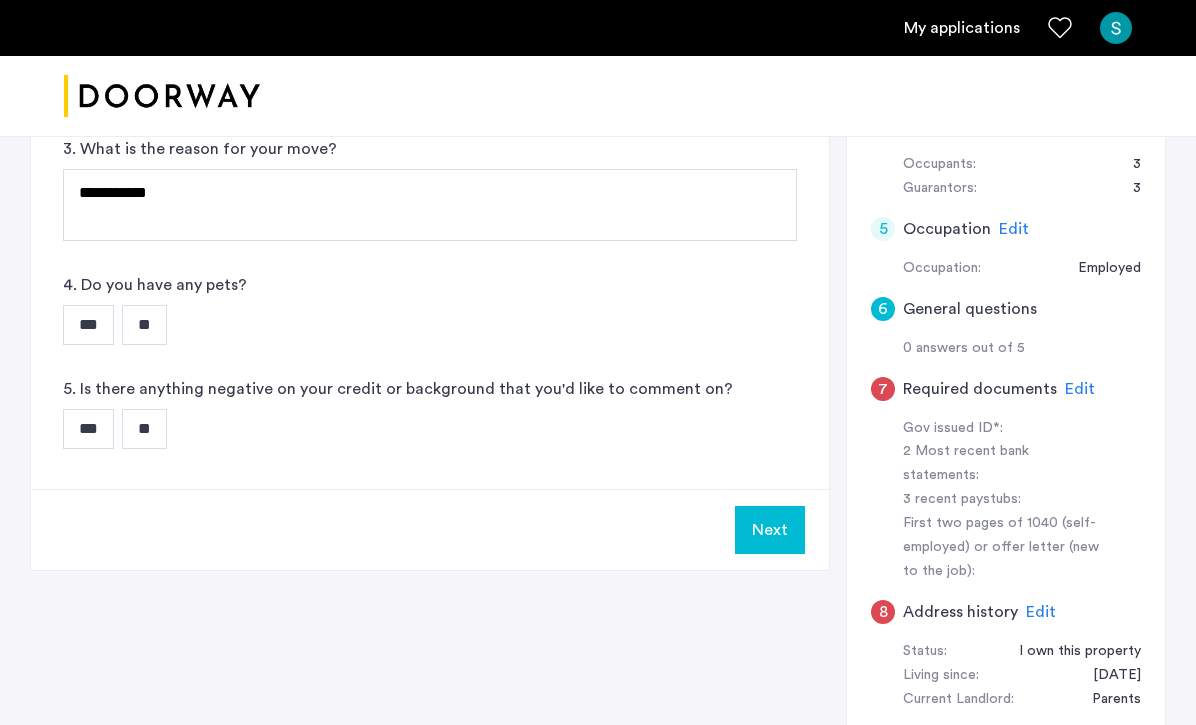 click on "**" at bounding box center [144, 325] 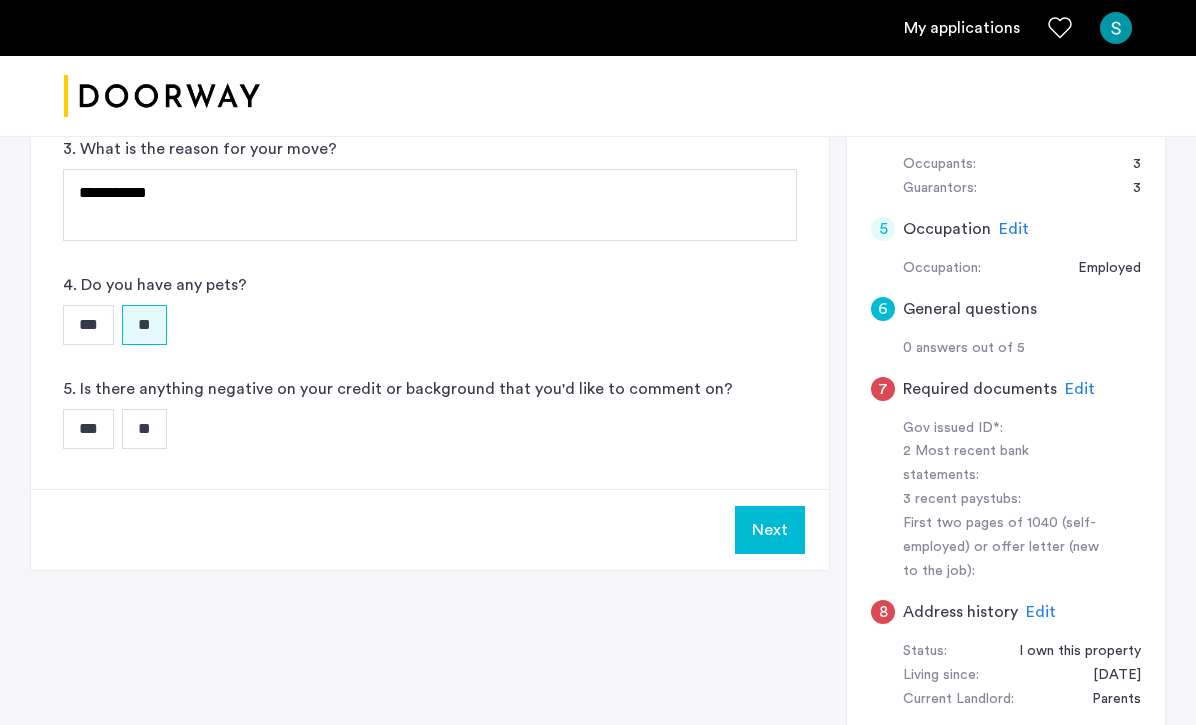 click on "**" at bounding box center (144, 429) 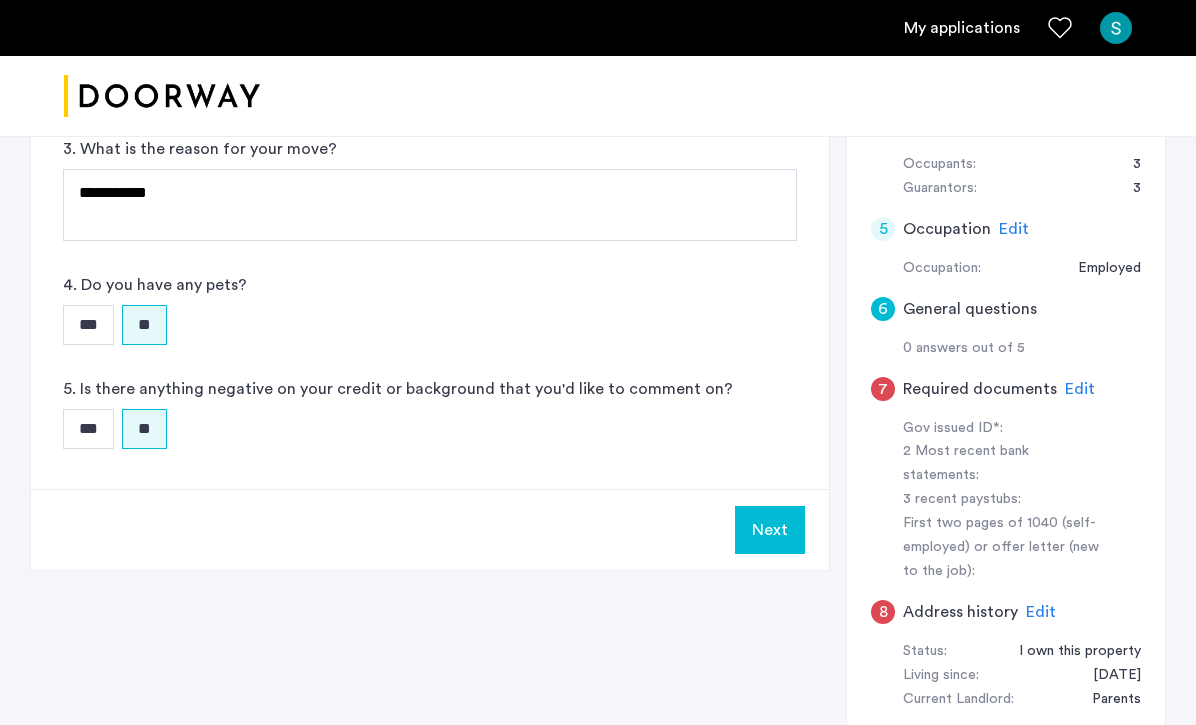 click on "Next" at bounding box center (770, 530) 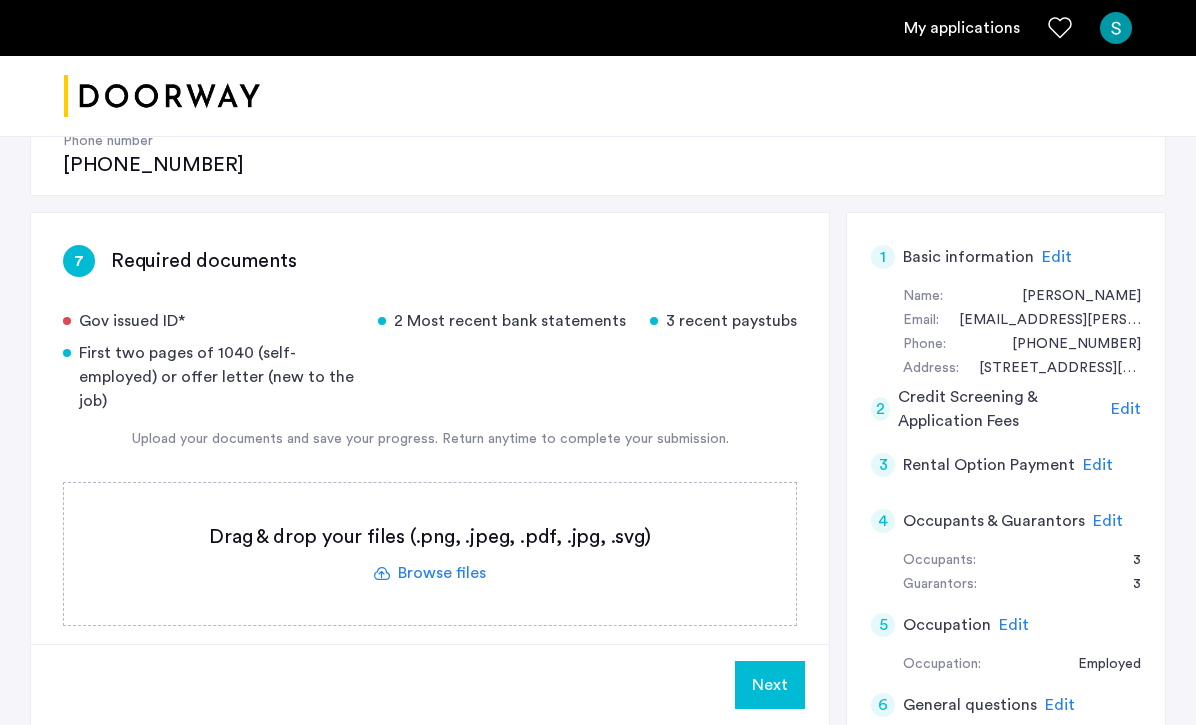 scroll, scrollTop: 317, scrollLeft: 0, axis: vertical 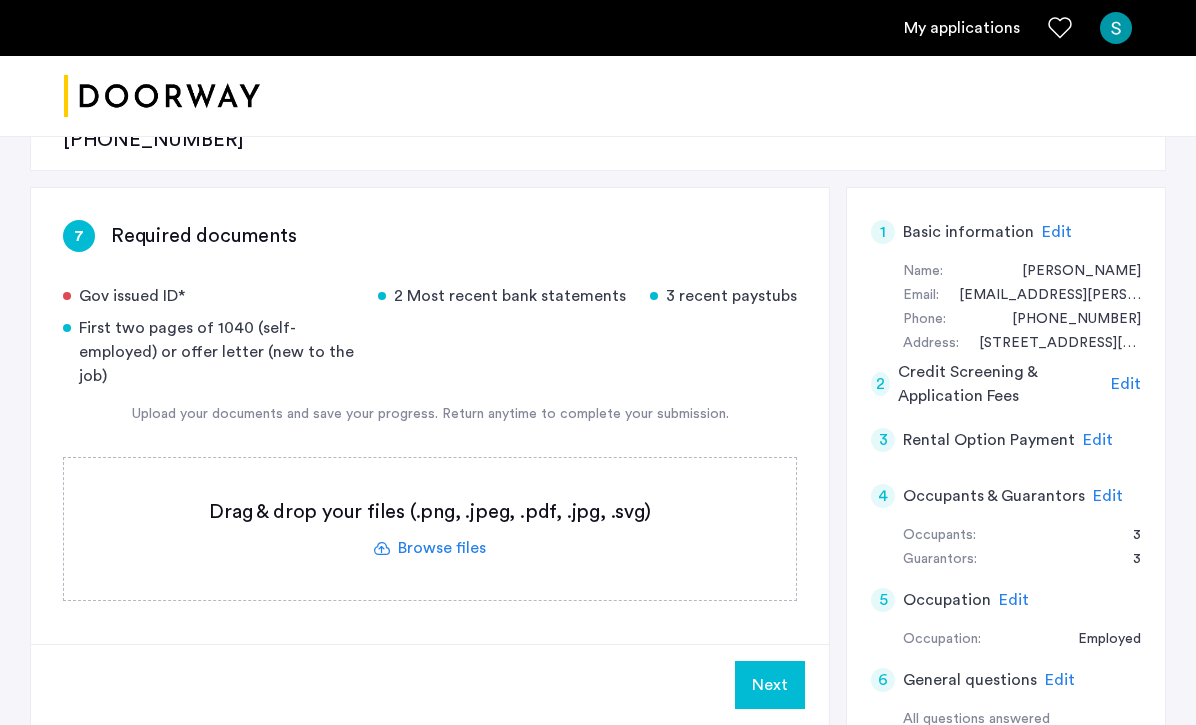 click 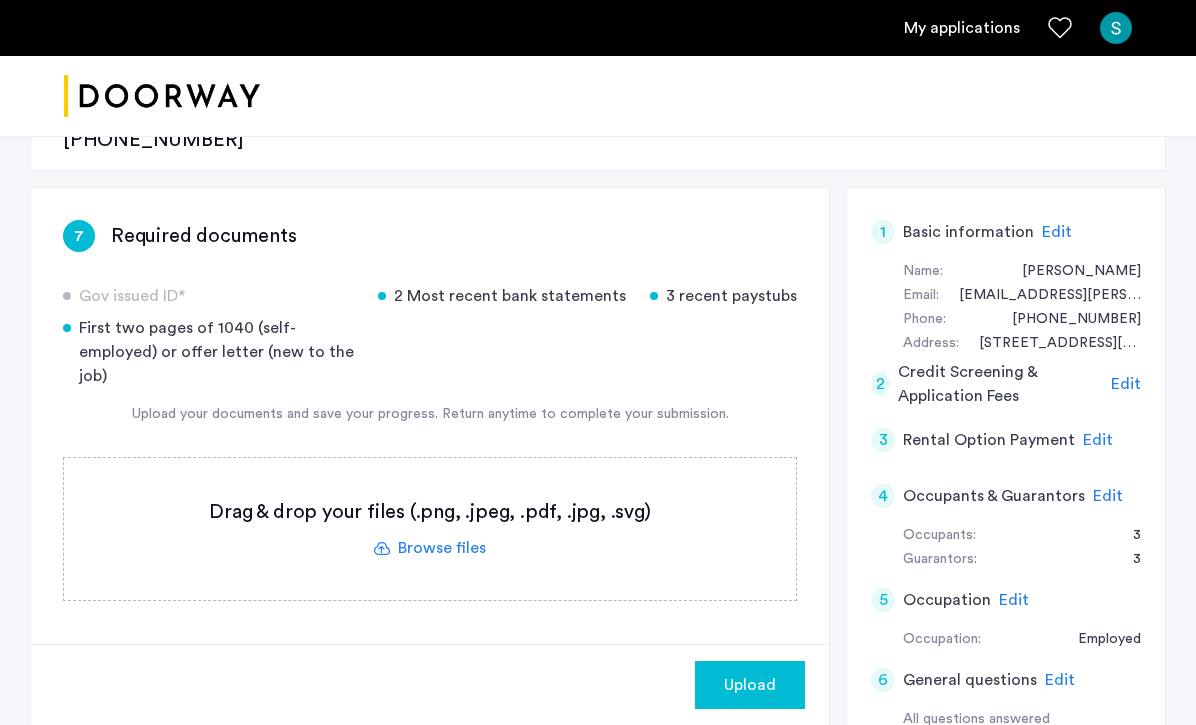 click at bounding box center [727, 669] 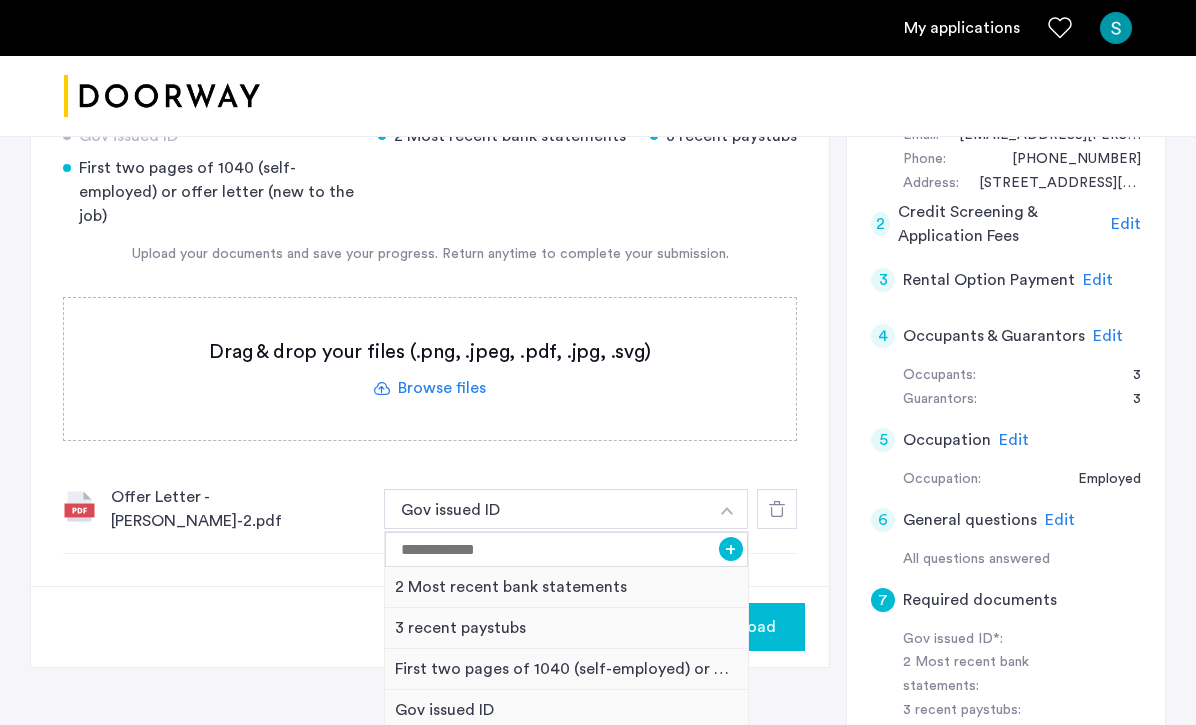 scroll, scrollTop: 484, scrollLeft: 0, axis: vertical 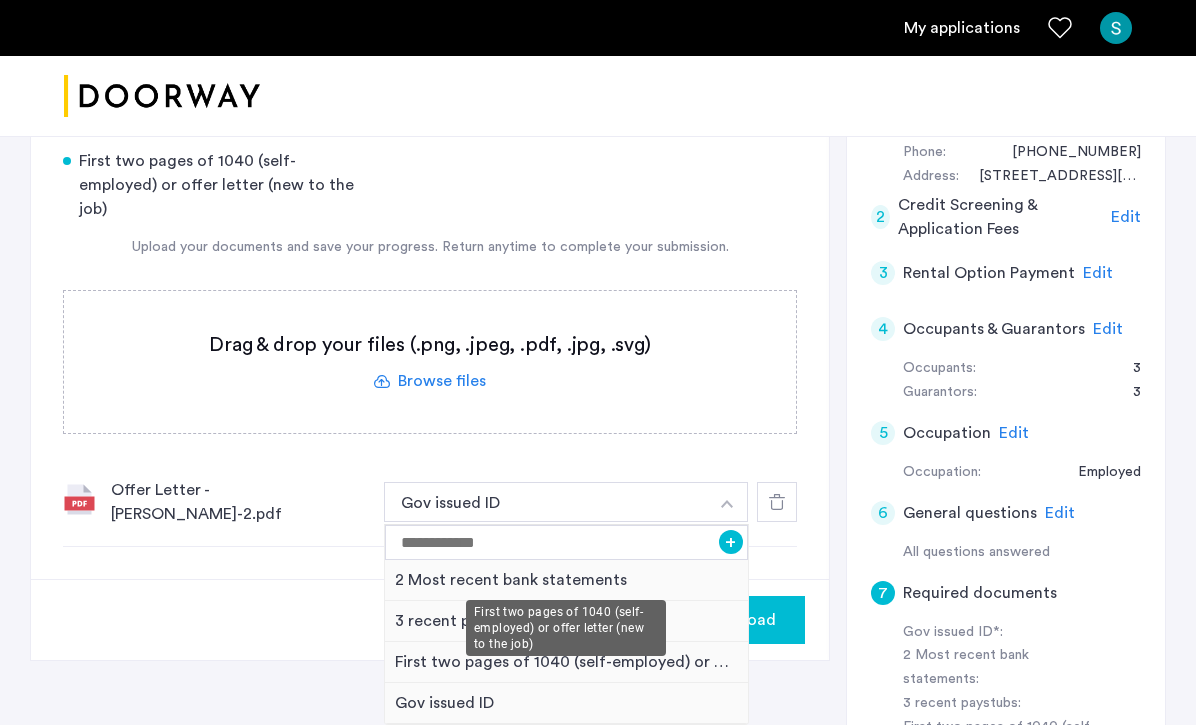 click on "First two pages of 1040 (self-employed) or offer letter (new to the job)" at bounding box center [566, 662] 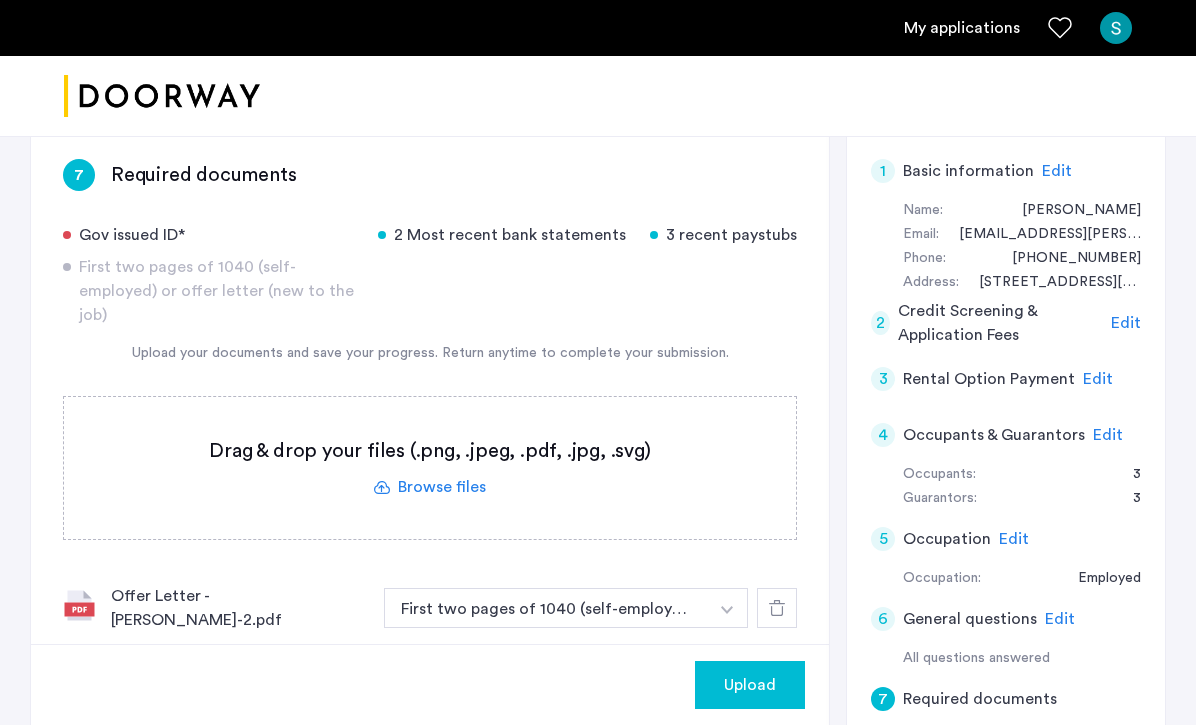 scroll, scrollTop: 291, scrollLeft: 0, axis: vertical 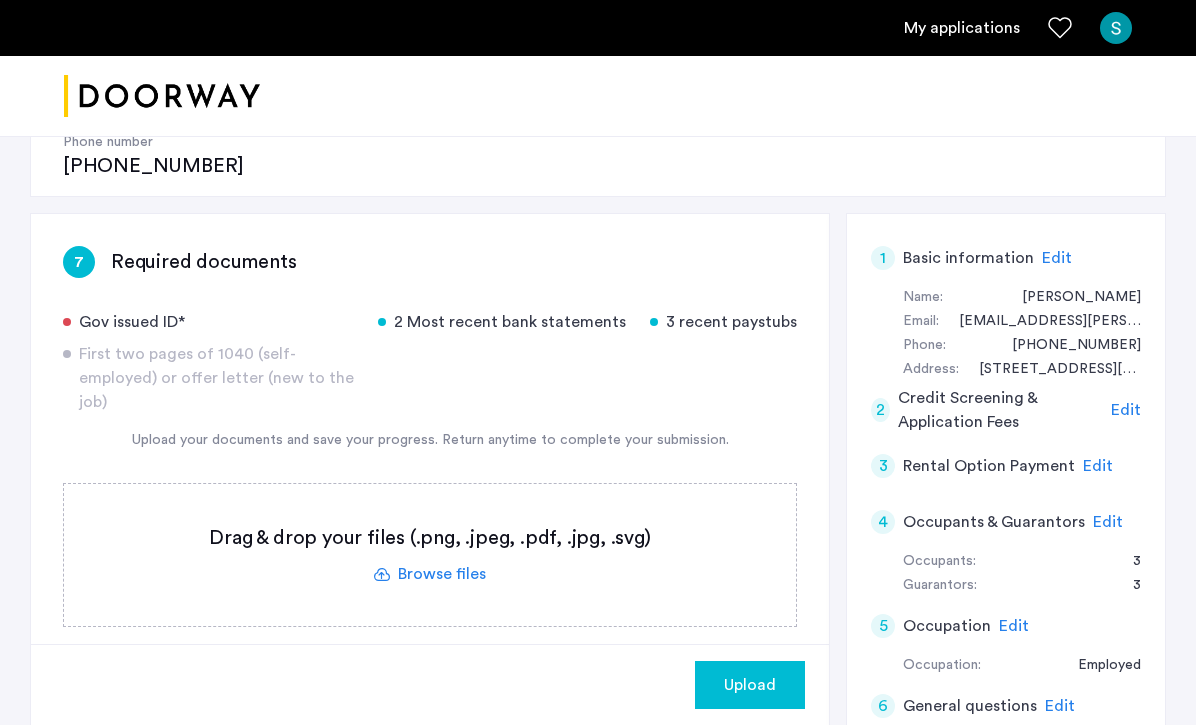 click 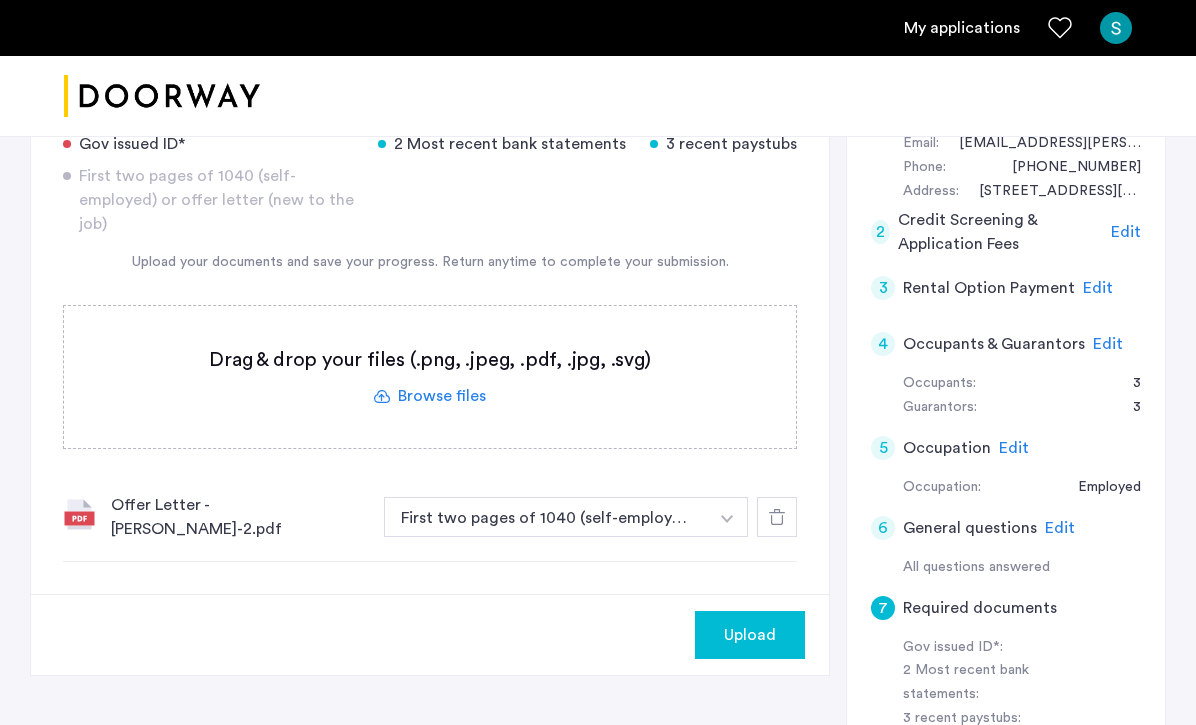 scroll, scrollTop: 491, scrollLeft: 0, axis: vertical 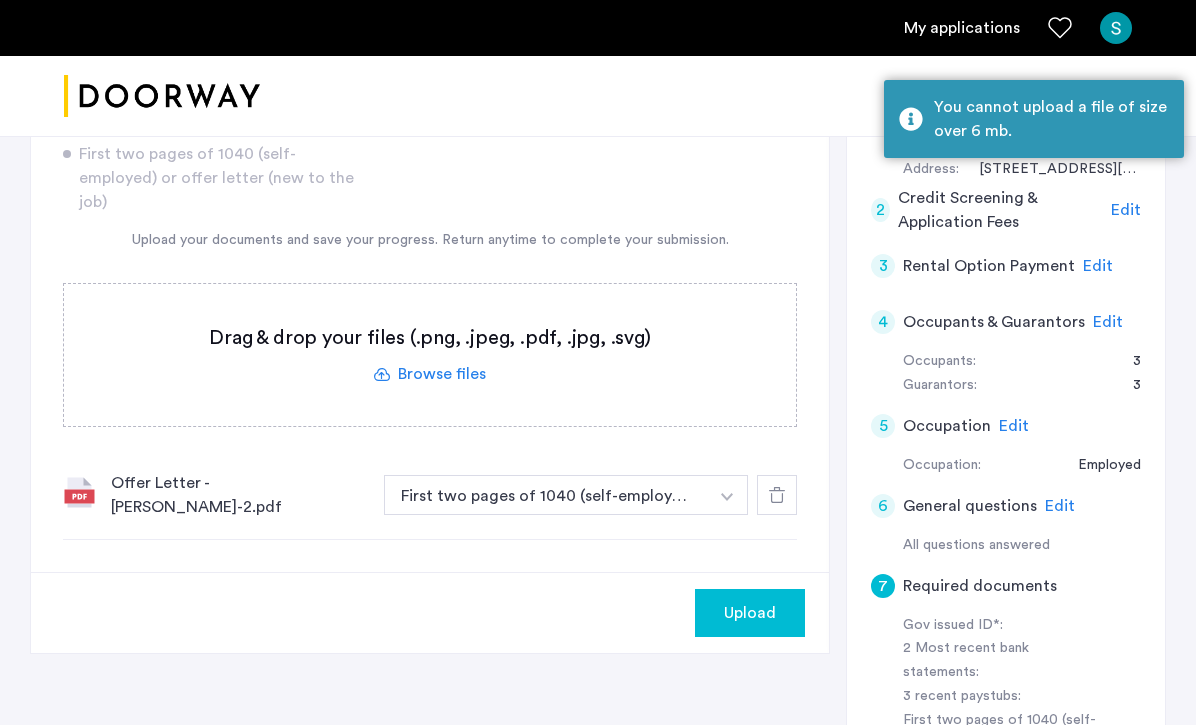 click 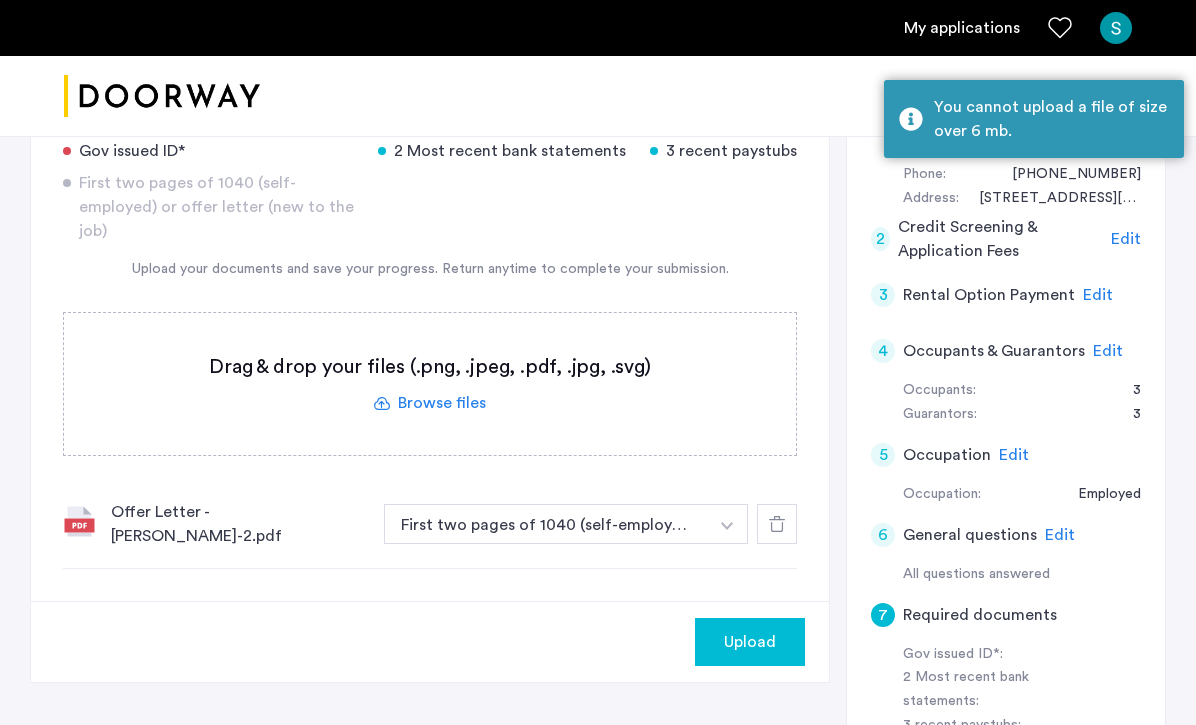 scroll, scrollTop: 477, scrollLeft: 0, axis: vertical 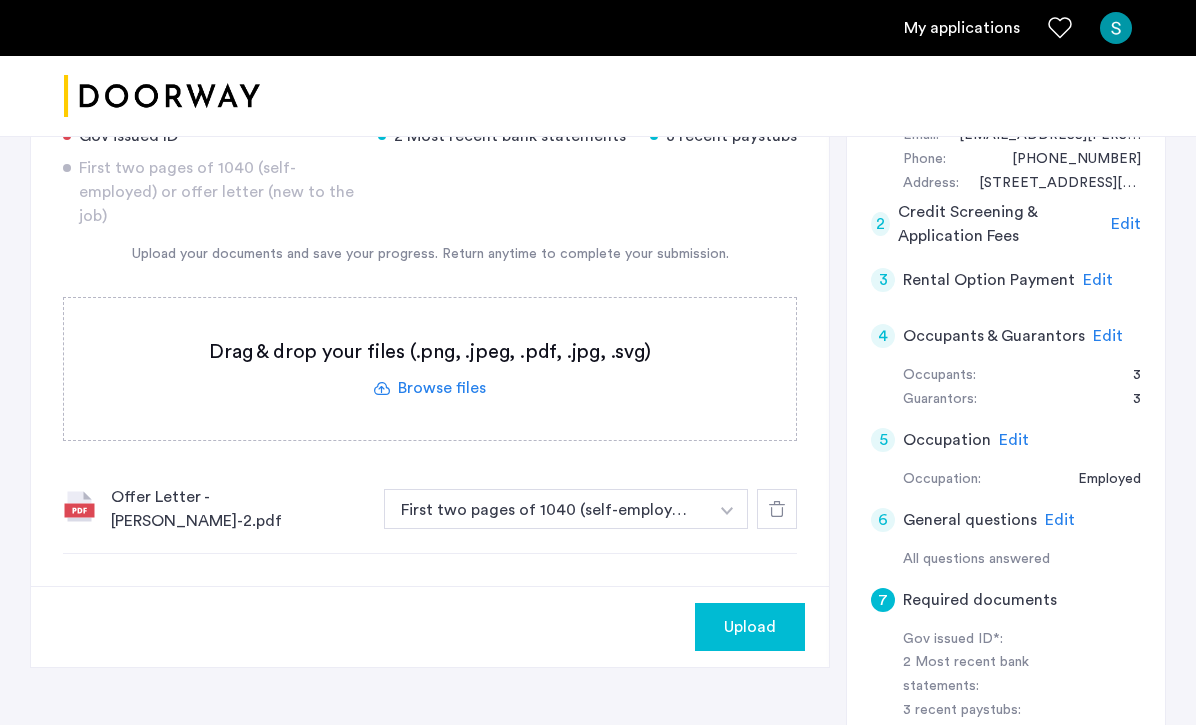 click 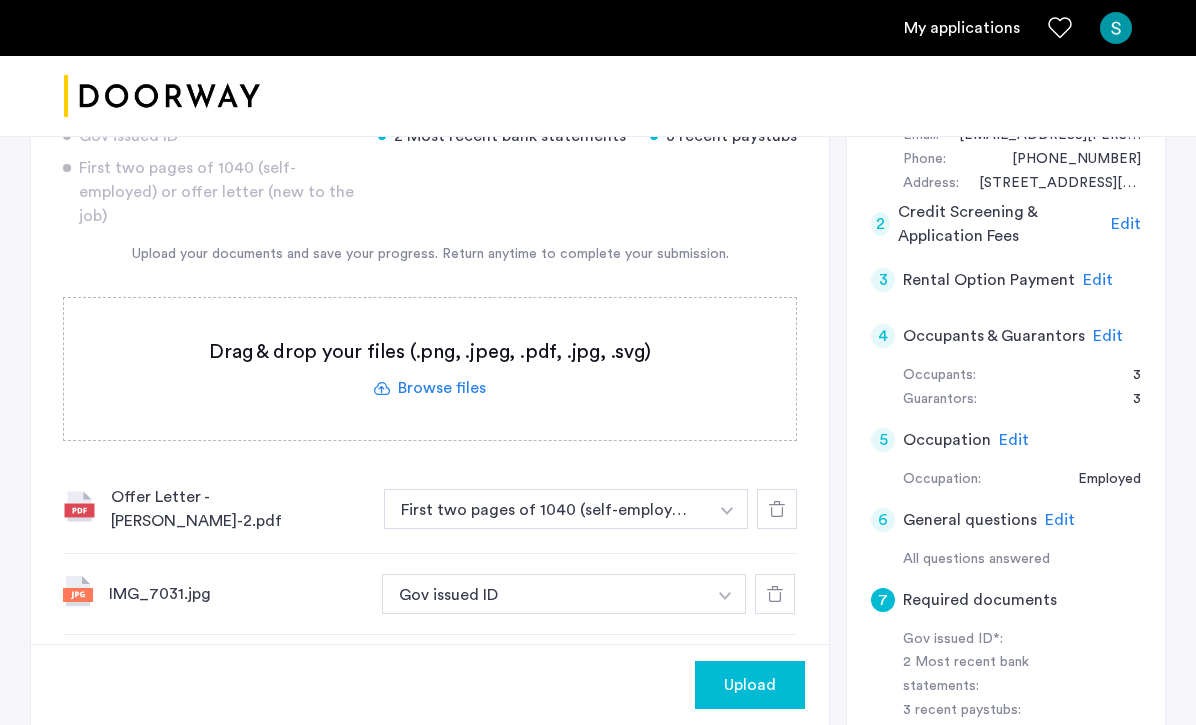click 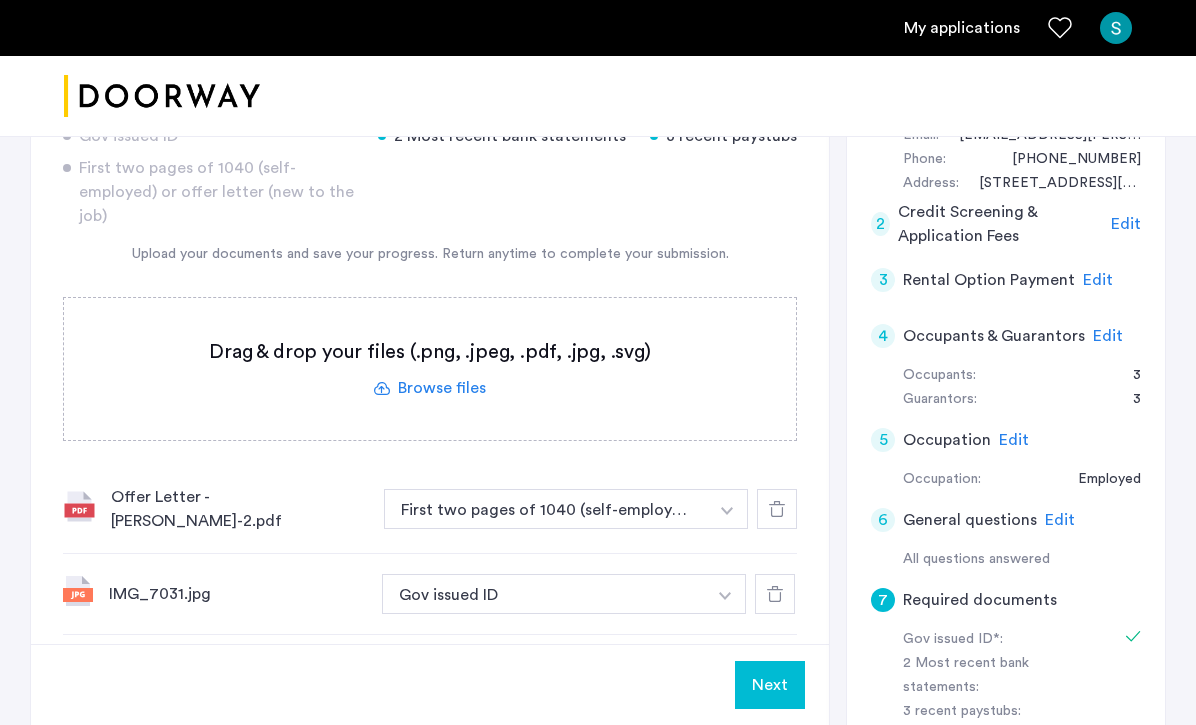 click on "Next" 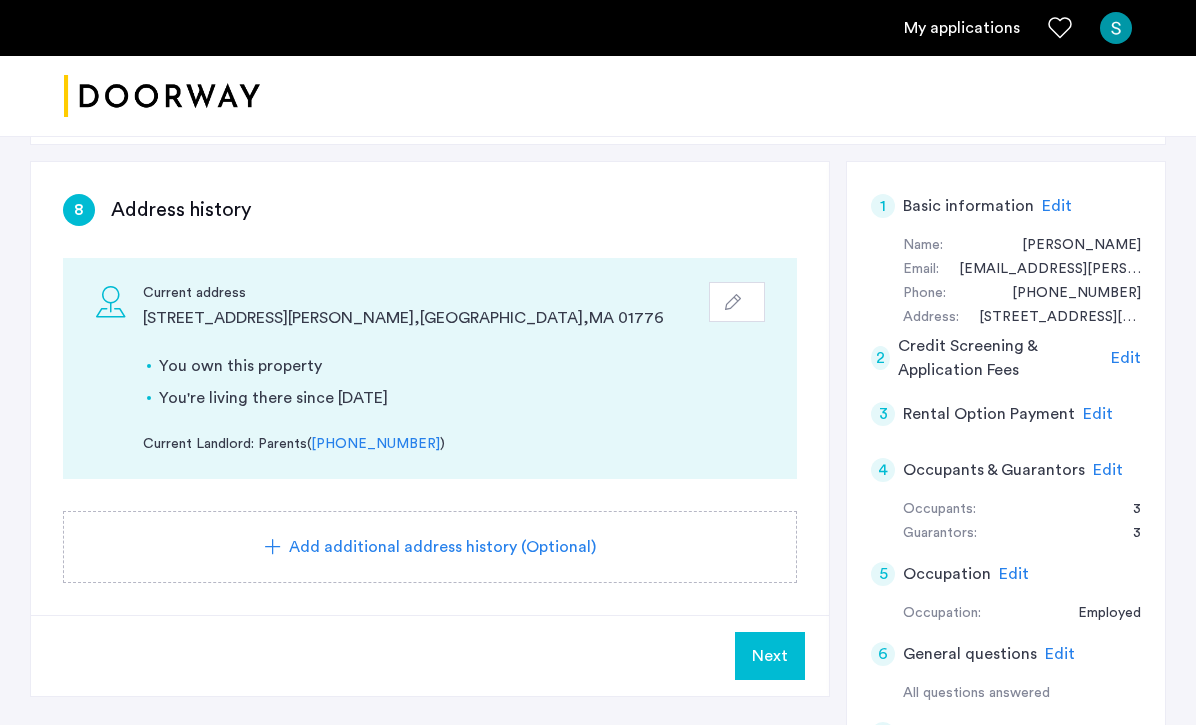 scroll, scrollTop: 344, scrollLeft: 0, axis: vertical 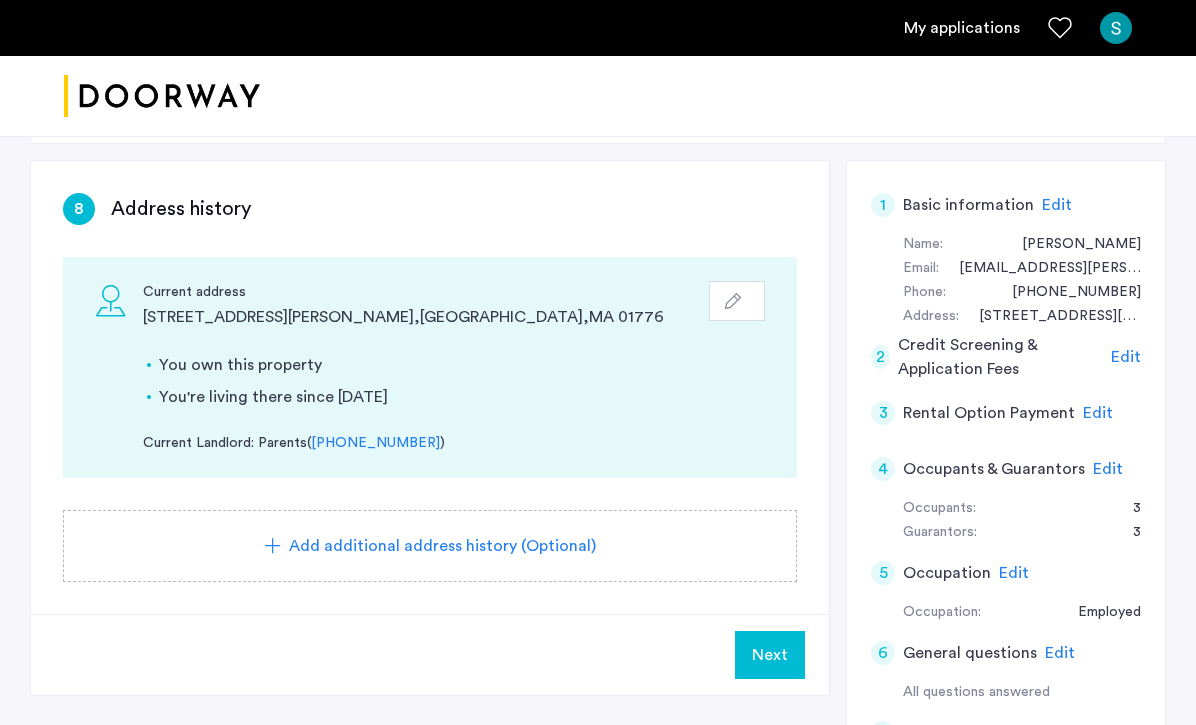 click on "Next" 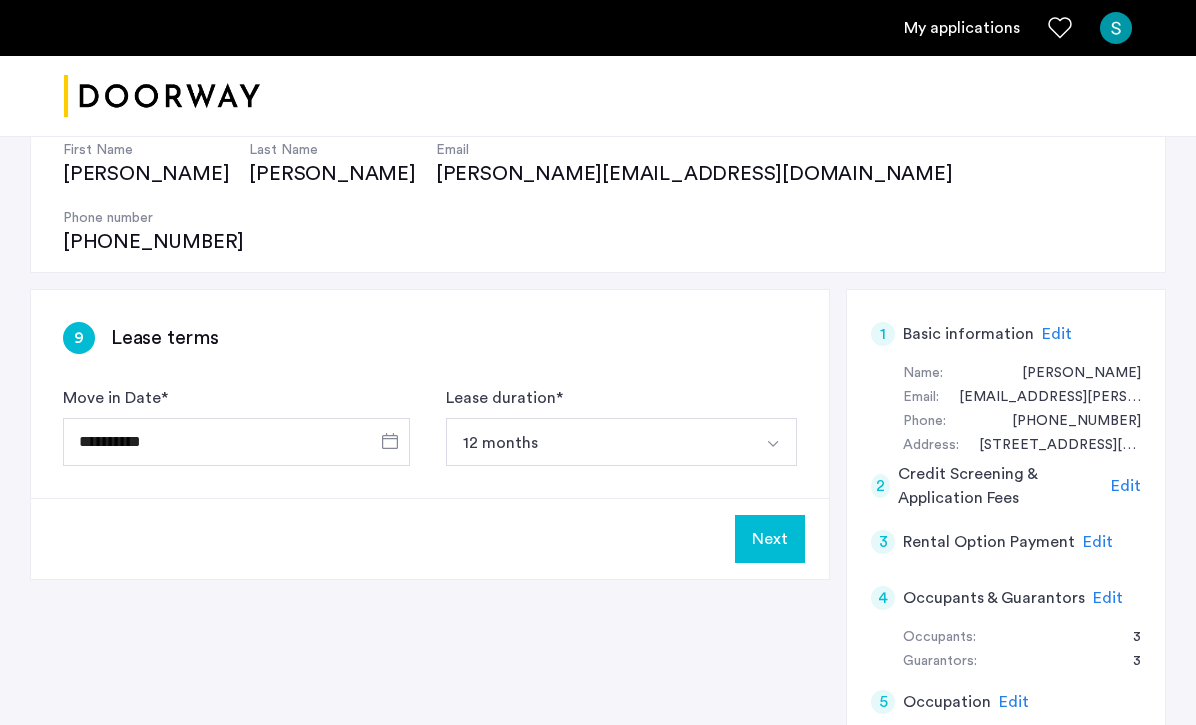 scroll, scrollTop: 220, scrollLeft: 0, axis: vertical 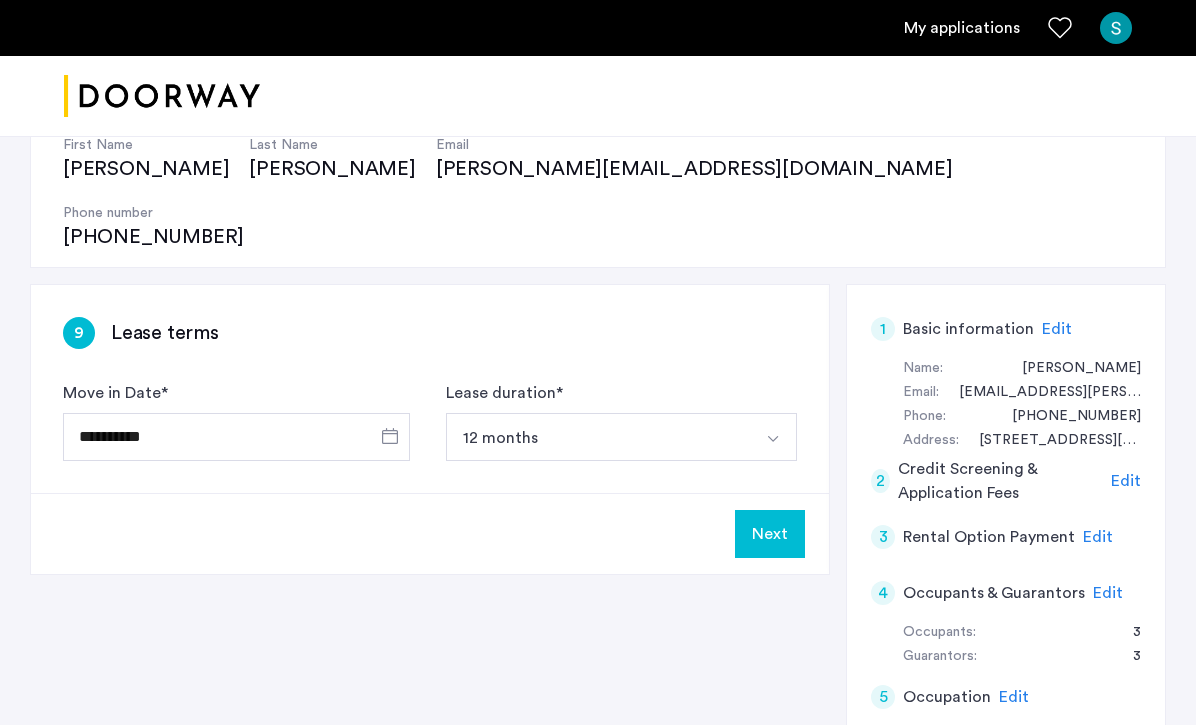 click on "Next" 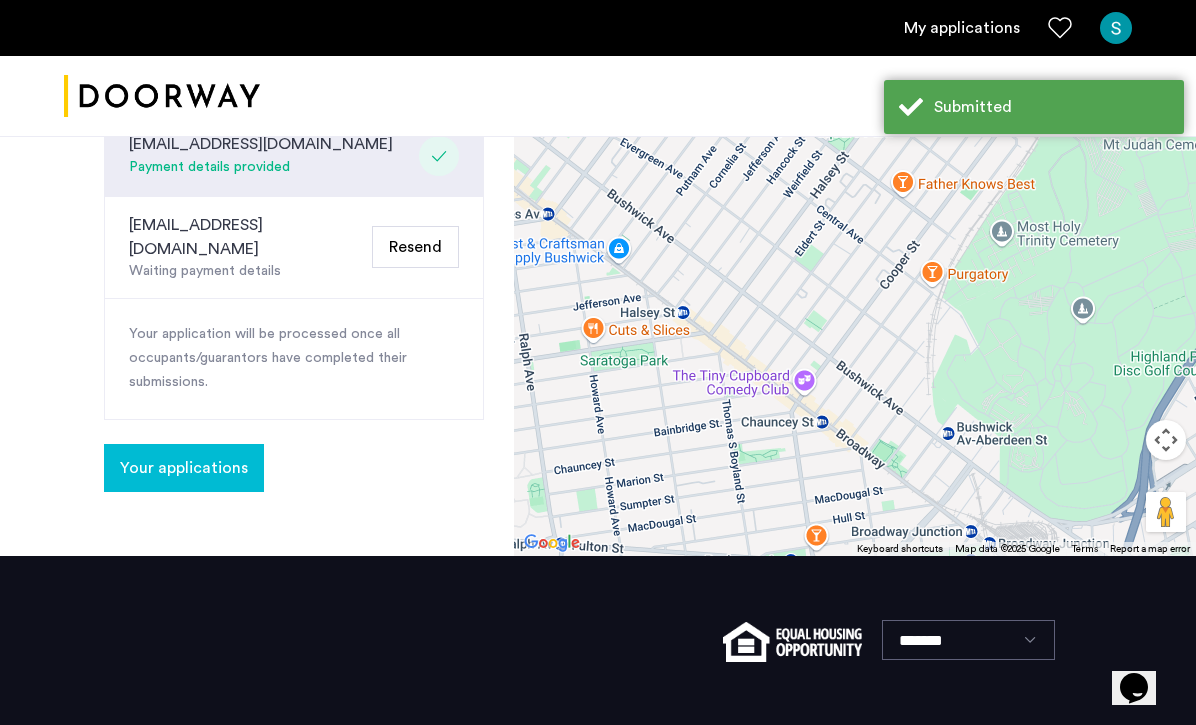 scroll, scrollTop: 1050, scrollLeft: 0, axis: vertical 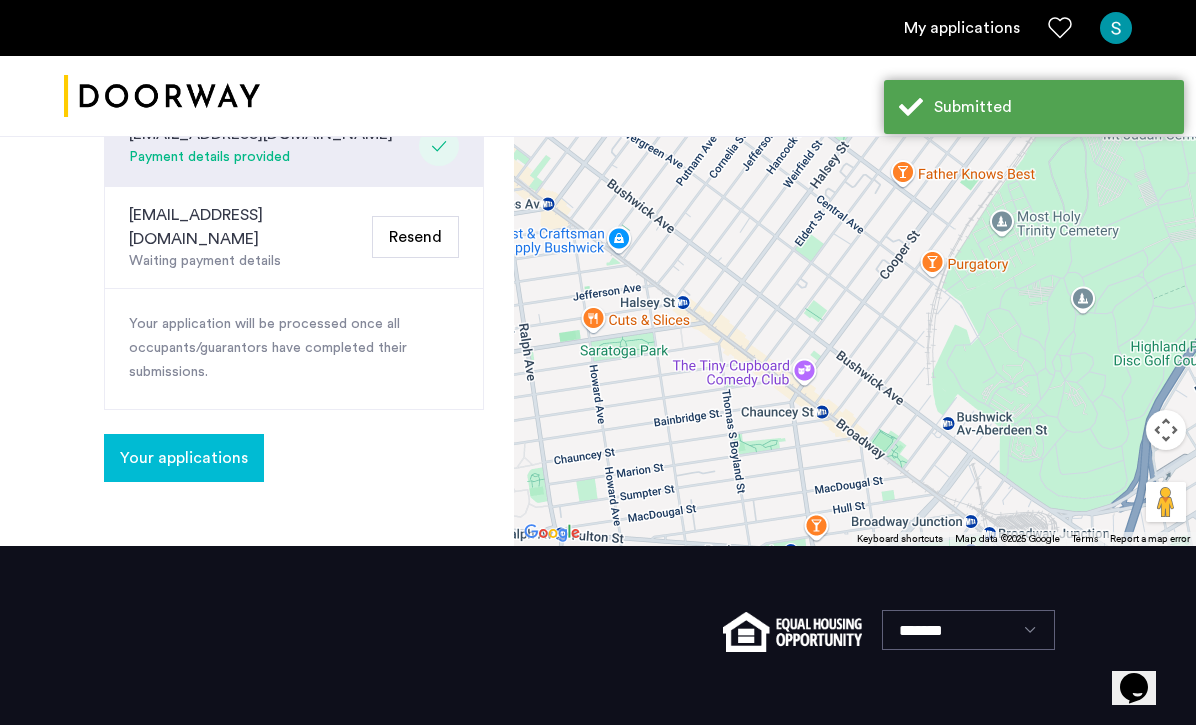 click on "Your applications" 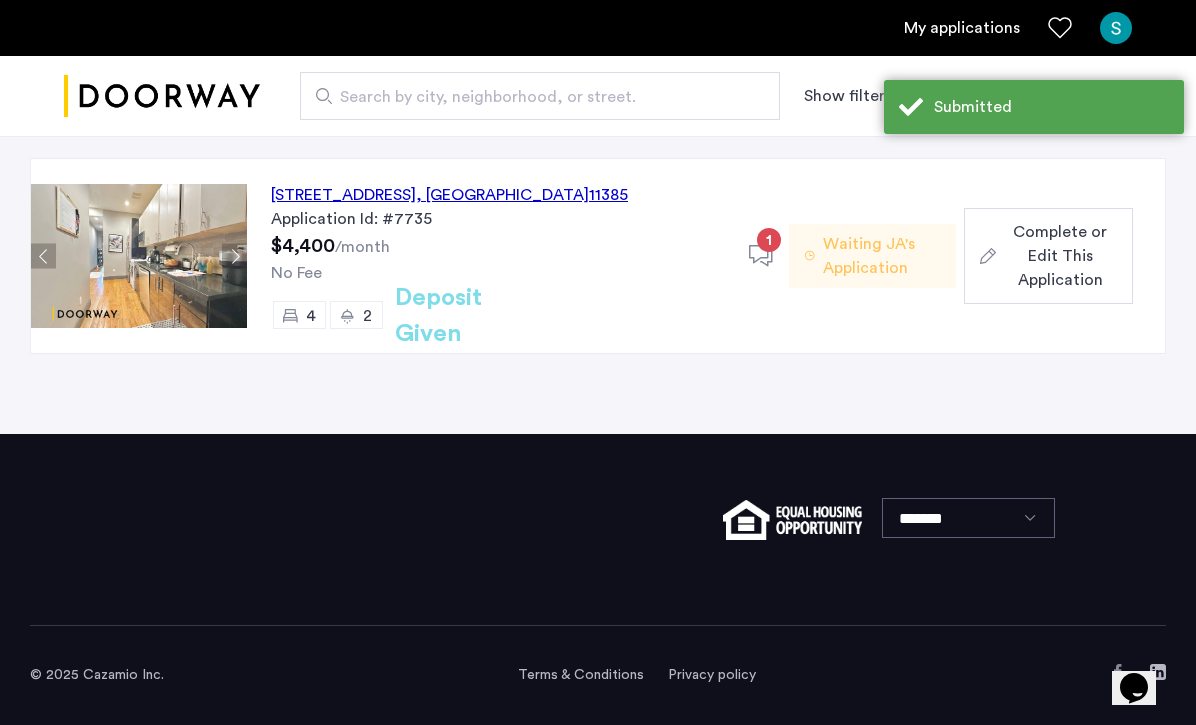 scroll, scrollTop: 171, scrollLeft: 0, axis: vertical 